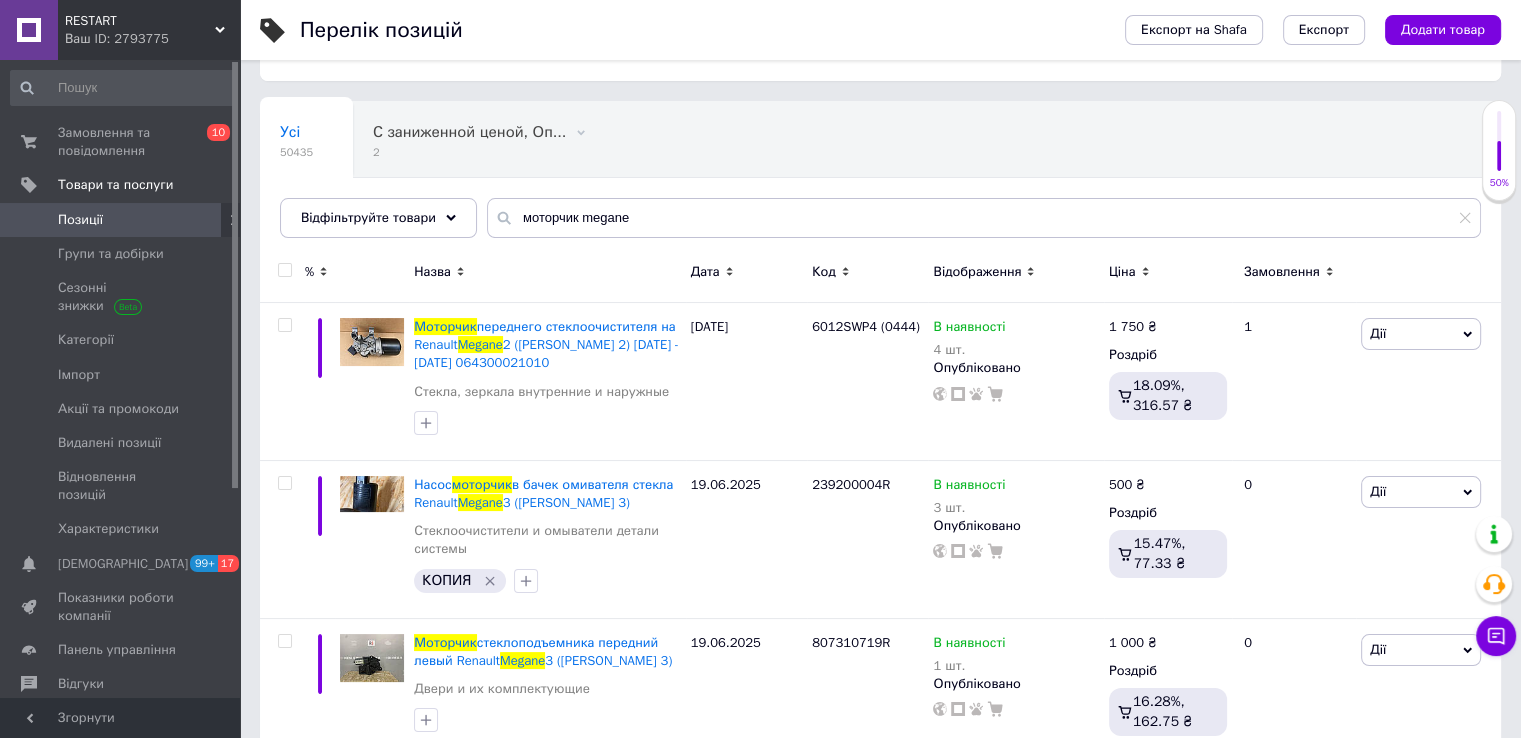 scroll, scrollTop: 100, scrollLeft: 0, axis: vertical 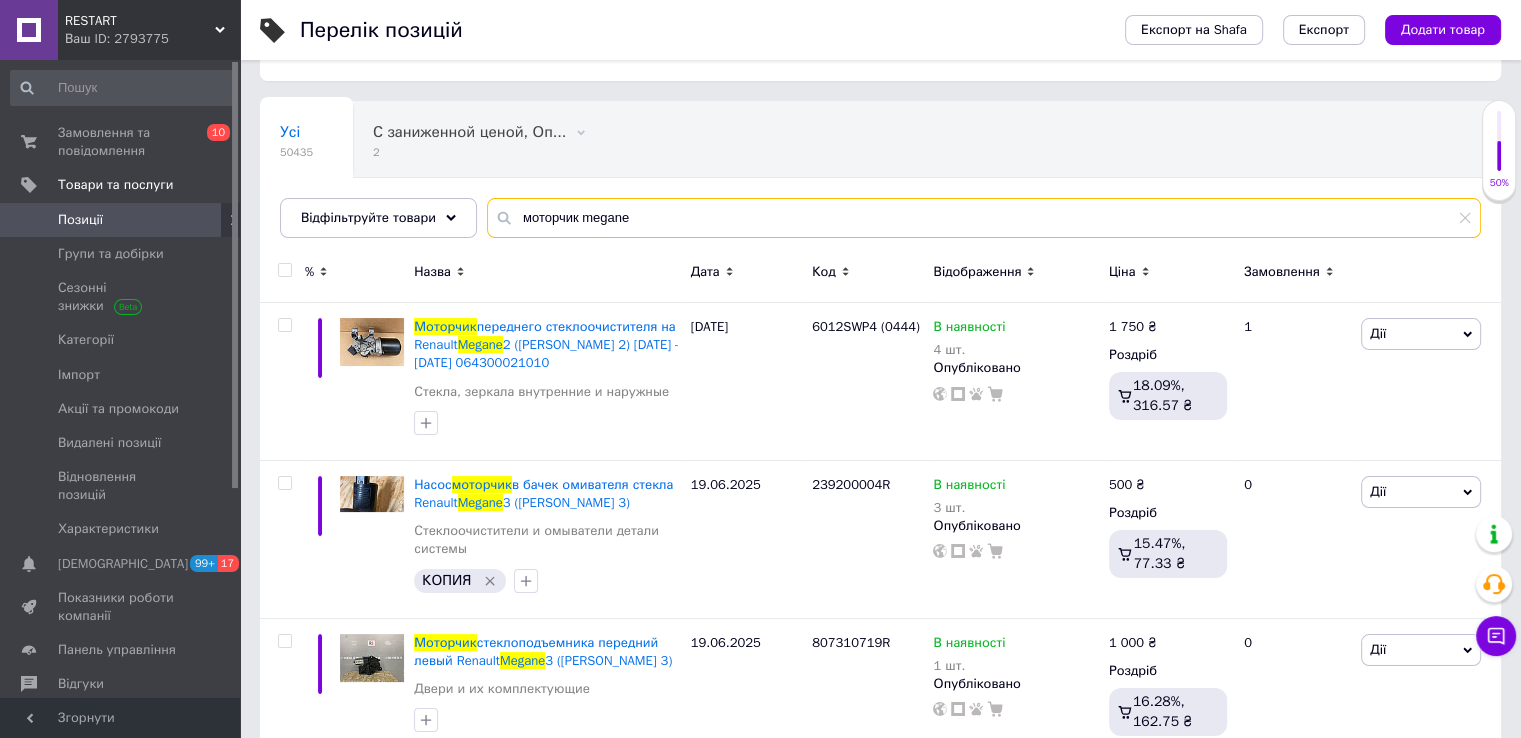 drag, startPoint x: 640, startPoint y: 223, endPoint x: 416, endPoint y: 240, distance: 224.64417 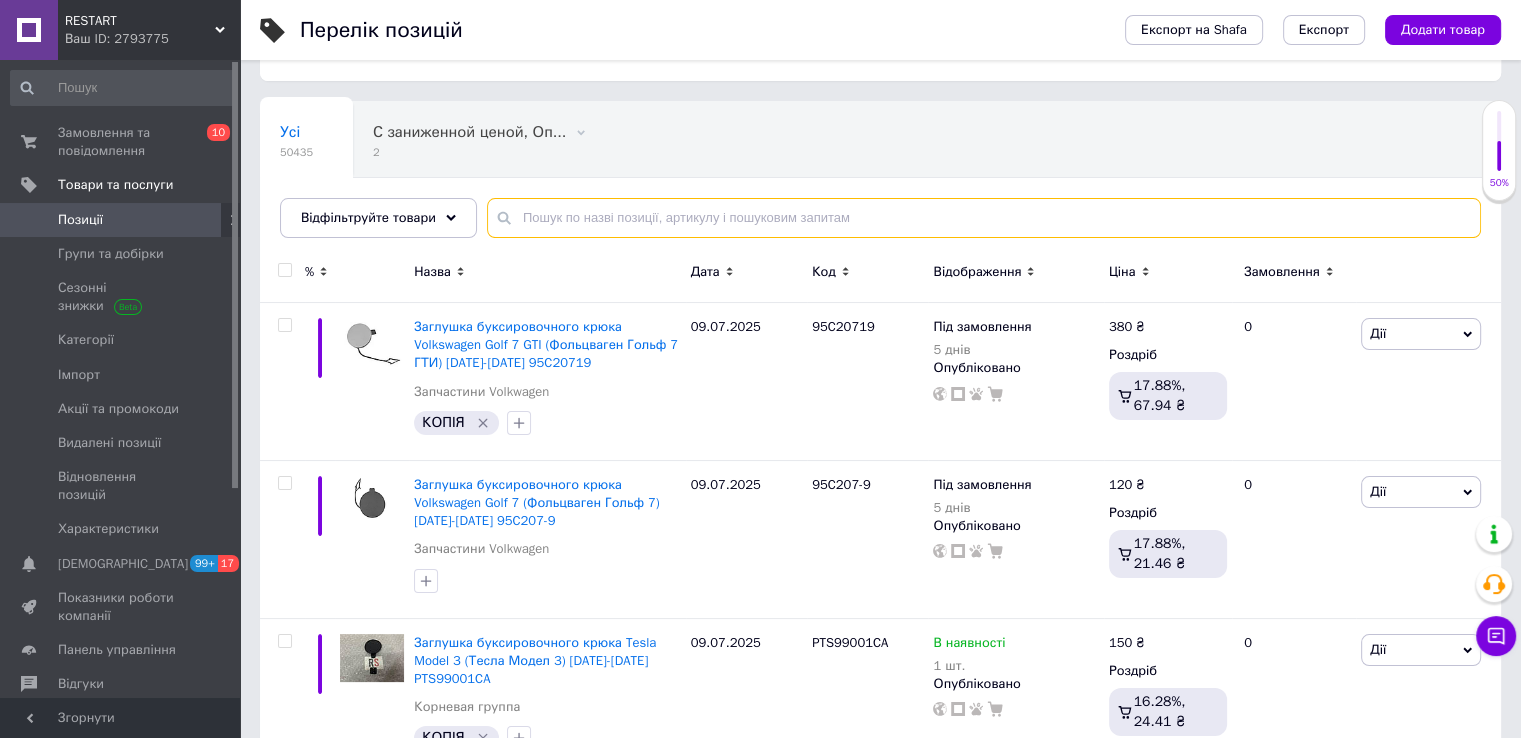 type 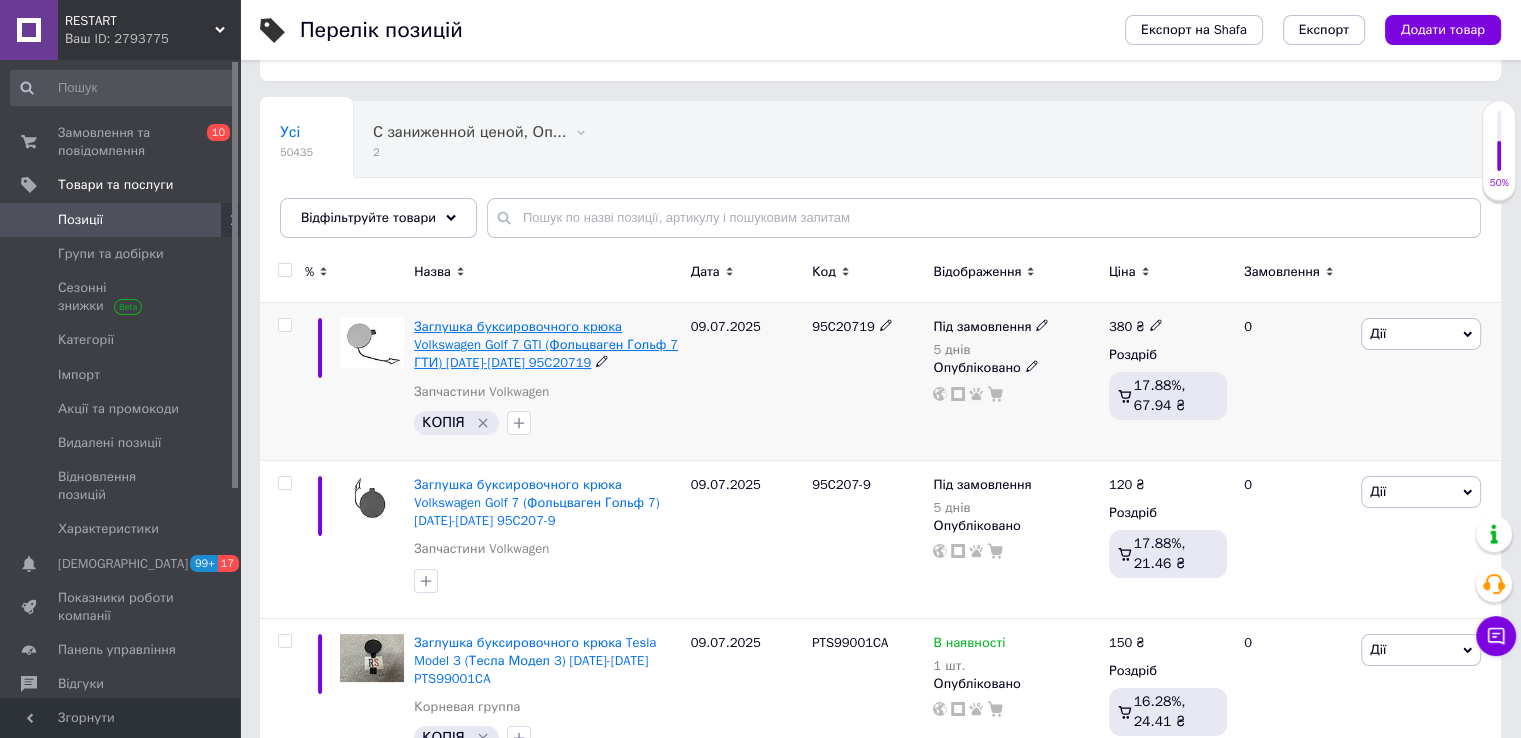click on "Заглушка буксировочного крюка Volkswagen Golf 7 GTI (Фольцваген Гольф 7 ГТИ) [DATE]-[DATE] 95C20719" at bounding box center [546, 344] 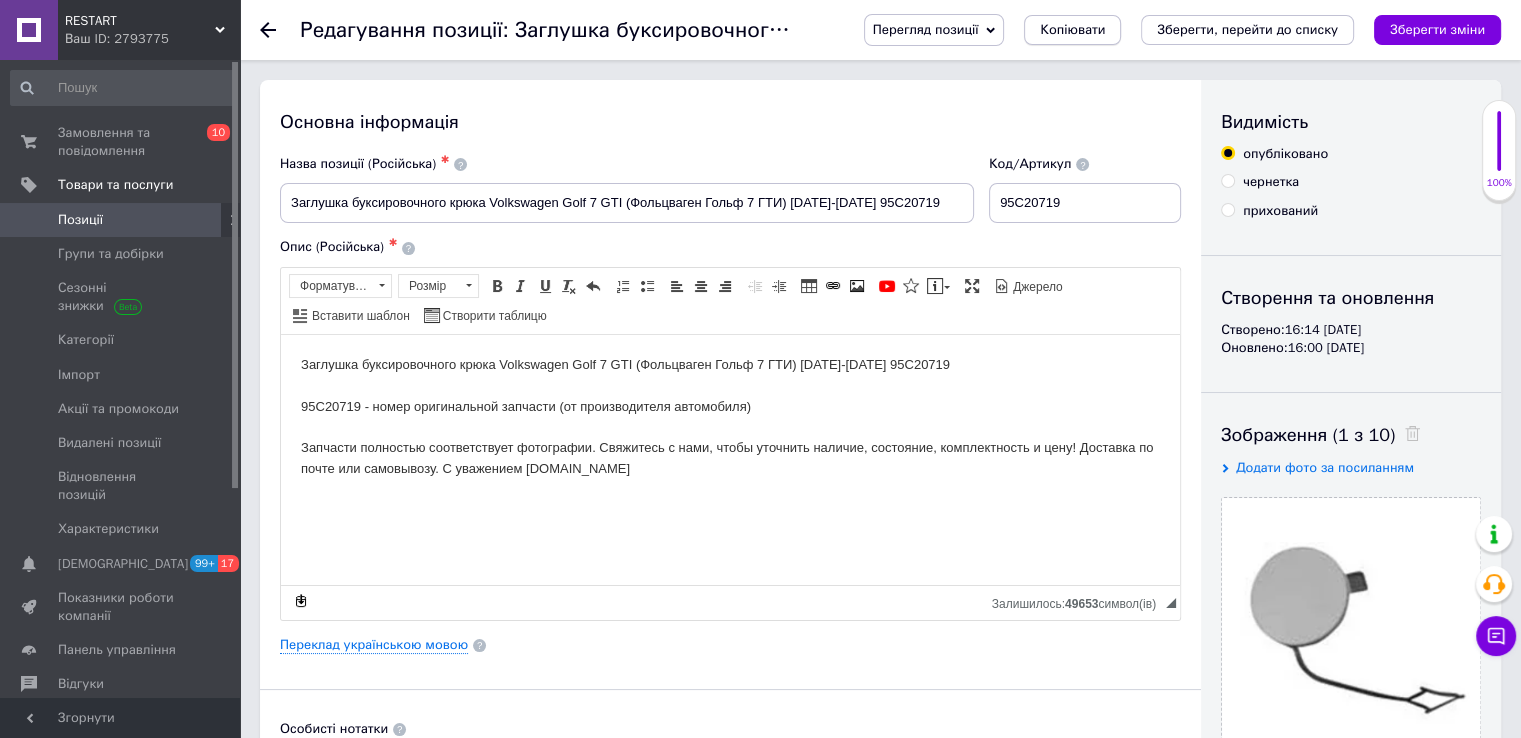 scroll, scrollTop: 0, scrollLeft: 0, axis: both 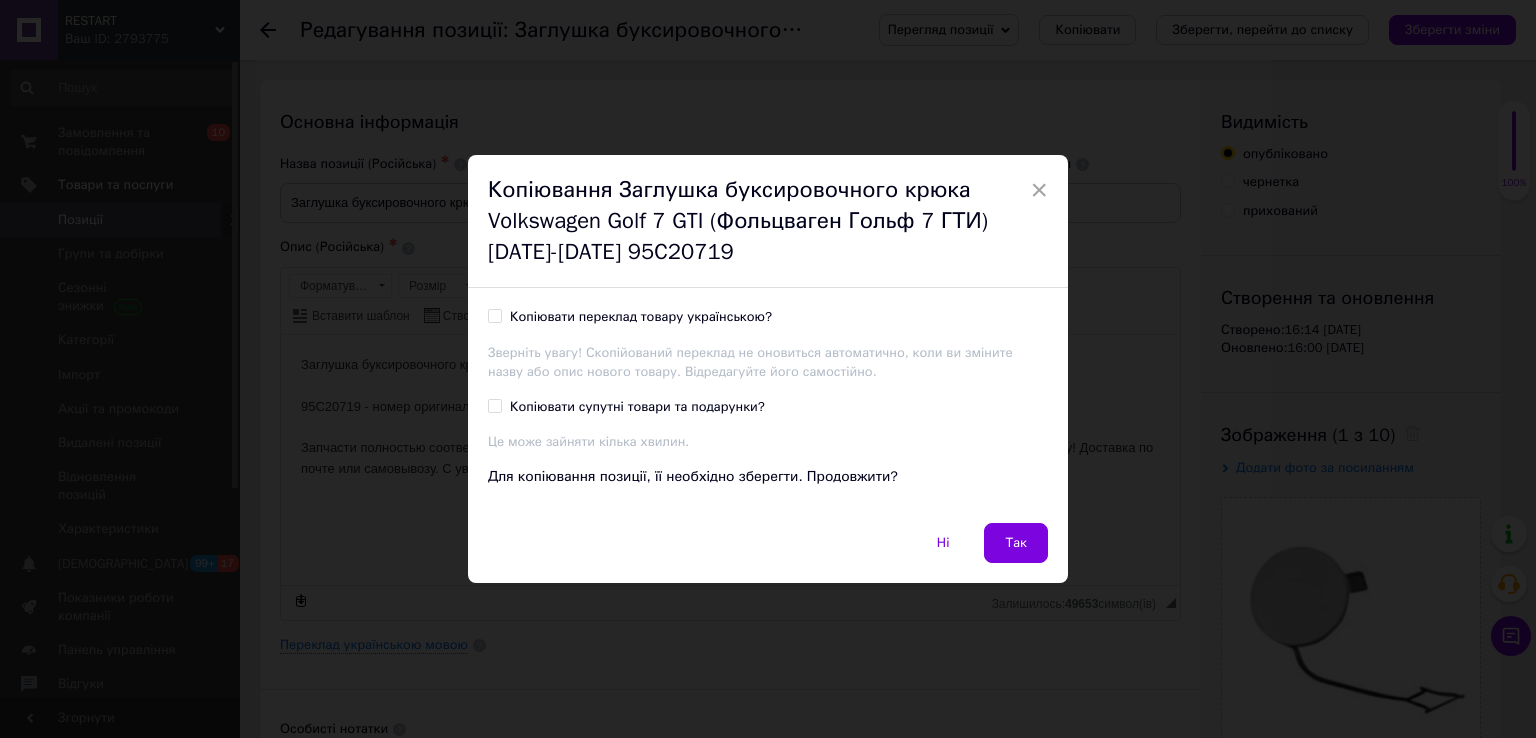 click on "Копіювати переклад товару українською?" at bounding box center (494, 315) 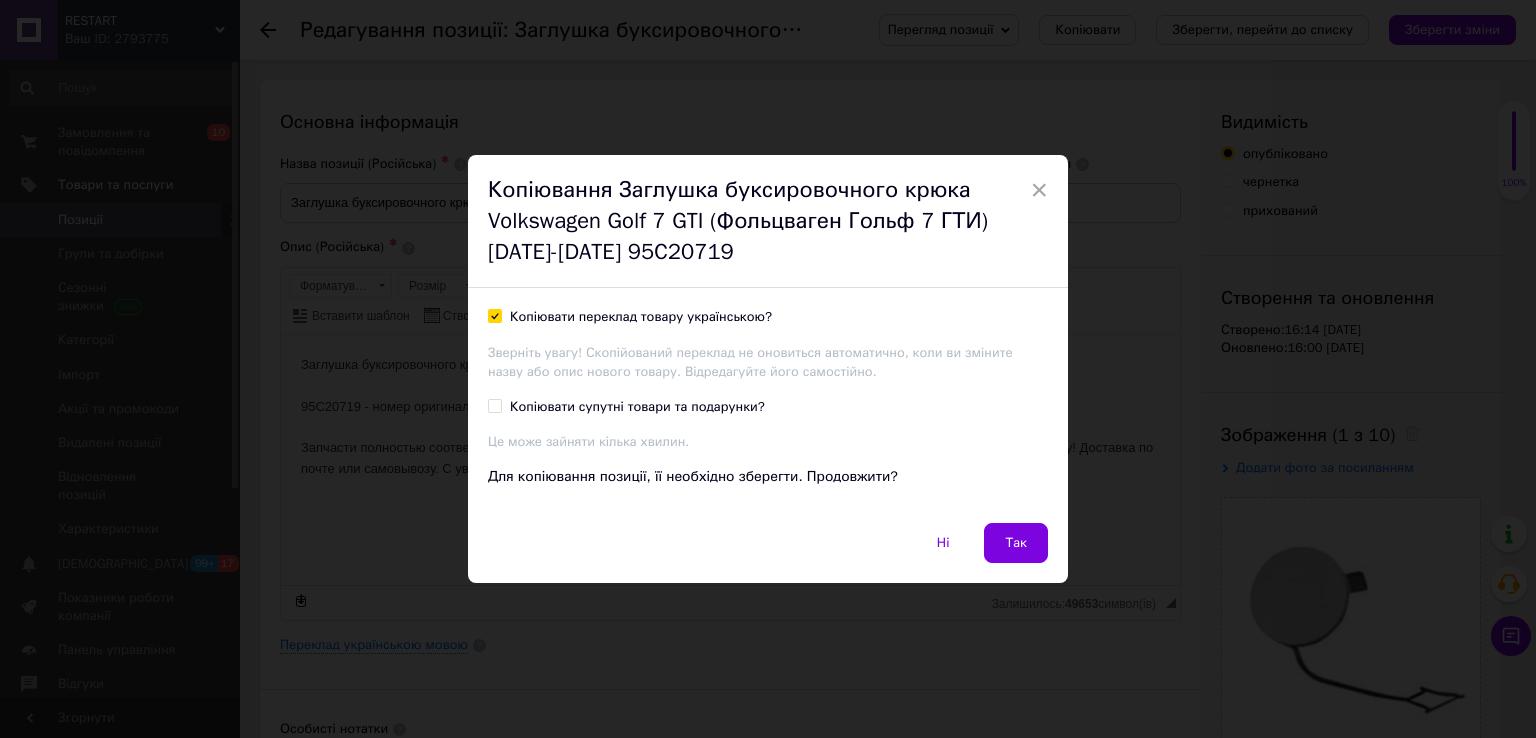 checkbox on "true" 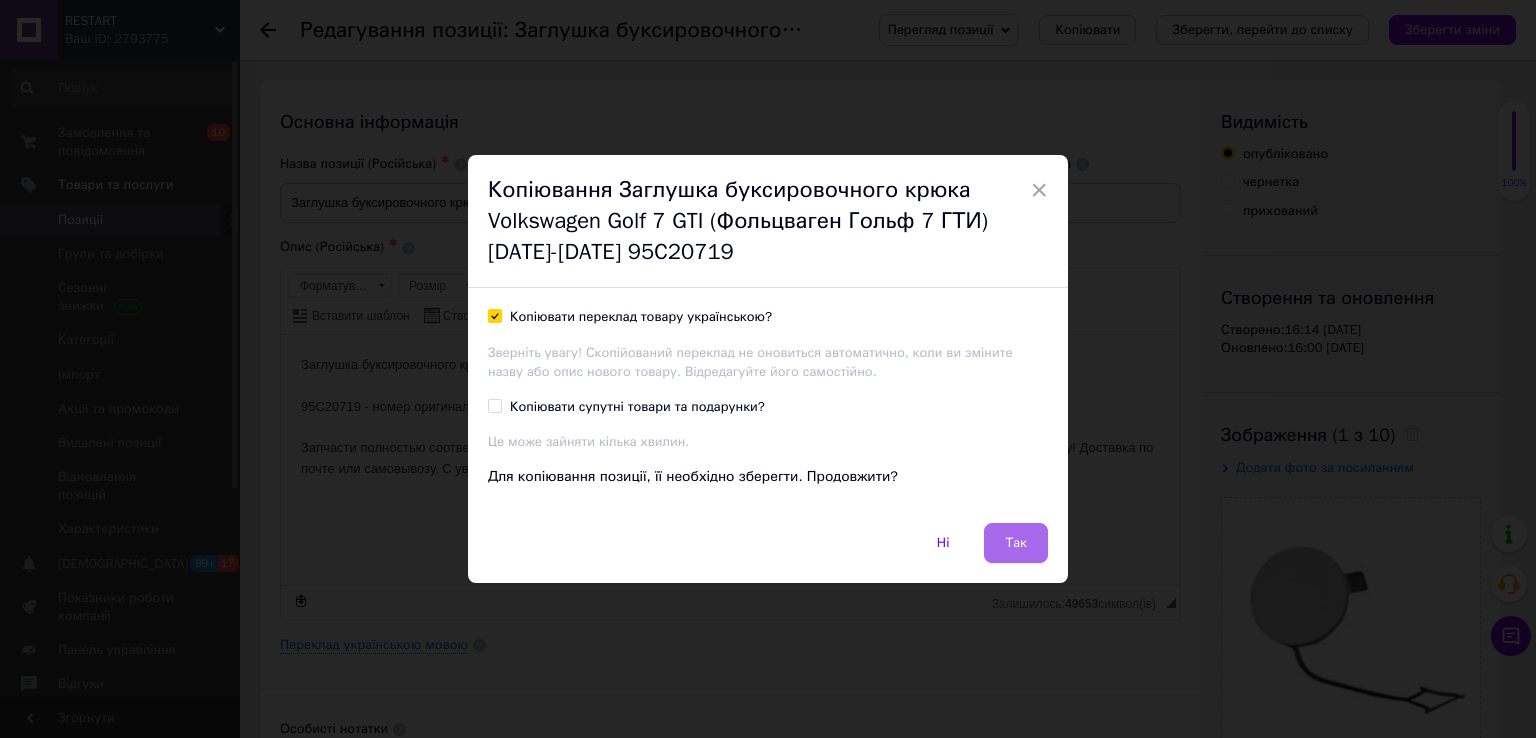 click on "Так" at bounding box center [1016, 543] 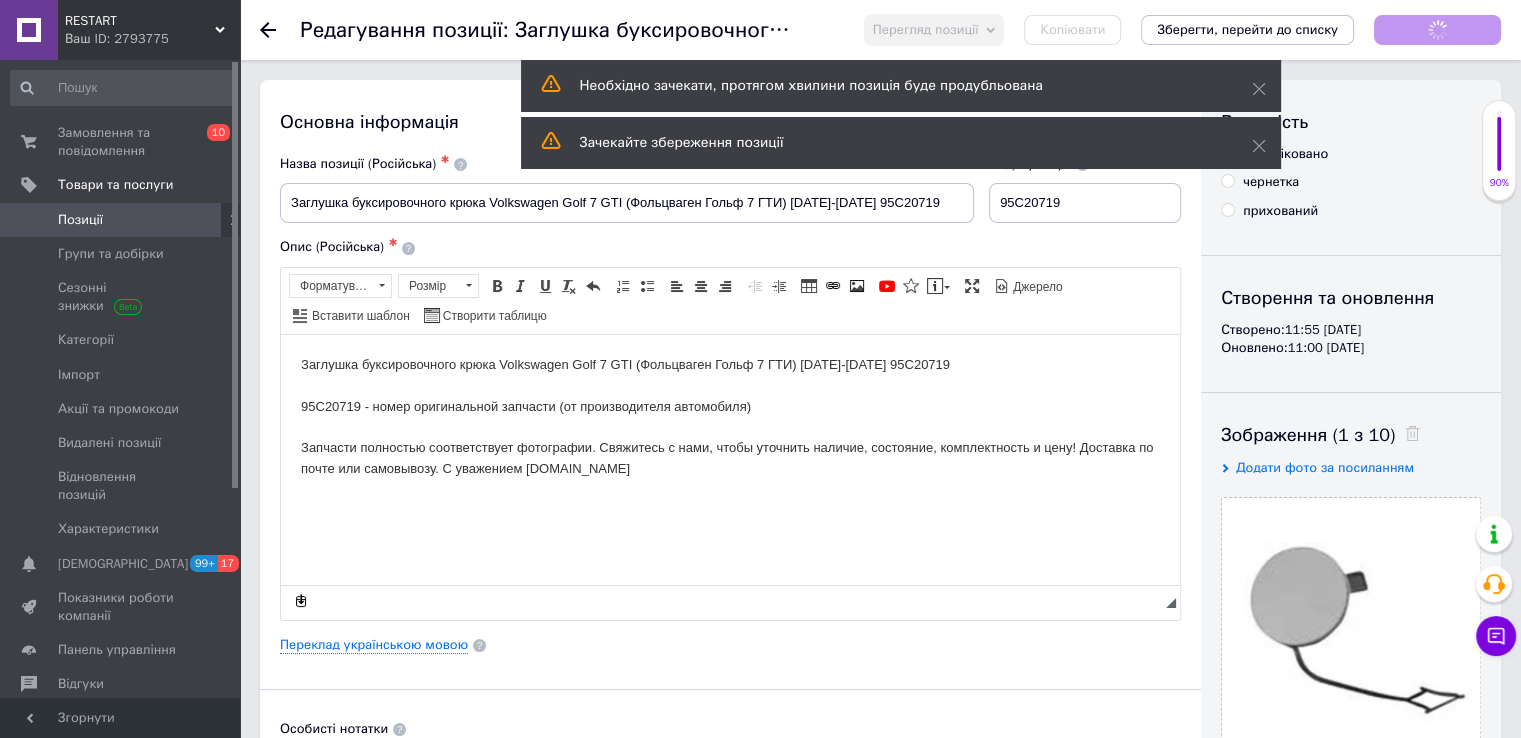 scroll, scrollTop: 0, scrollLeft: 0, axis: both 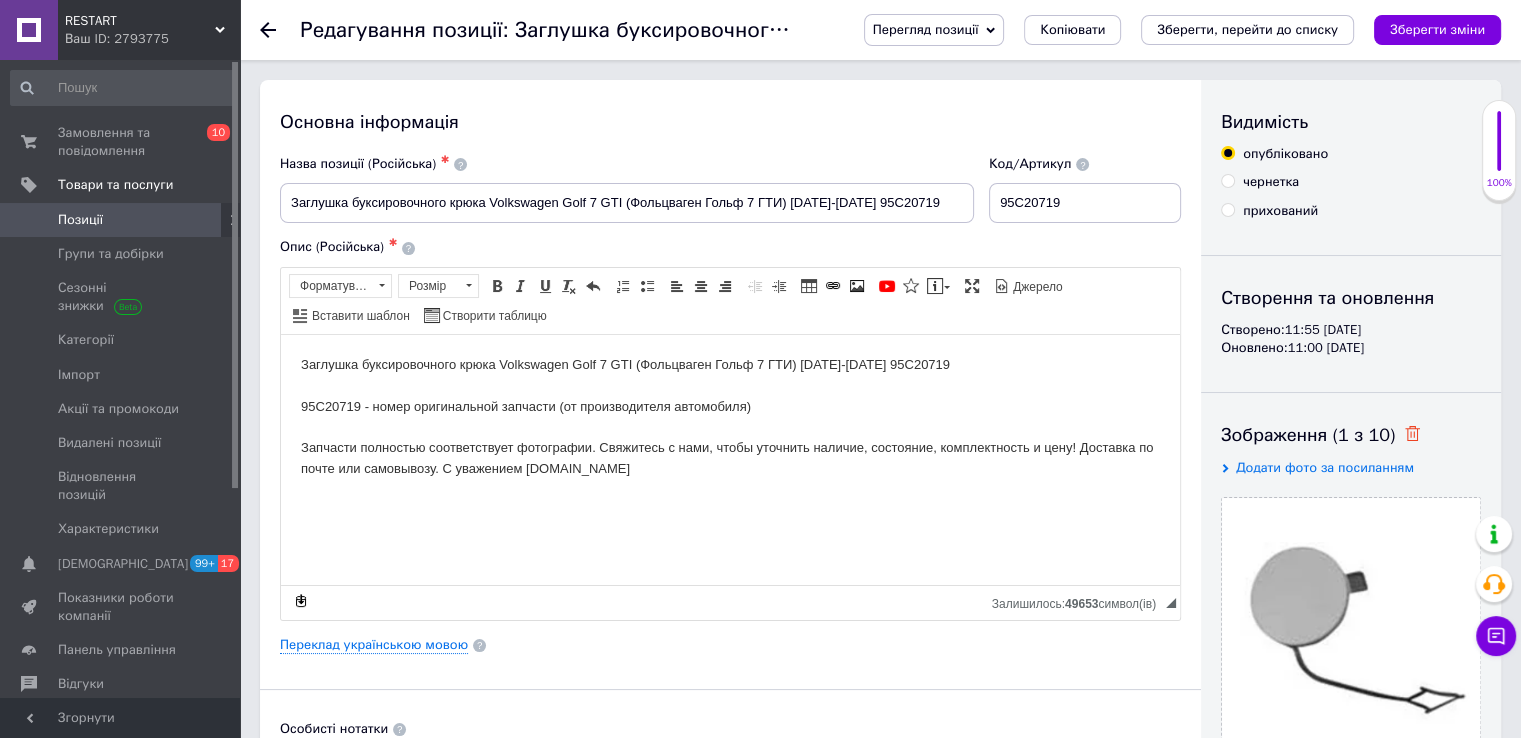 click 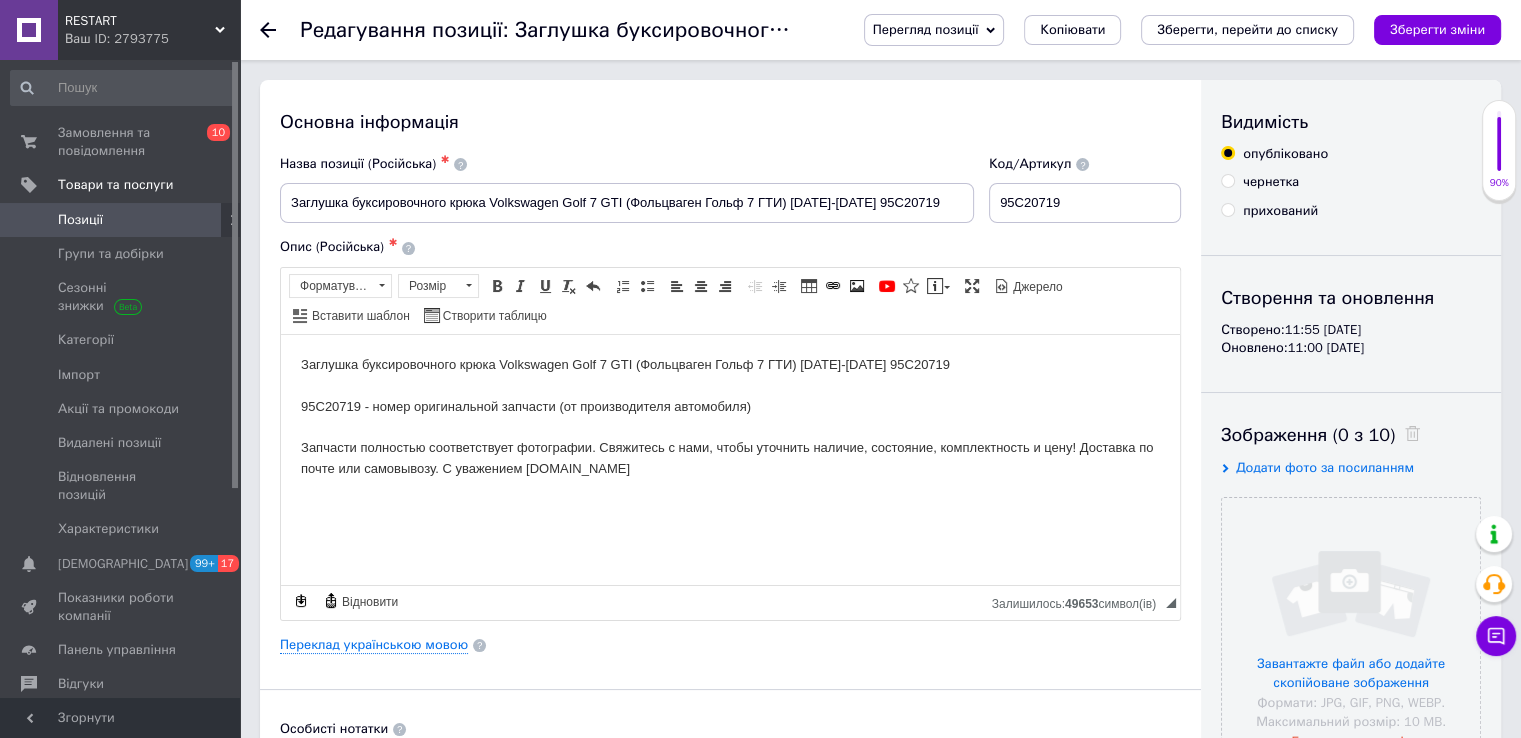click on "Заглушка буксировочного крюка Volkswagen Golf 7 GTI (Фольцваген Гольф 7 ГТИ) [DATE]-[DATE] 95C20719 95C20719 - номер оригинальной запчасти (от производителя автомобиля) Запчасти полностью соответствует фотографии. Свяжитесь с нами, чтобы уточнить наличие, состояние, комплектность и цену! Доставка по почте или самовывозу. С уважением [DOMAIN_NAME]" at bounding box center (730, 416) 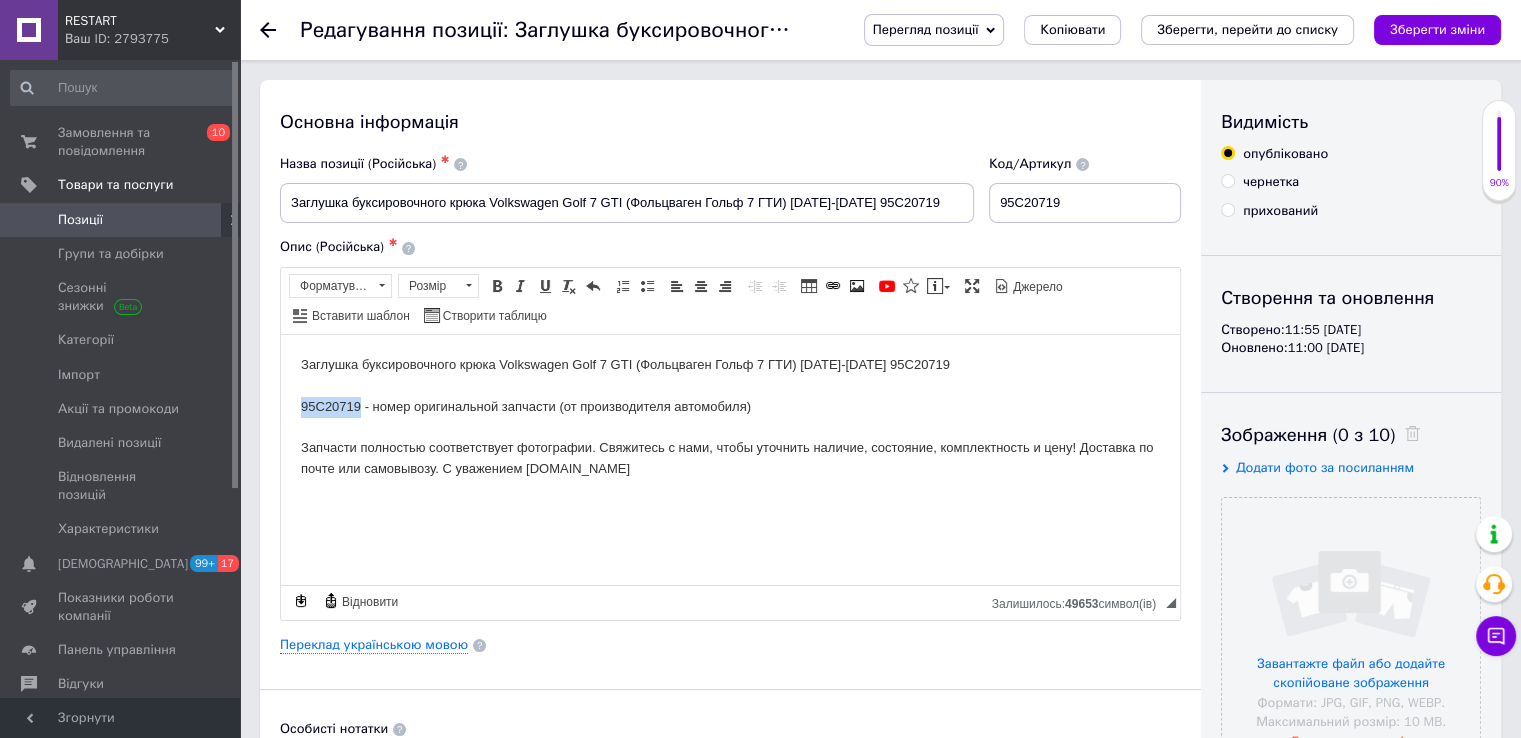 drag, startPoint x: 361, startPoint y: 402, endPoint x: 298, endPoint y: 409, distance: 63.387695 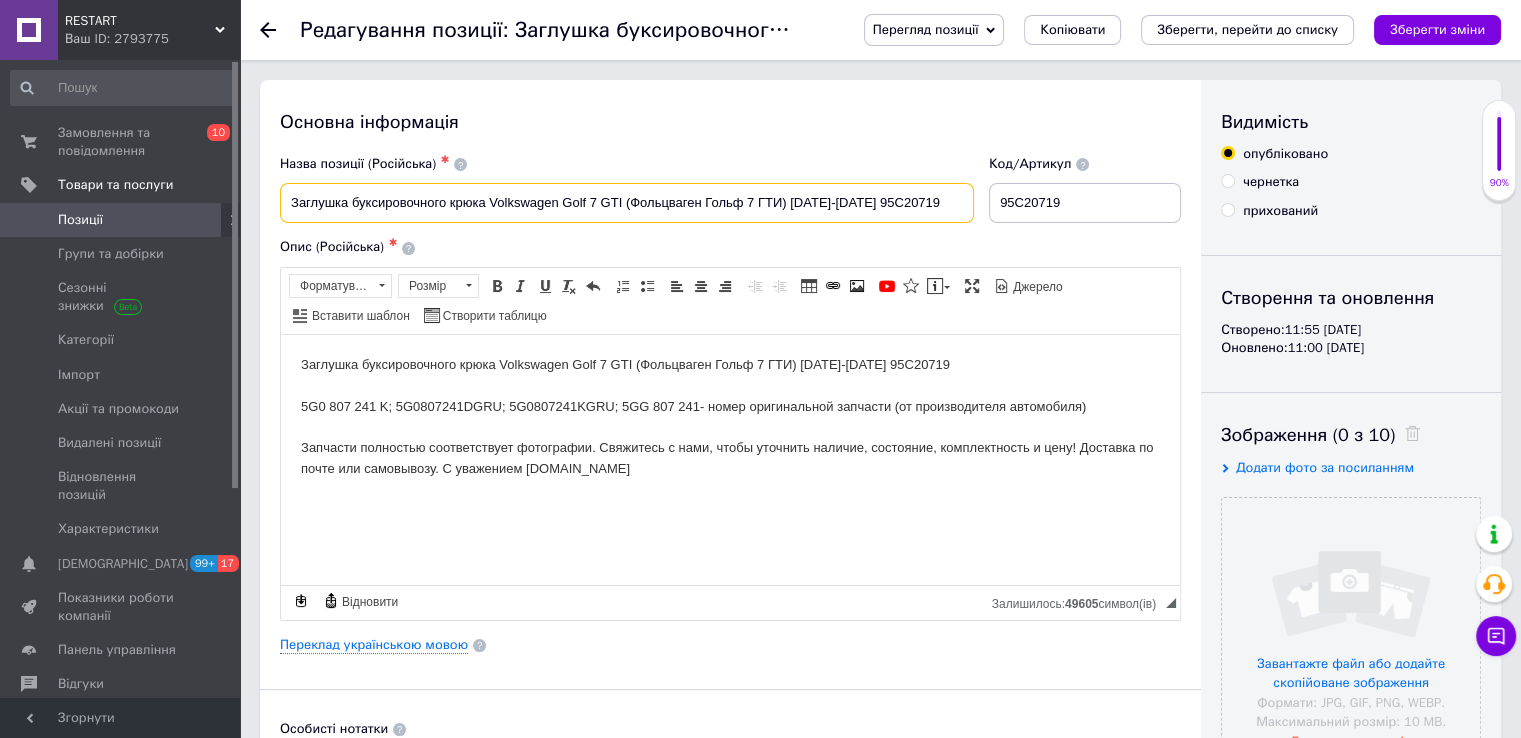 click on "Заглушка буксировочного крюка Volkswagen Golf 7 GTI (Фольцваген Гольф 7 ГТИ) [DATE]-[DATE] 95C20719" at bounding box center (627, 203) 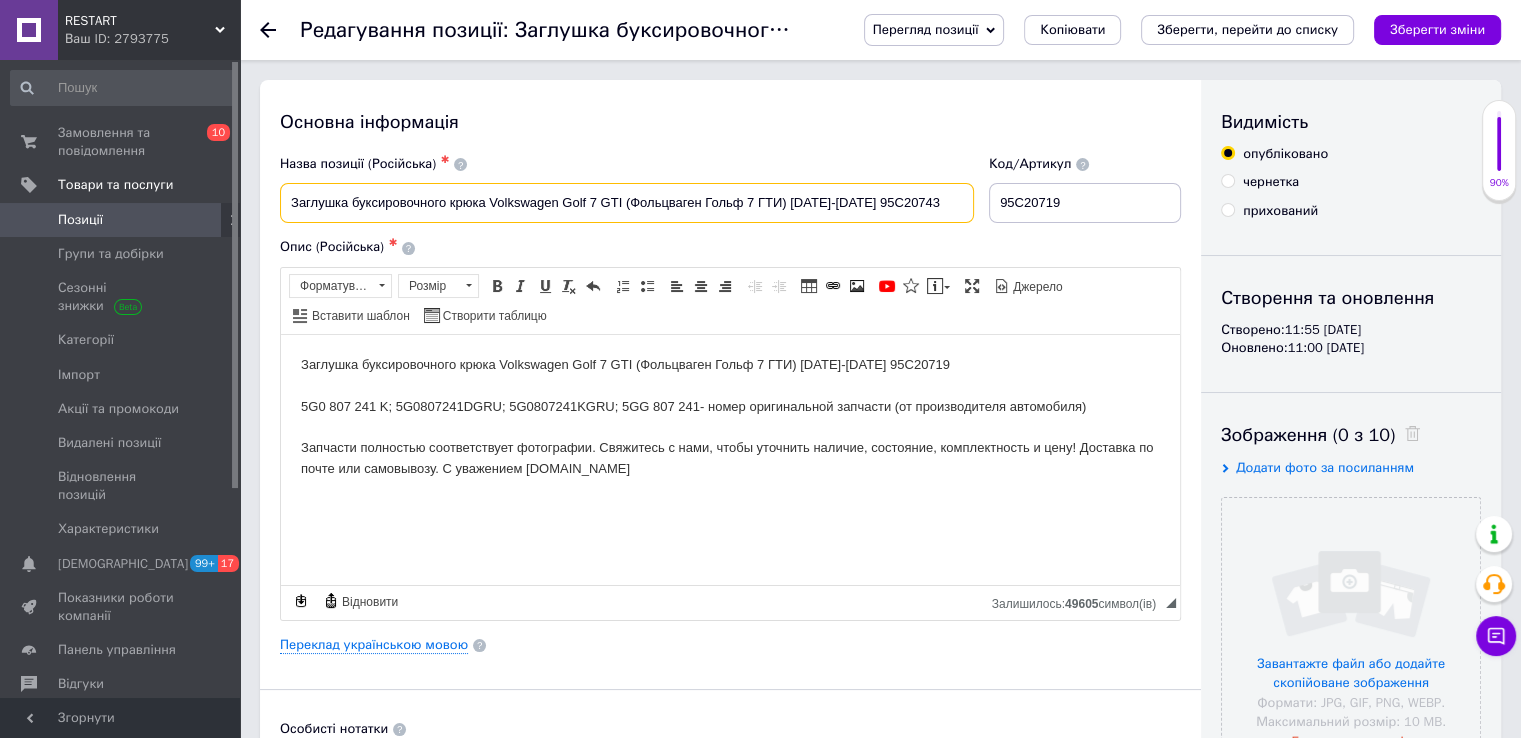 type on "Заглушка буксировочного крюка Volkswagen Golf 7 GTI (Фольцваген Гольф 7 ГТИ) [DATE]-[DATE] 95C20743" 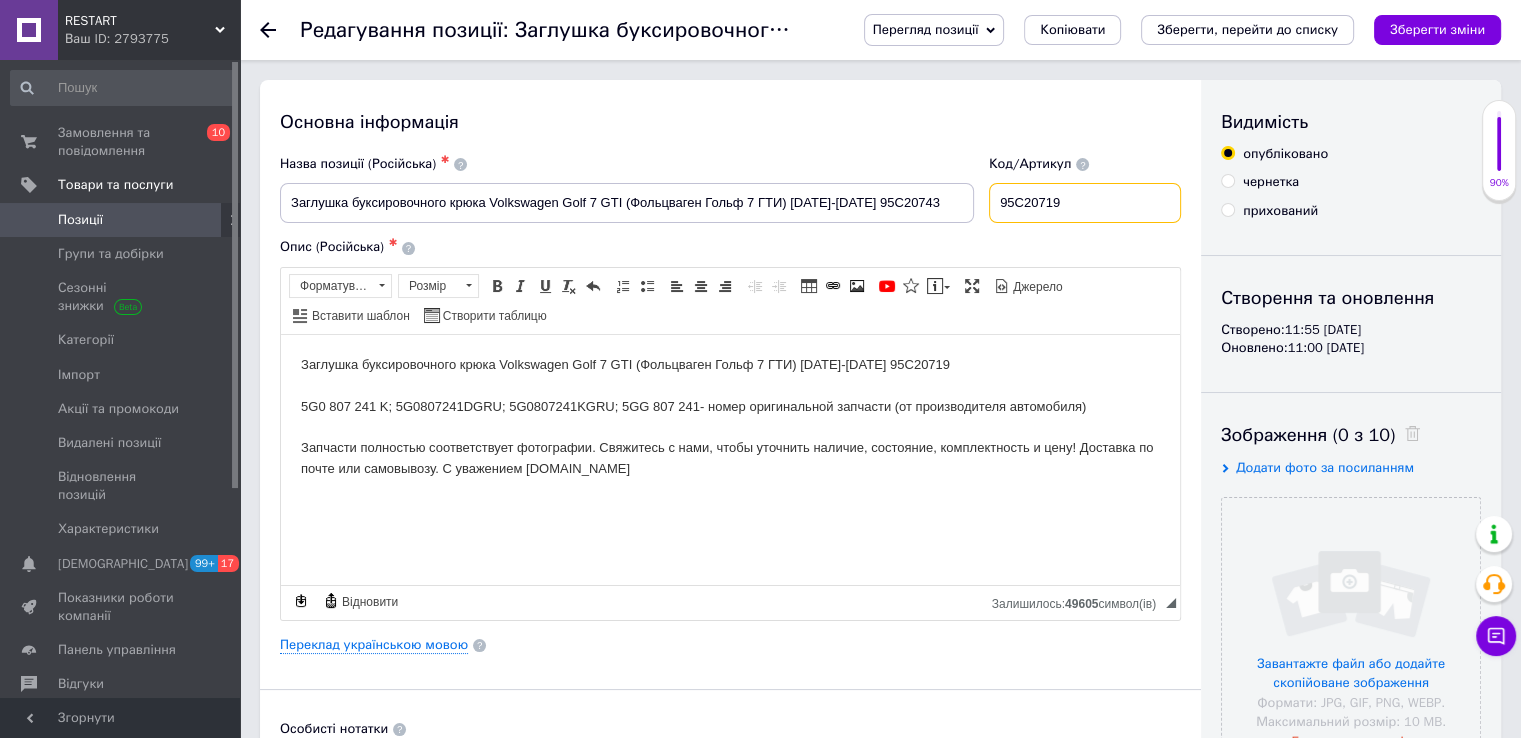 click on "95C20719" at bounding box center [1085, 203] 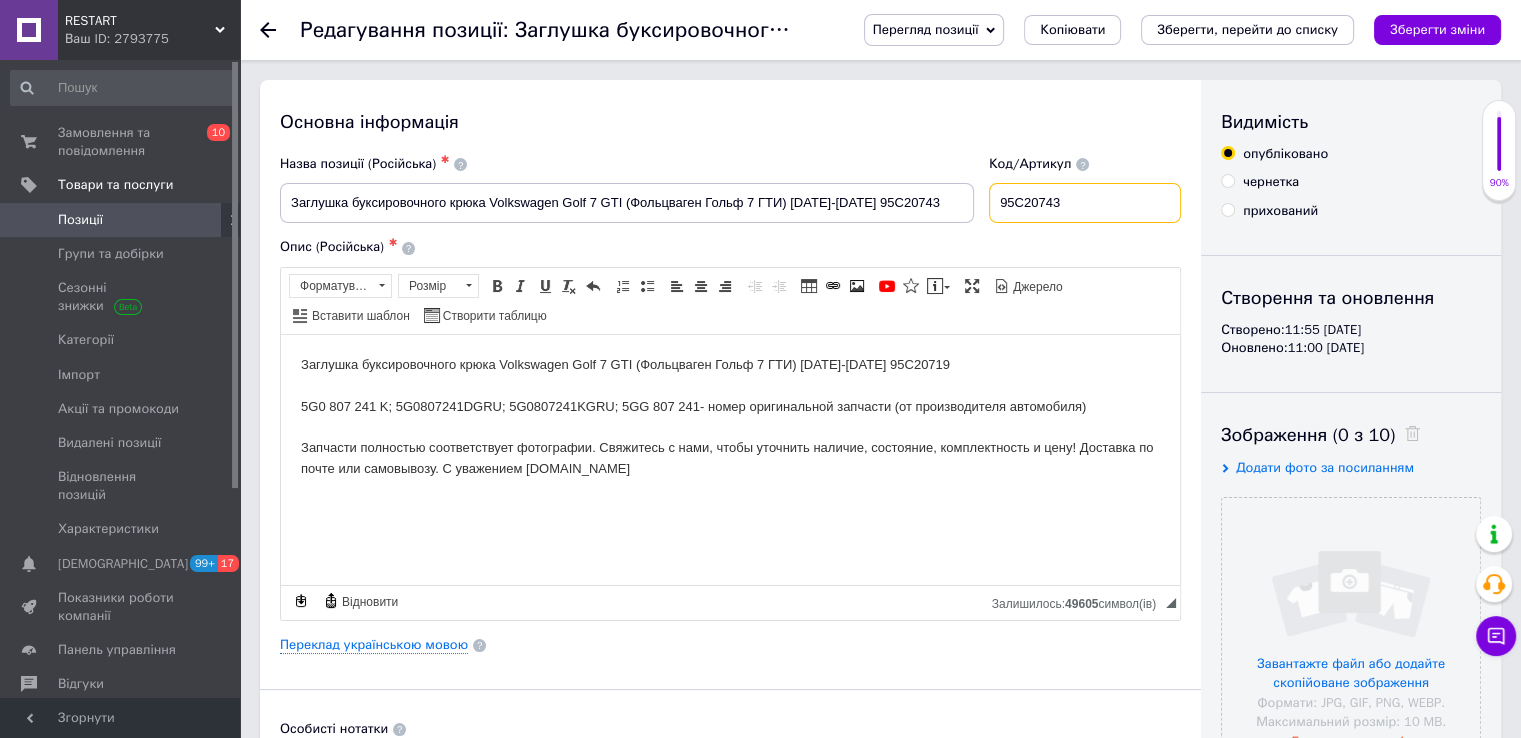 type on "95C20743" 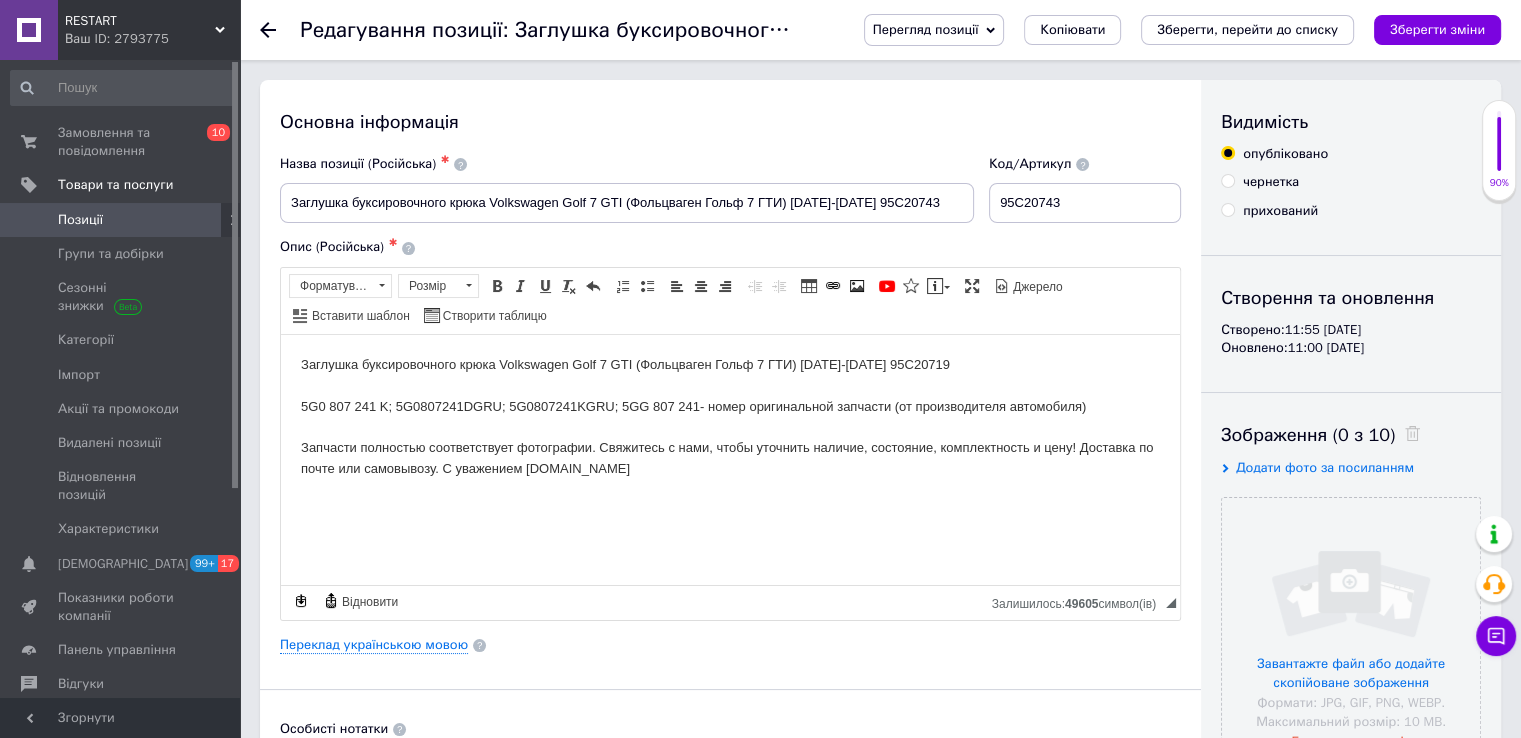 click on "Заглушка буксировочного крюка Volkswagen Golf 7 GTI (Фольцваген Гольф 7 ГТИ) [DATE]-[DATE] 95C20719 5G0 807 241 K; 5G0807241DGRU; 5G0807241KGRU; 5GG 807 241  - номер оригинальной запчасти (от производителя автомобиля) Запчасти полностью соответствует фотографии. Свяжитесь с нами, чтобы уточнить наличие, состояние, комплектность и цену! Доставка по почте или самовывозу. С уважением [DOMAIN_NAME]" at bounding box center [730, 416] 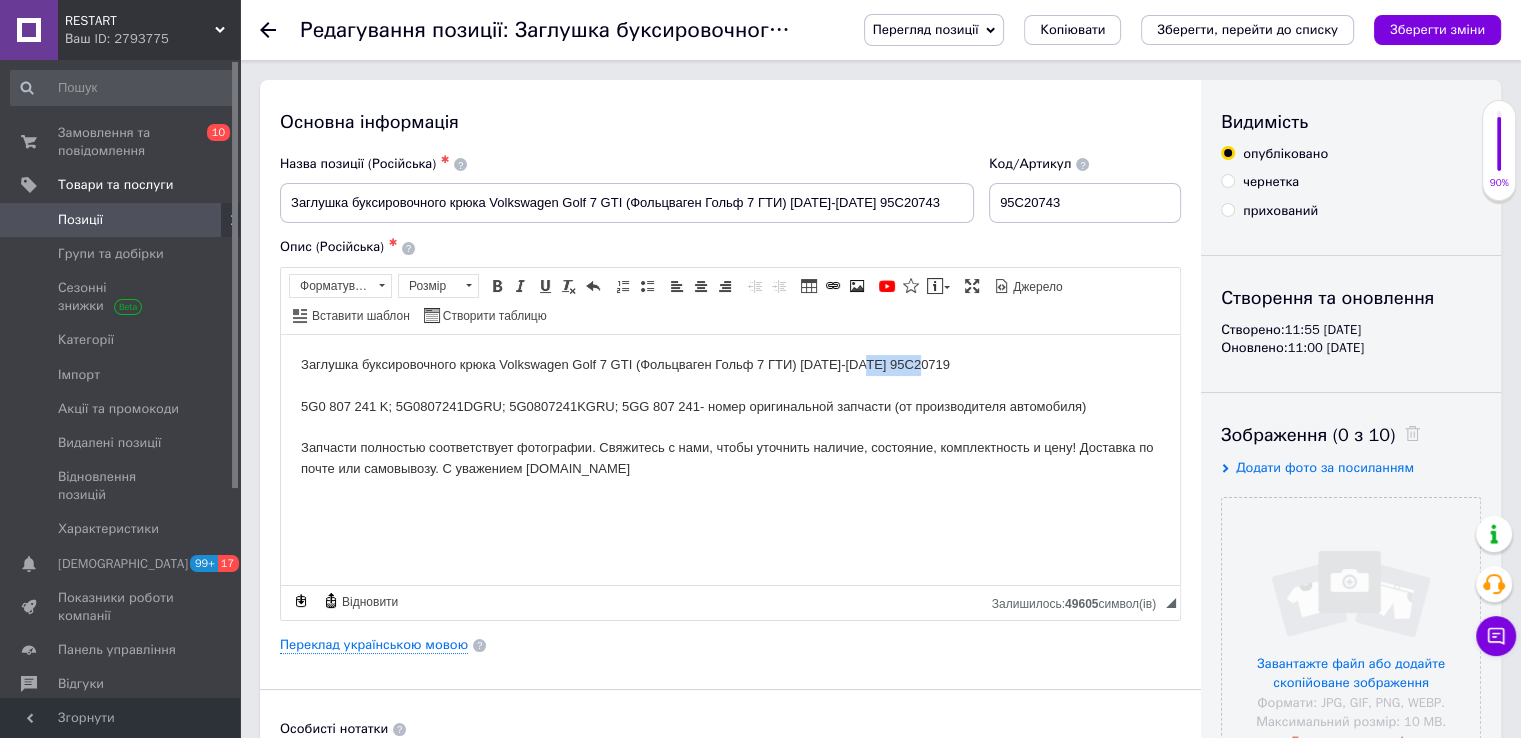 click on "Заглушка буксировочного крюка Volkswagen Golf 7 GTI (Фольцваген Гольф 7 ГТИ) [DATE]-[DATE] 95C20719 5G0 807 241 K; 5G0807241DGRU; 5G0807241KGRU; 5GG 807 241  - номер оригинальной запчасти (от производителя автомобиля) Запчасти полностью соответствует фотографии. Свяжитесь с нами, чтобы уточнить наличие, состояние, комплектность и цену! Доставка по почте или самовывозу. С уважением [DOMAIN_NAME]" at bounding box center (730, 416) 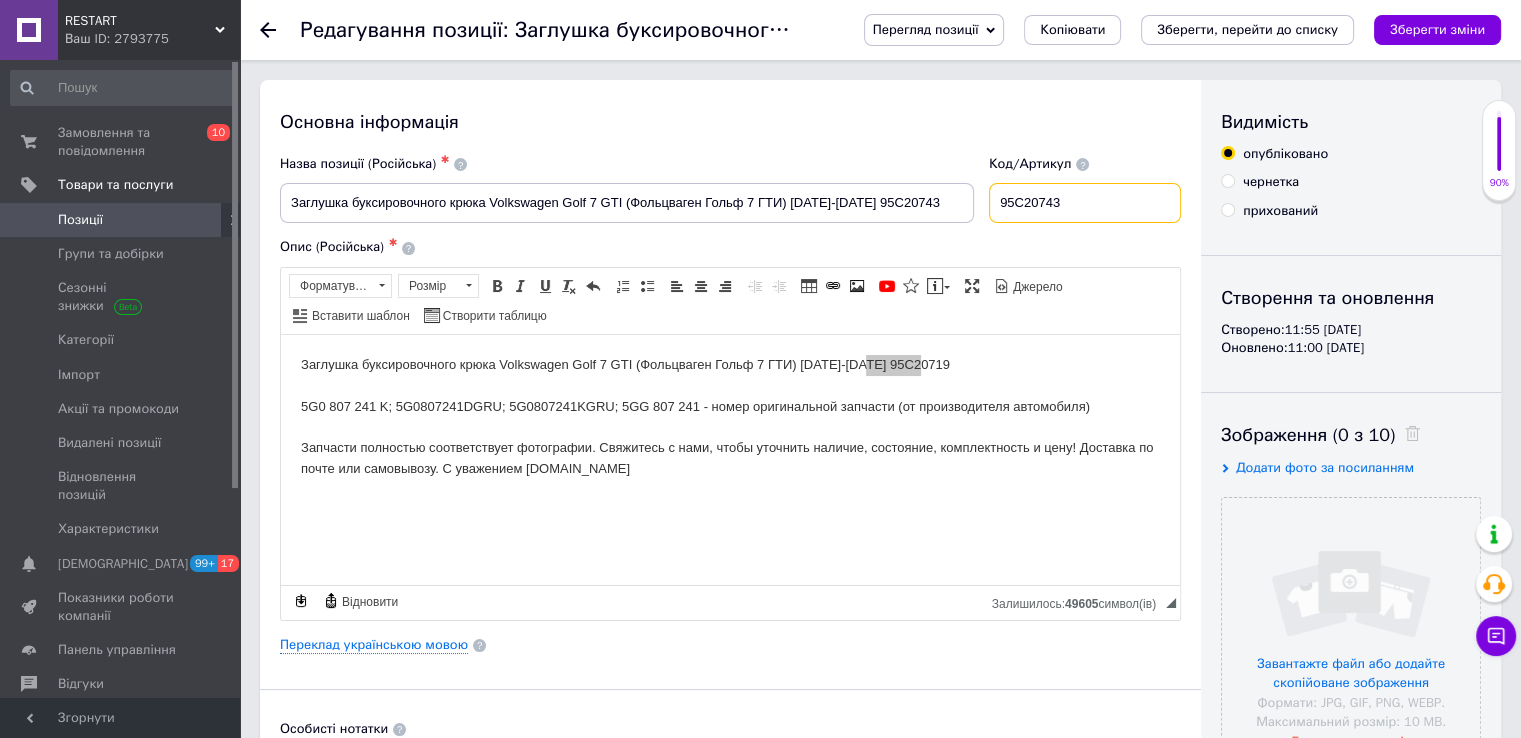 click on "95C20743" at bounding box center [1085, 203] 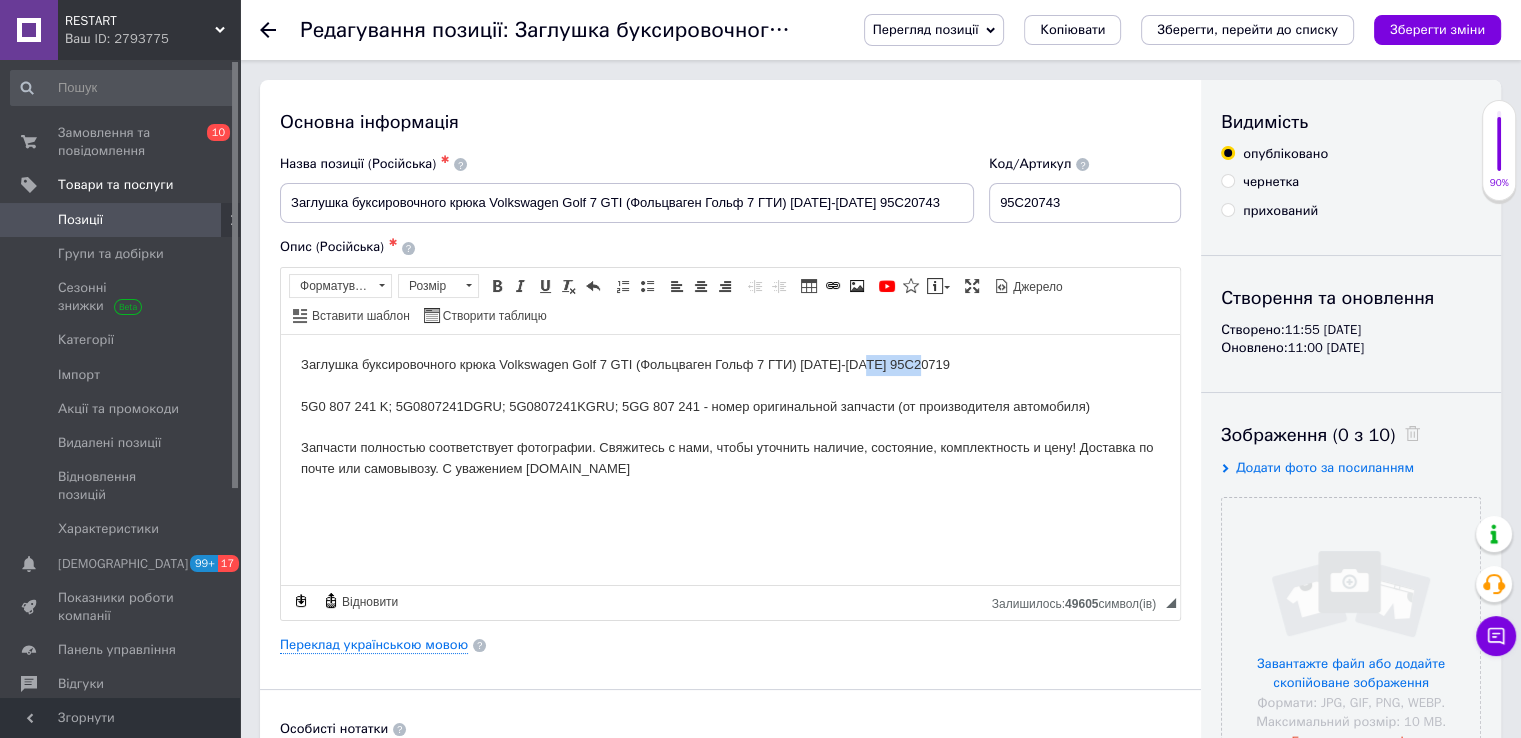 click on "Заглушка буксировочного крюка Volkswagen Golf 7 GTI (Фольцваген Гольф 7 ГТИ) [DATE]-[DATE] 95C20719 5G0 807 241 K; 5G0807241DGRU; 5G0807241KGRU; 5GG 807 241 - номер оригинальной запчасти (от производителя автомобиля) Запчасти полностью соответствует фотографии. Свяжитесь с нами, чтобы уточнить наличие, состояние, комплектность и цену! Доставка по почте или самовывозу. С уважением [DOMAIN_NAME]" at bounding box center [730, 416] 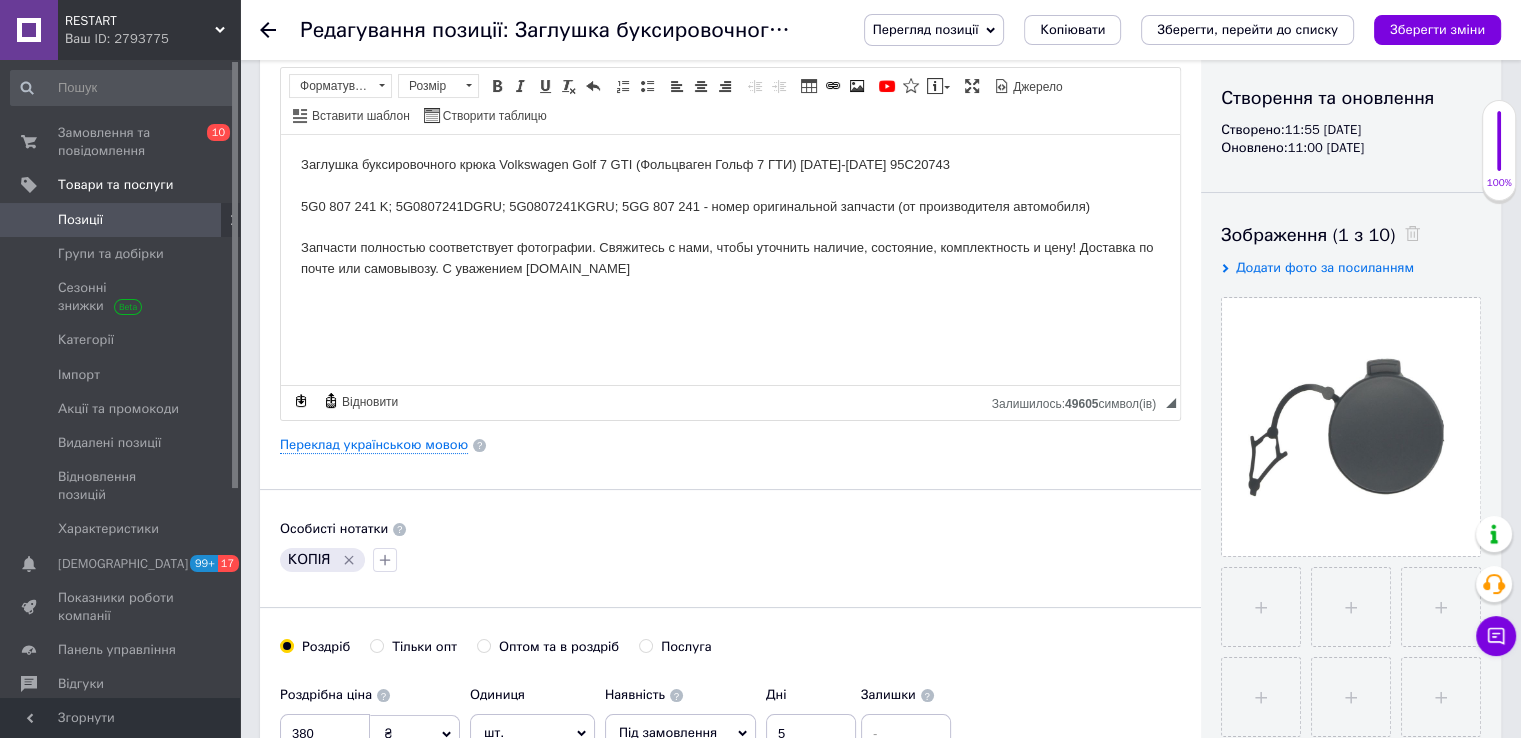 scroll, scrollTop: 0, scrollLeft: 0, axis: both 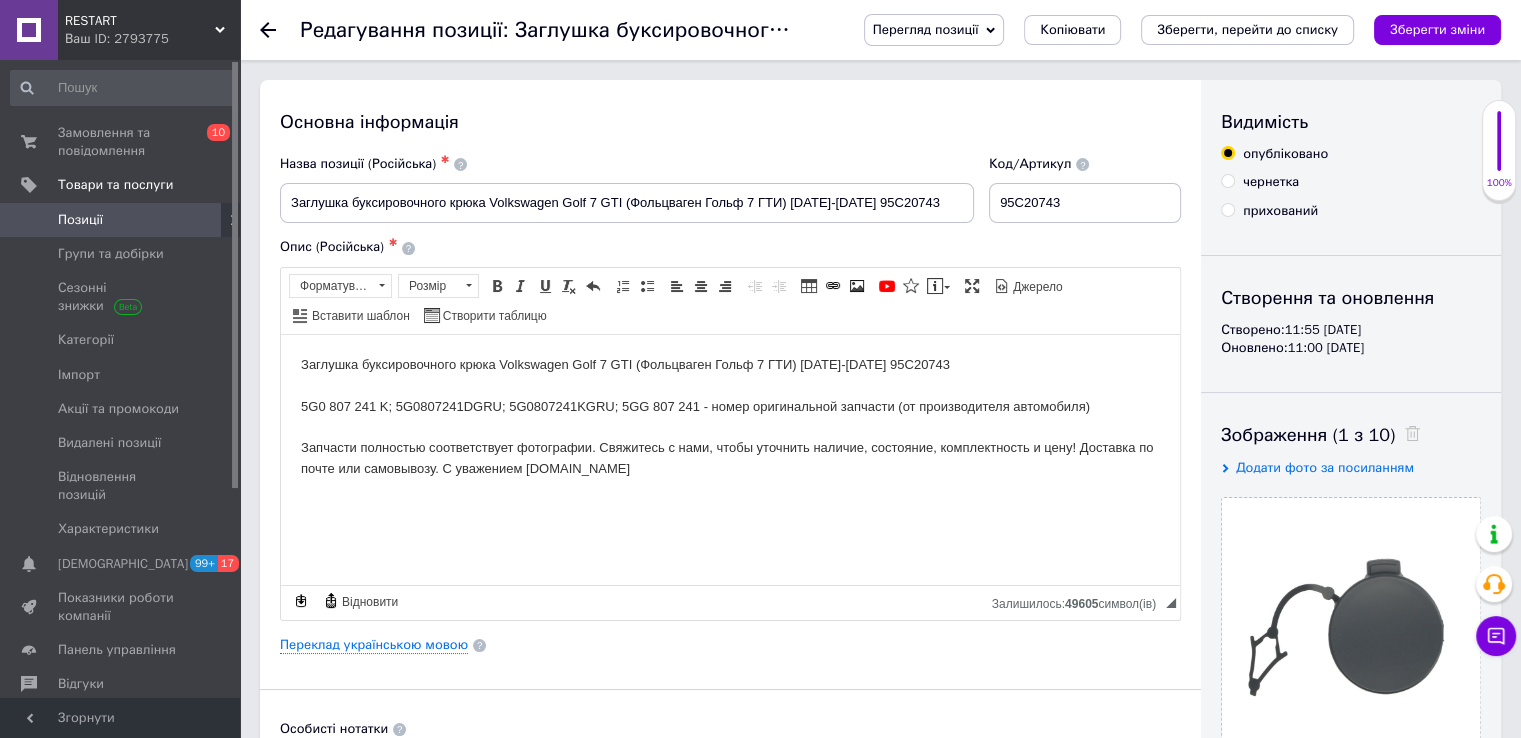 click on "Опис (Російська) ✱ Заглушка буксировочного крюка Volkswagen Golf 7 GTI (Фольцваген Гольф 7 ГТИ) [DATE]-[DATE] 95C20743
5G0 807 241 K; 5G0807241DGRU; 5G0807241KGRU; 5GG 807 241 - номер оригинальной запчасти (от производителя автомобиля)
Запчасти полностью соответствует фотографии. Свяжитесь с нами, чтобы уточнить наличие, состояние, комплектность и цену! Доставка по почте или самовывозу. С уважением [DOMAIN_NAME] Розширений текстовий редактор, B1C1DD46-A99A-44C4-9CE4-582DBFBFA8BF Панель інструментів редактора Форматування Форматування Розмір Розмір   Жирний  Сполучення клавіш Ctrl+B   Курсив  Сполучення клавіш Ctrl+I" at bounding box center (730, 429) 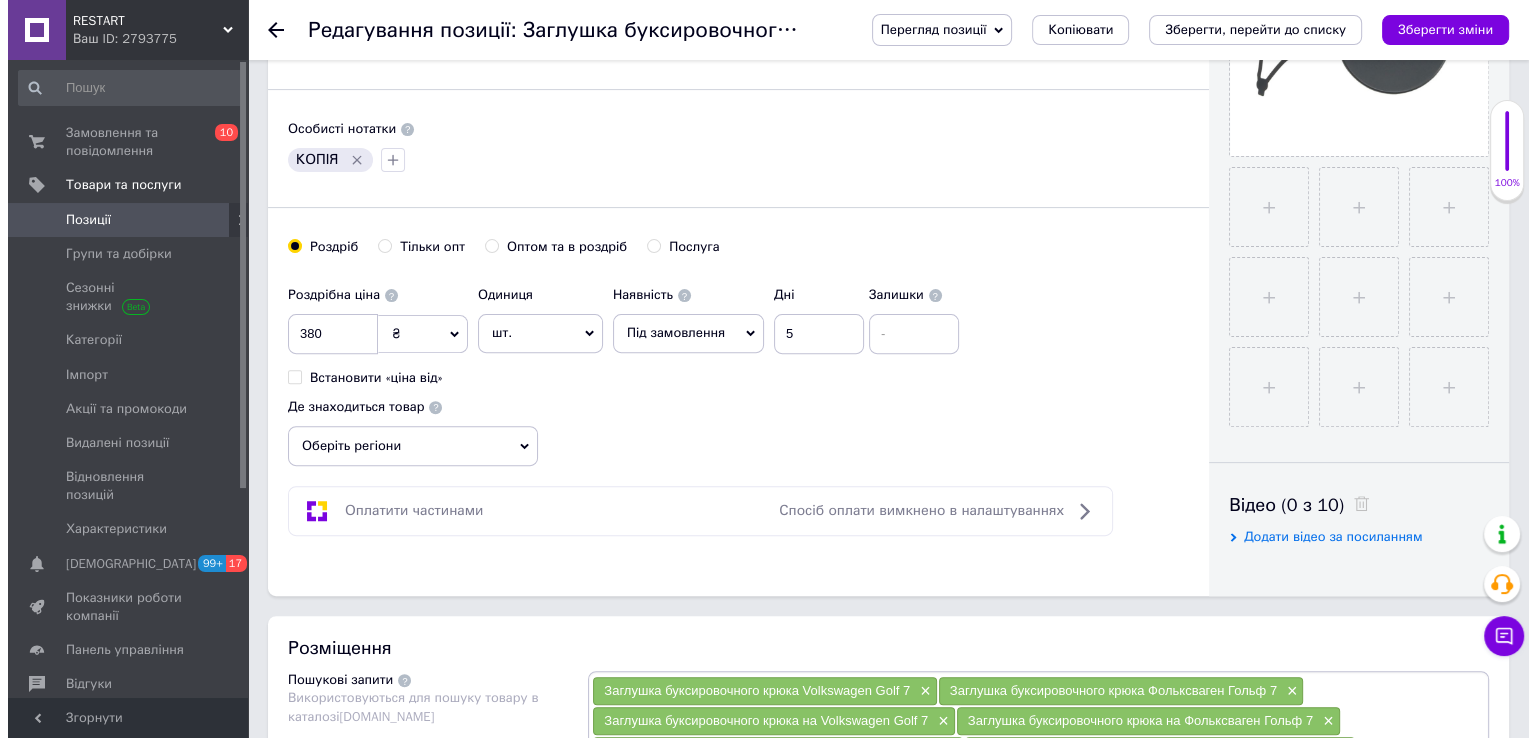 scroll, scrollTop: 1300, scrollLeft: 0, axis: vertical 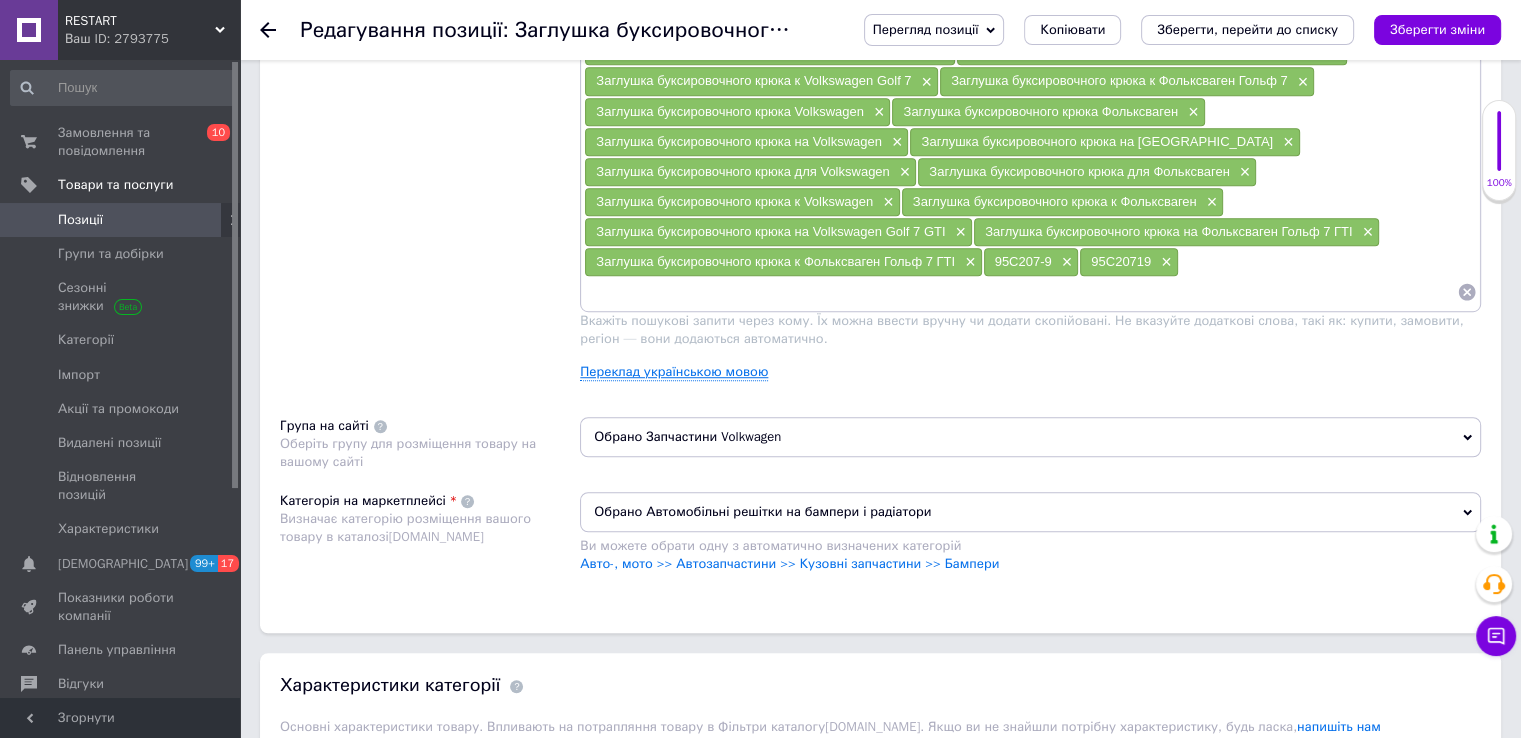 click on "Переклад українською мовою" at bounding box center (674, 372) 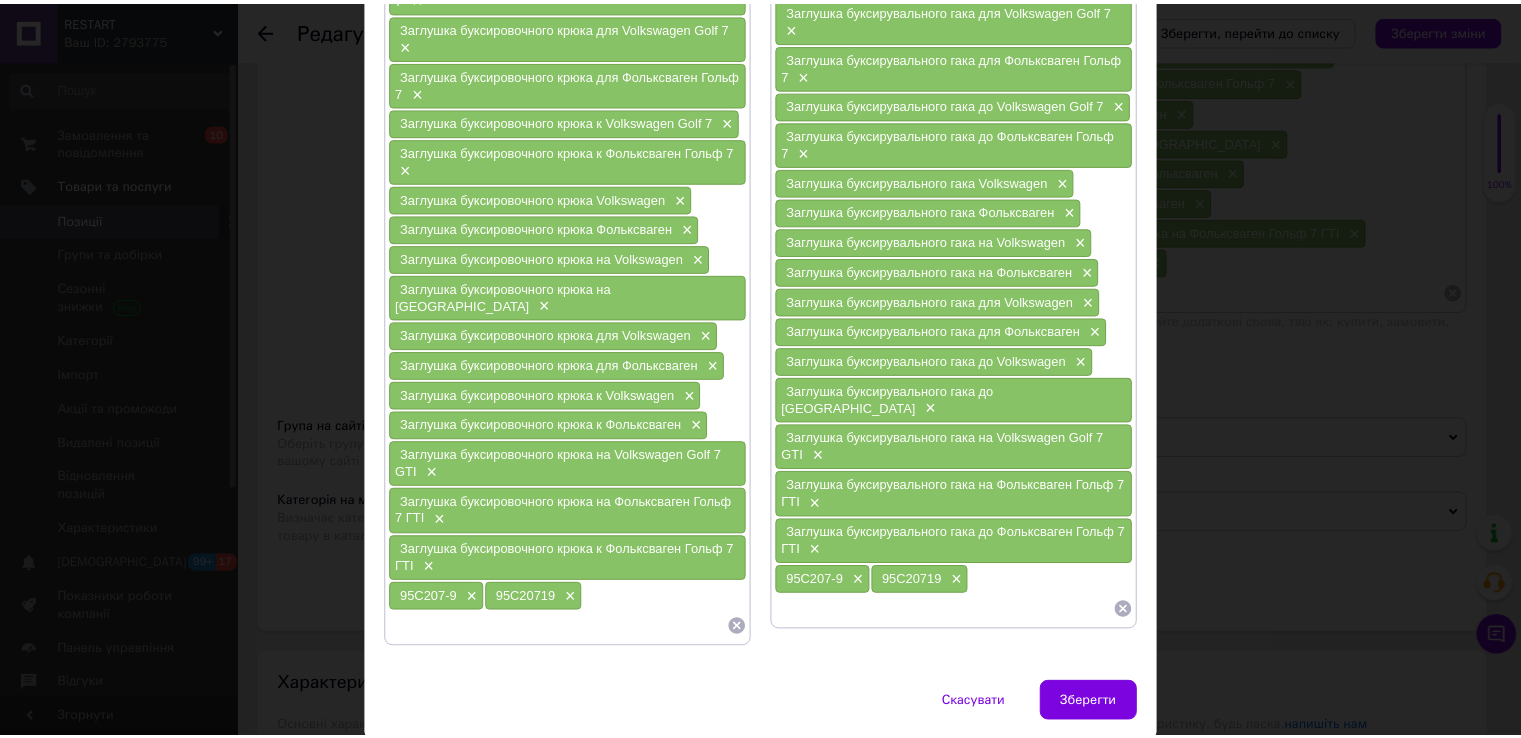scroll, scrollTop: 401, scrollLeft: 0, axis: vertical 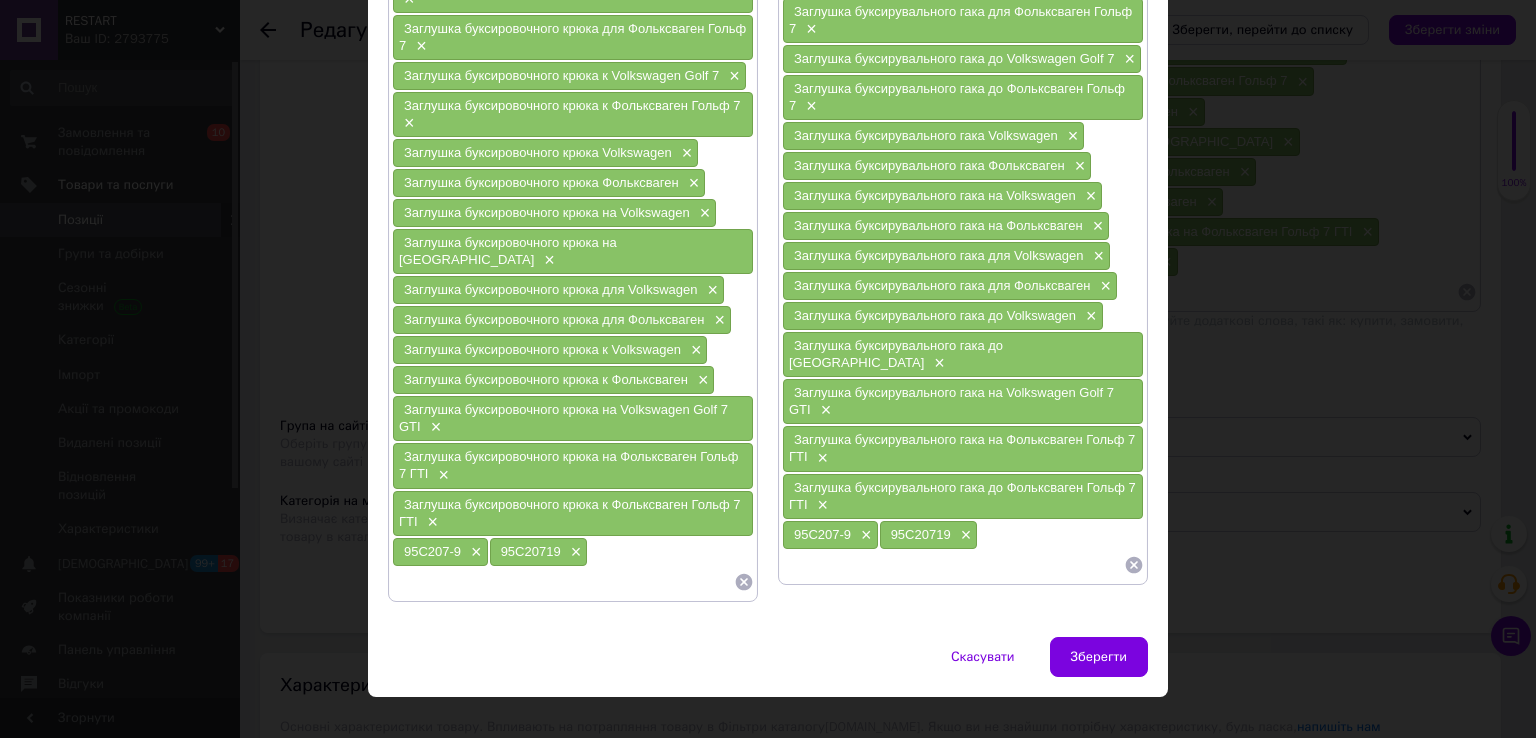 click at bounding box center [563, 582] 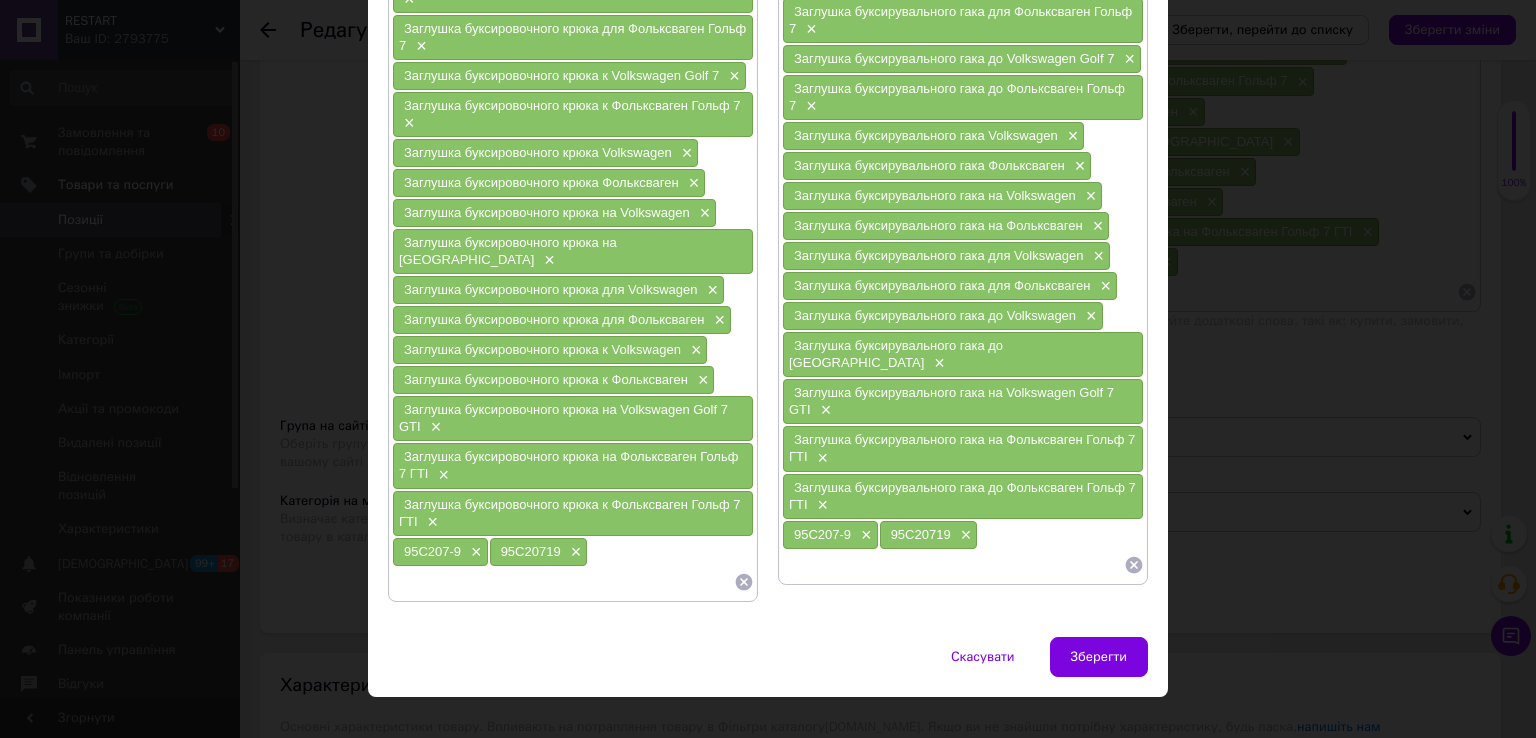 paste on "95C20743" 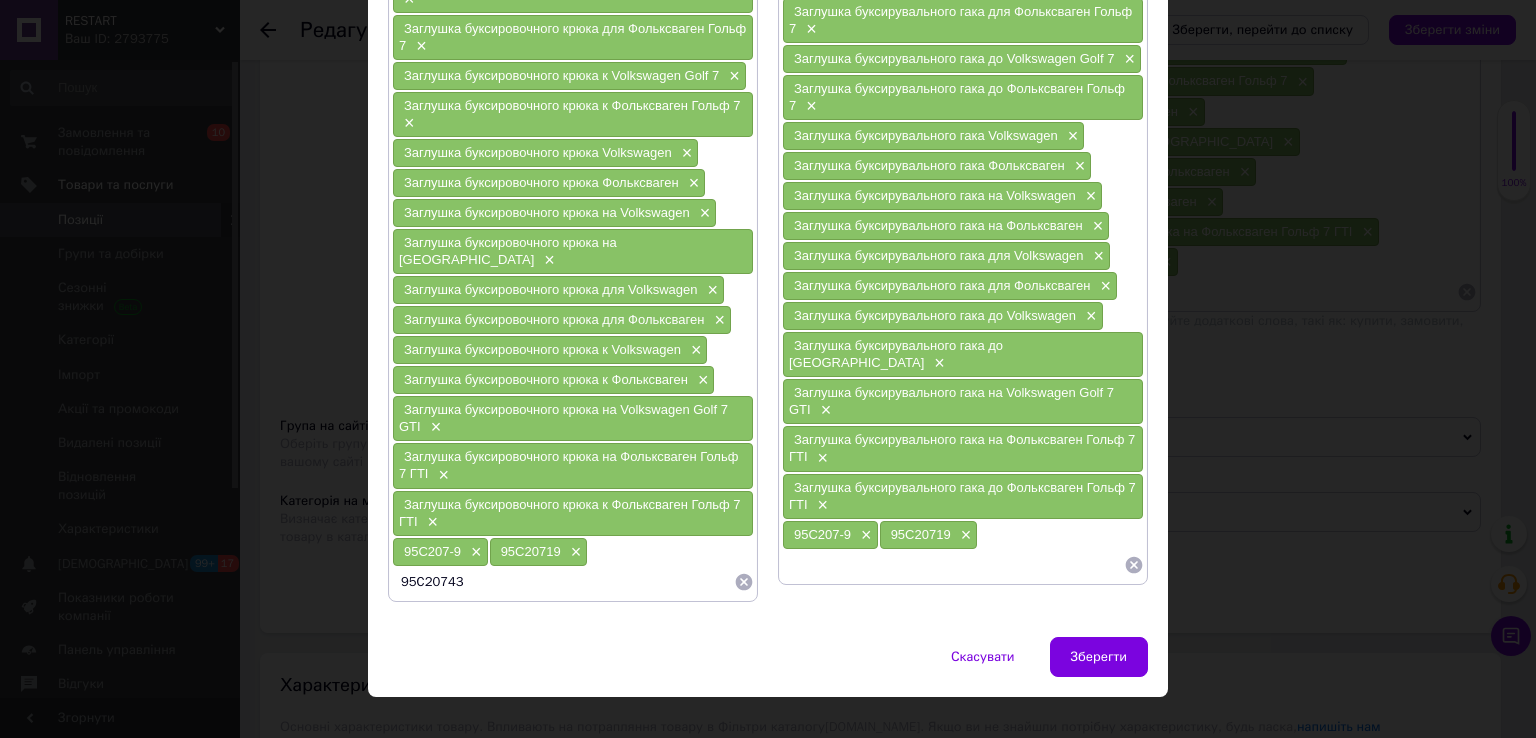 type 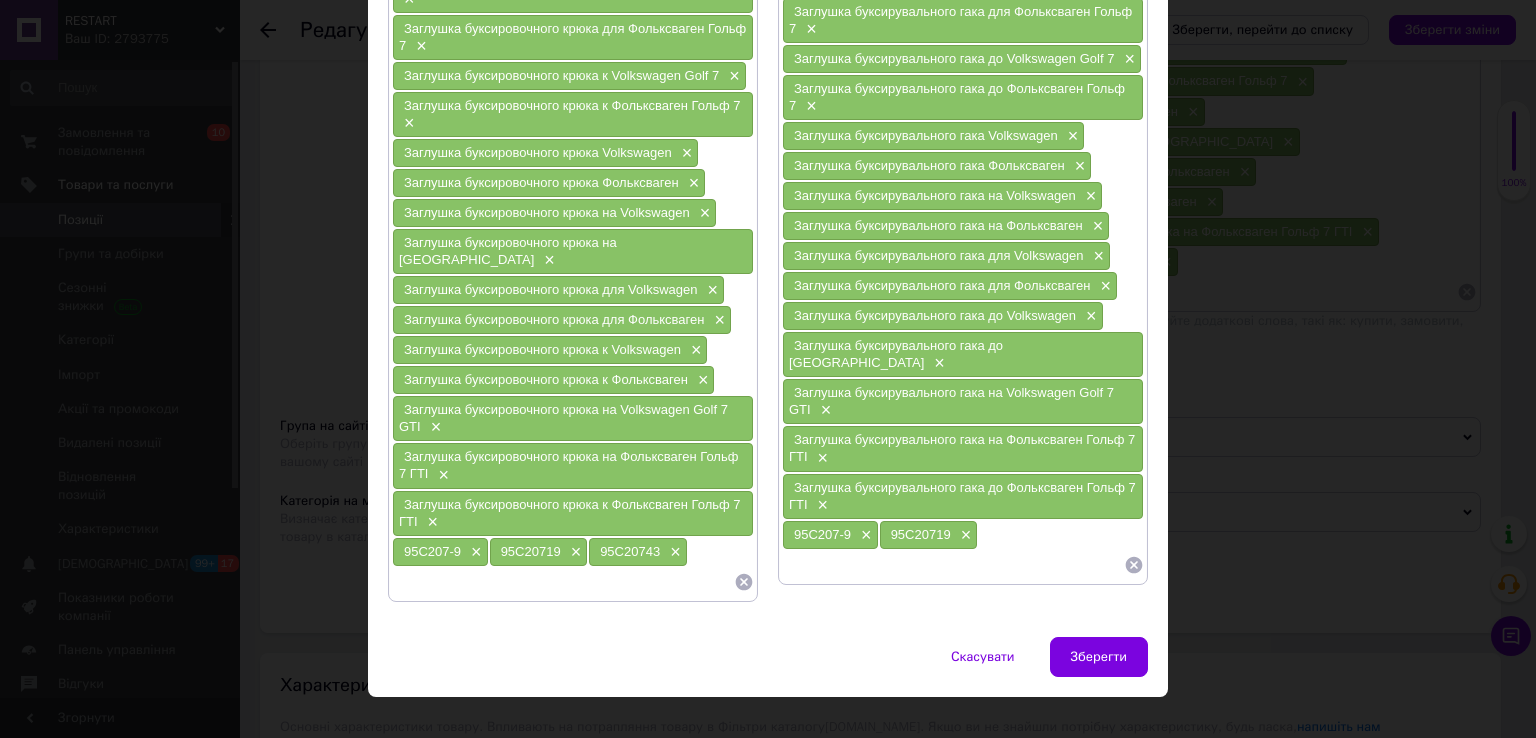 click at bounding box center (953, 565) 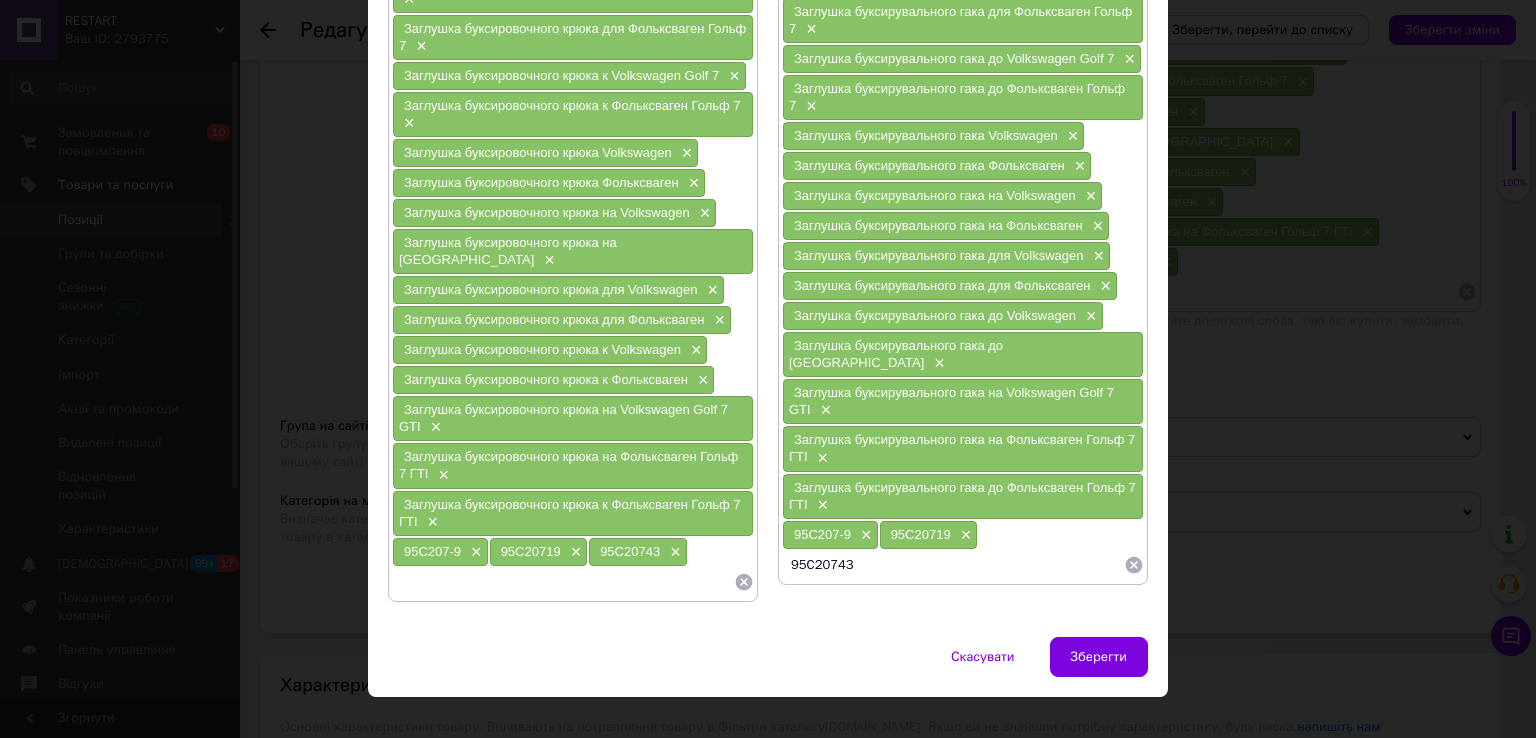 type 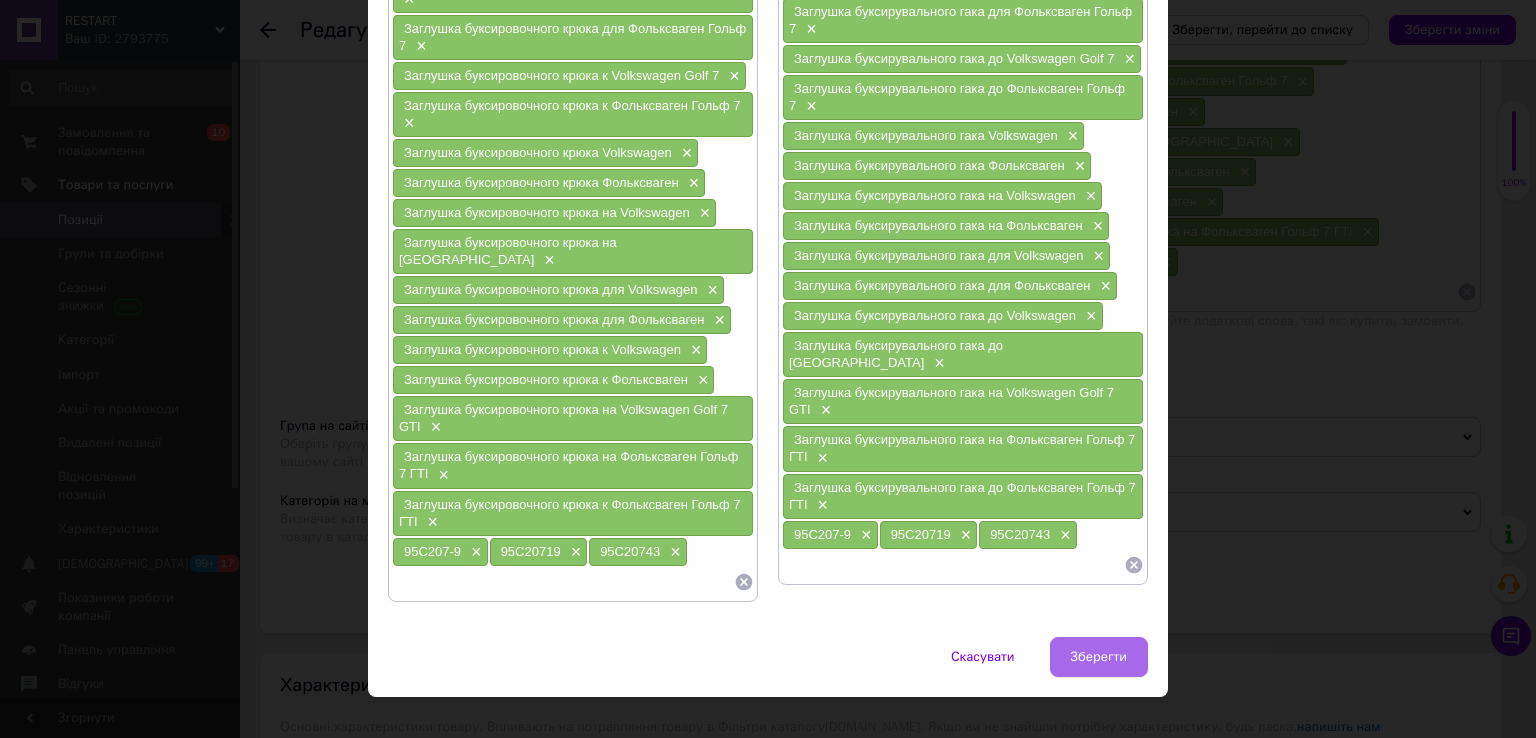 click on "Зберегти" at bounding box center (1099, 657) 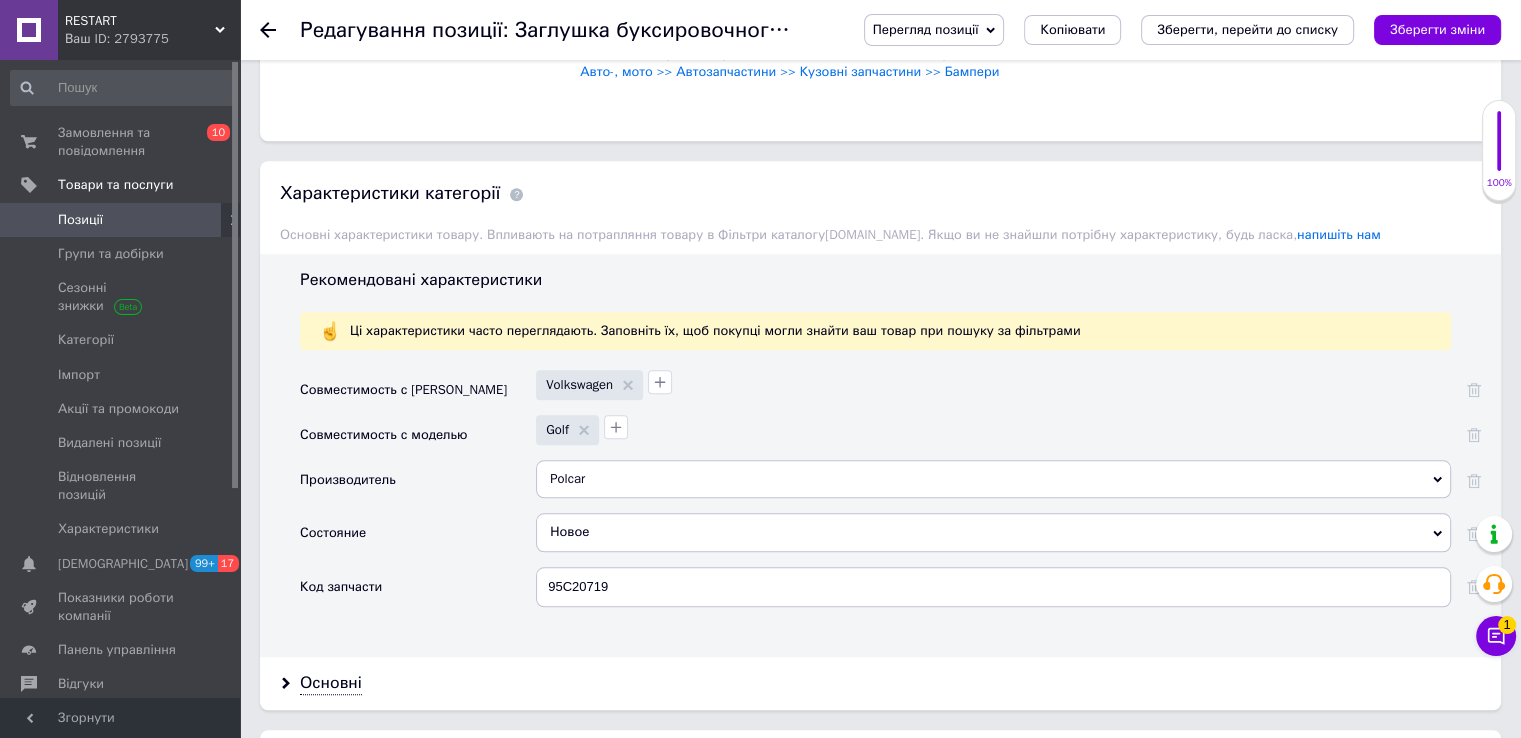 scroll, scrollTop: 1900, scrollLeft: 0, axis: vertical 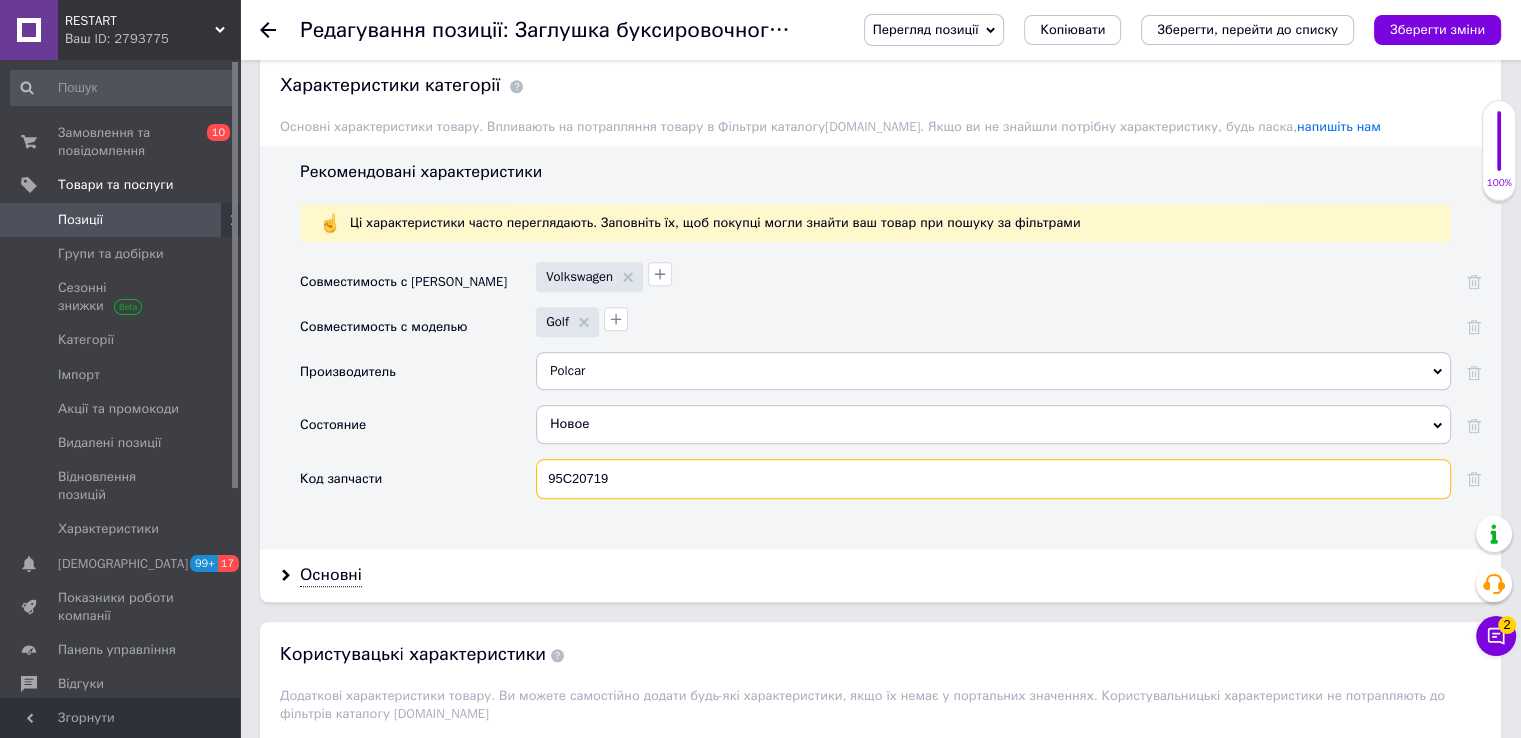 drag, startPoint x: 622, startPoint y: 481, endPoint x: 396, endPoint y: 463, distance: 226.71568 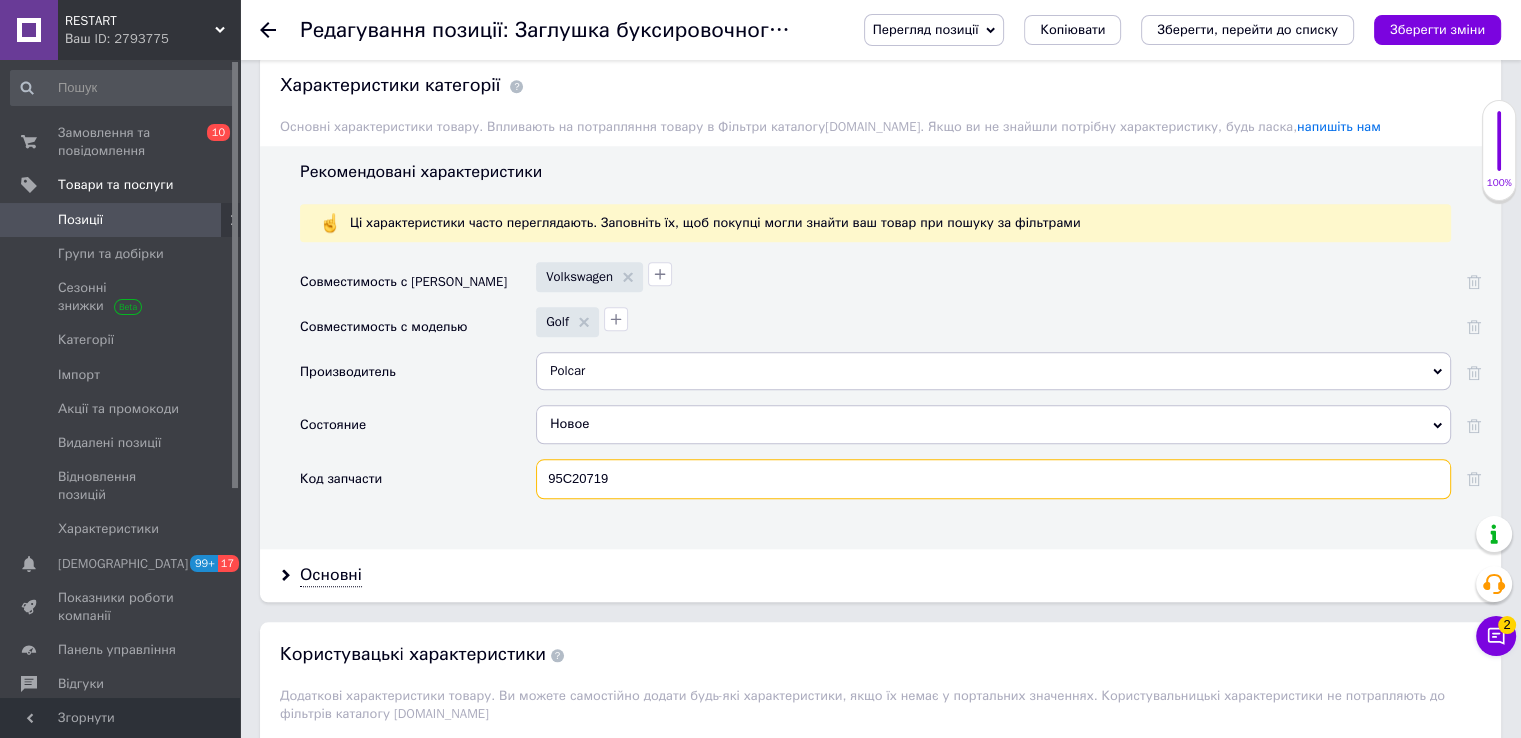 paste on "43" 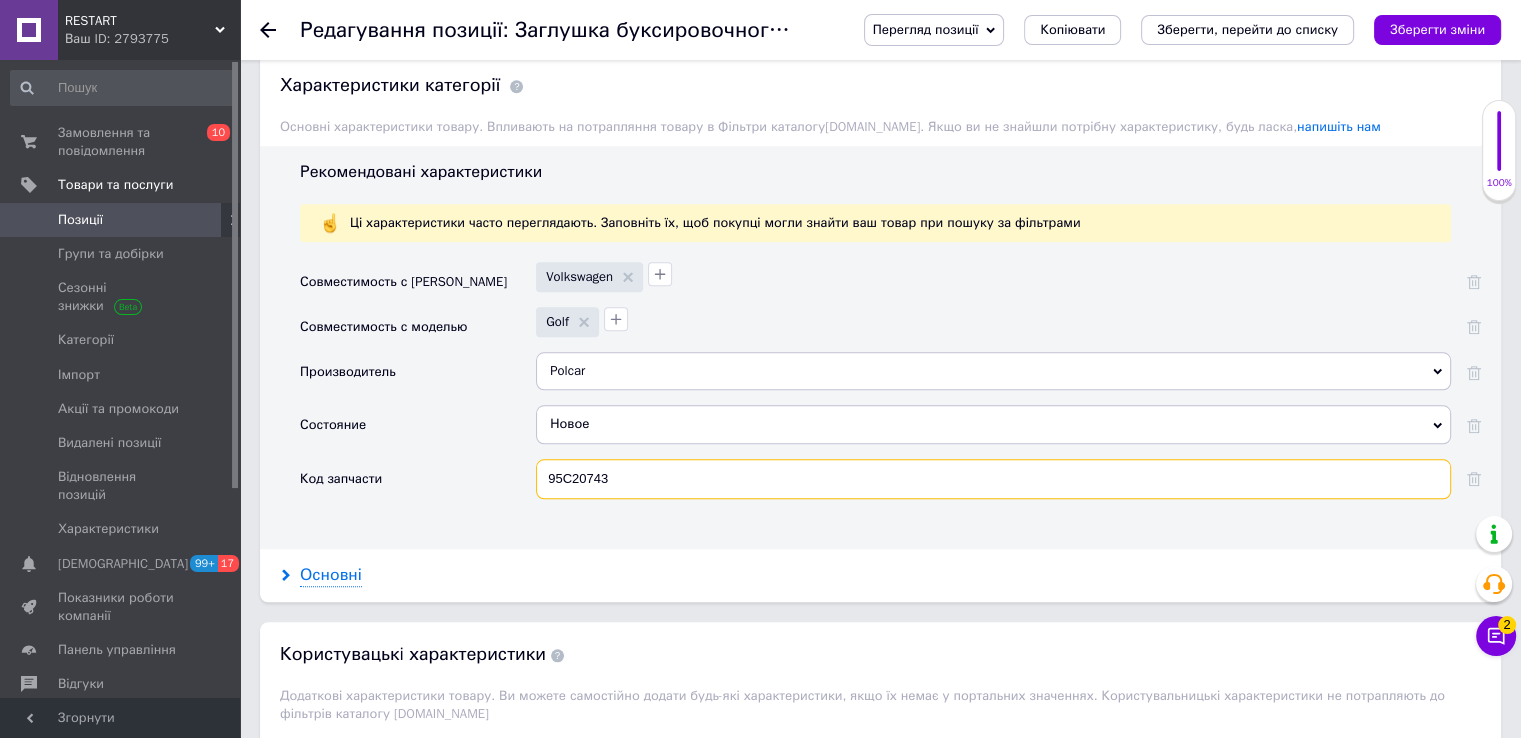 type on "95C20743" 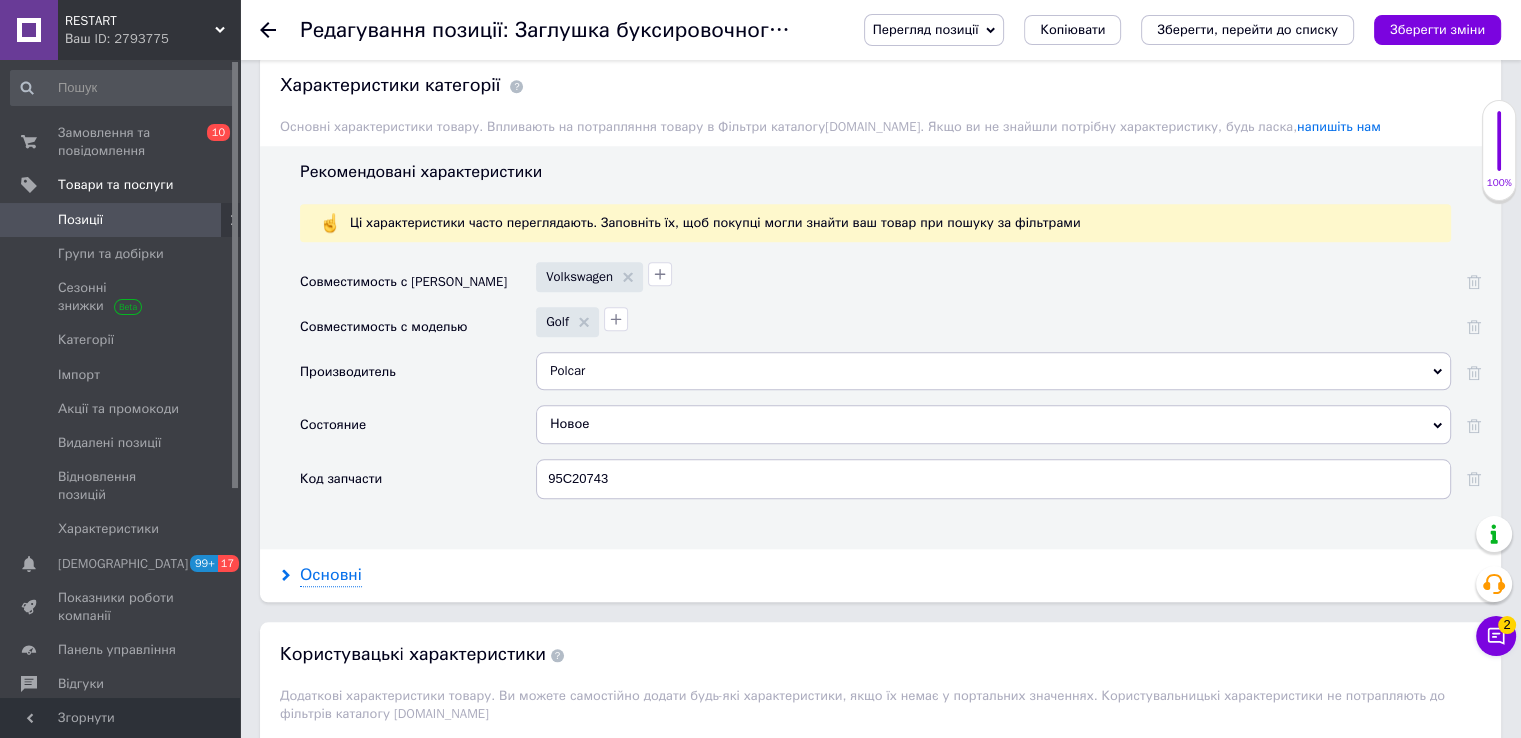 click on "Основні" at bounding box center (331, 575) 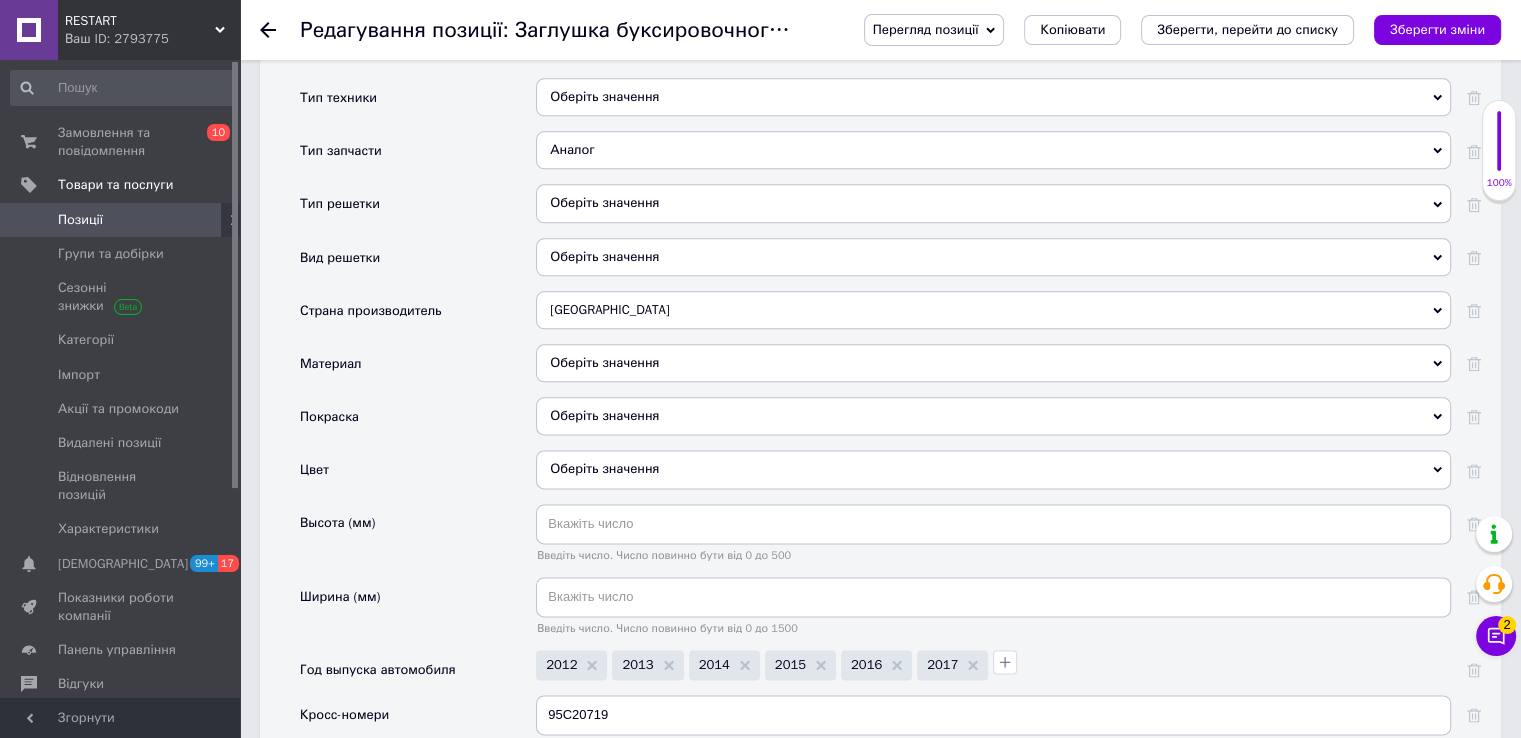 scroll, scrollTop: 2800, scrollLeft: 0, axis: vertical 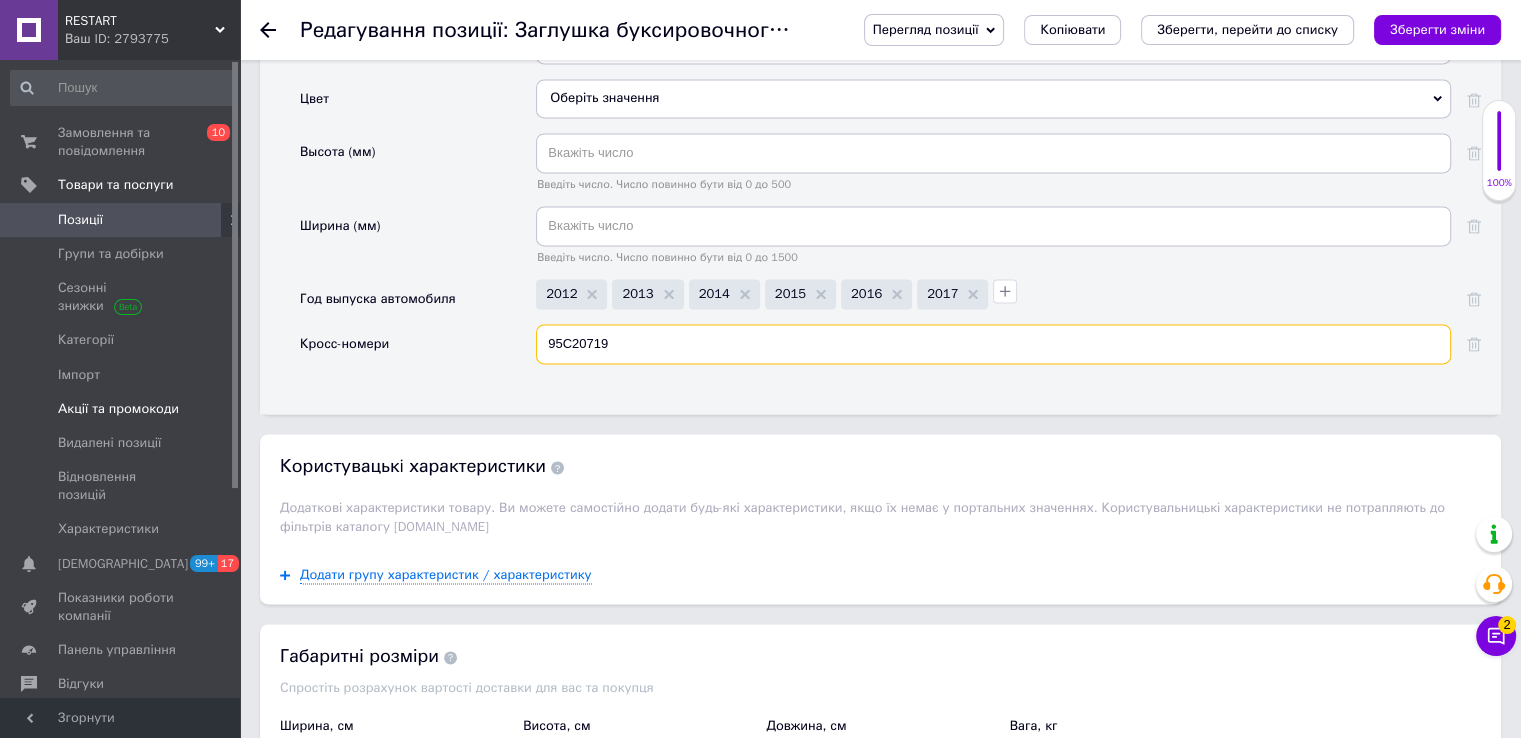drag, startPoint x: 624, startPoint y: 333, endPoint x: 239, endPoint y: 379, distance: 387.7383 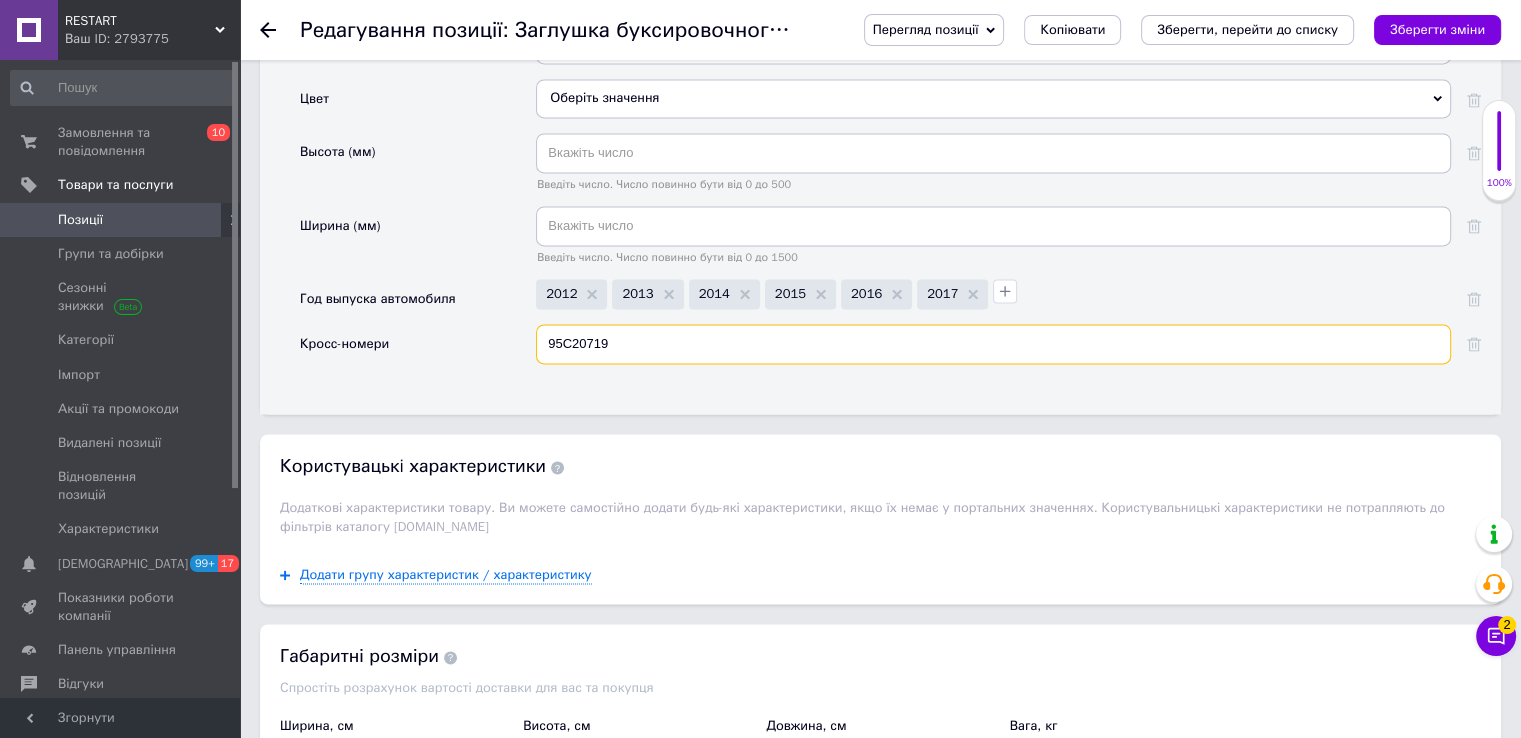 paste on "43" 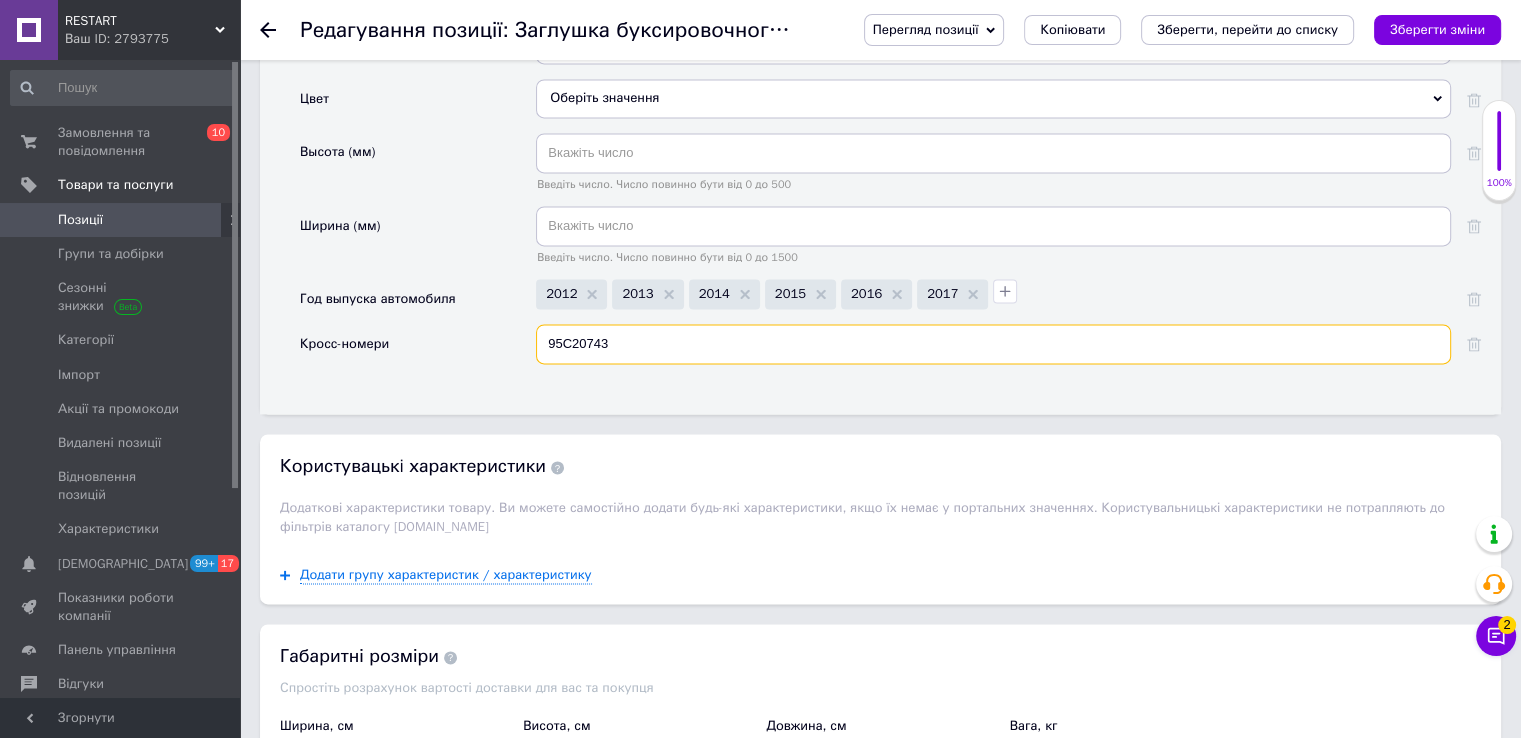 type on "95C20743" 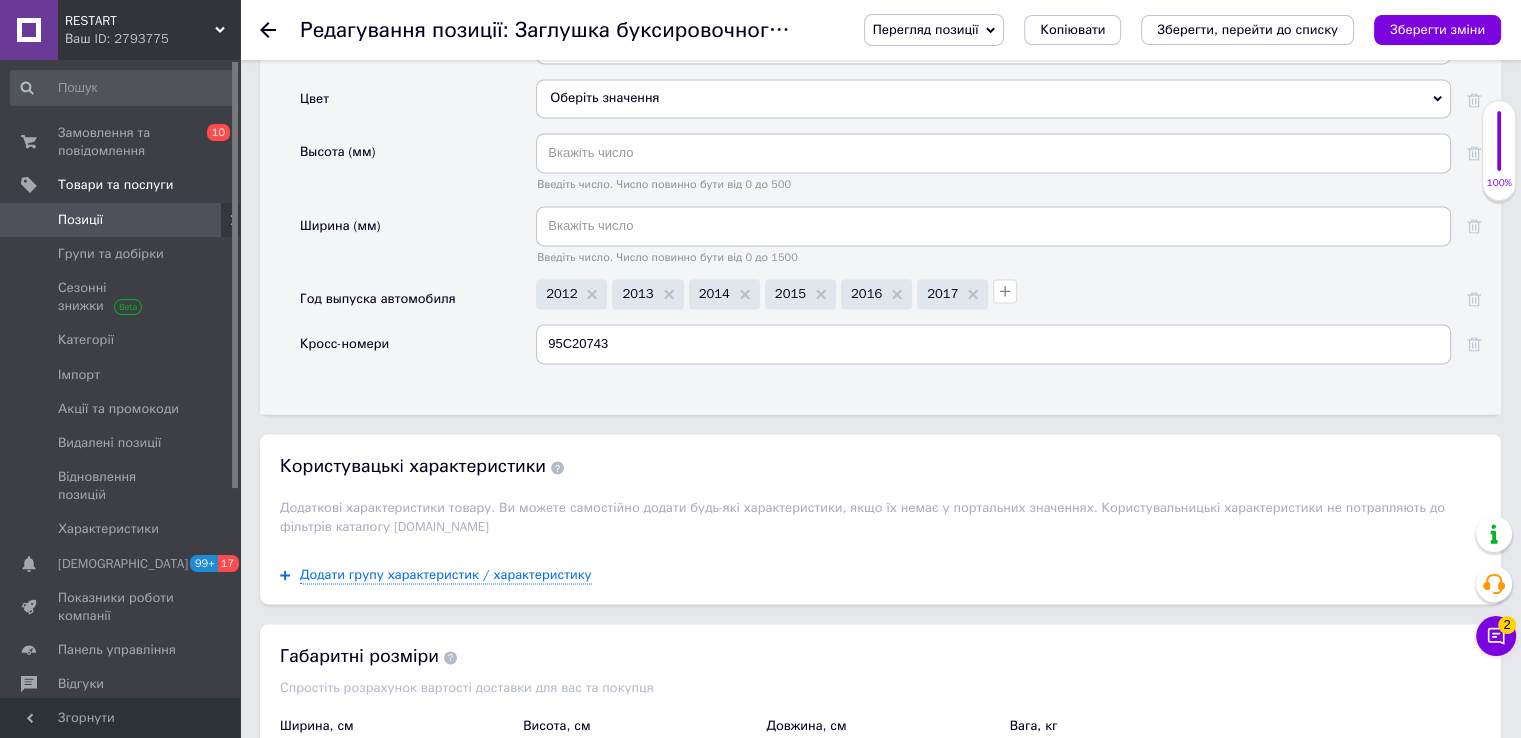 click on "Основні Тип техники Оберіть значення Тип запчасти Аналог Аналог Тип решетки Оберіть значення Вид решетки Оберіть значення Страна производитель [GEOGRAPHIC_DATA] [GEOGRAPHIC_DATA] Материал Оберіть значення Покраска Оберіть значення Цвет Оберіть значення Высота (мм) Введіть число. Число повинно бути від 0 до 500 Ширина (мм) Введіть число. Число повинно бути від 0 до 1500 Год выпуска автомобиля 2012 2013 2014 2015 2016 2017 Кросс-номери 95C20743" at bounding box center [880, 31] 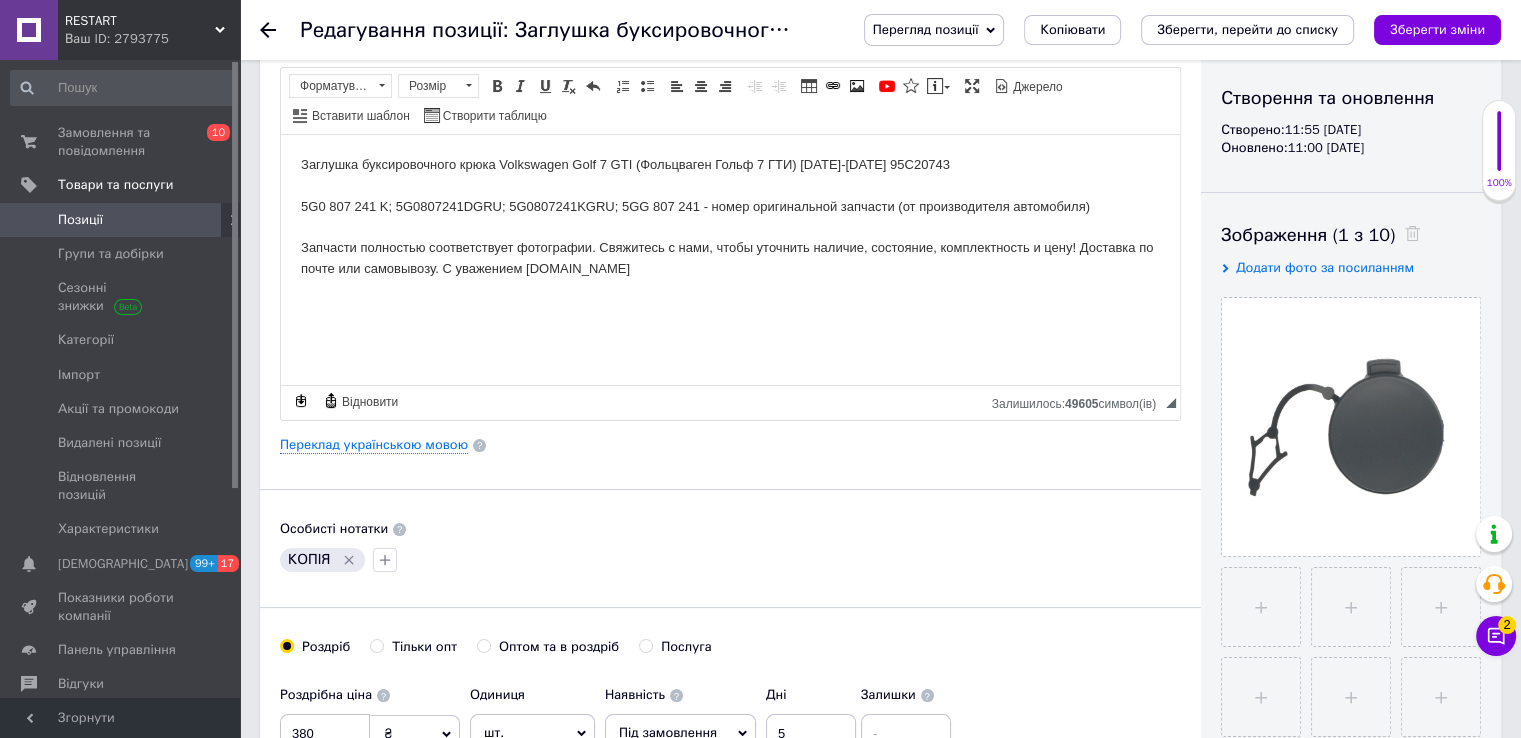 scroll, scrollTop: 500, scrollLeft: 0, axis: vertical 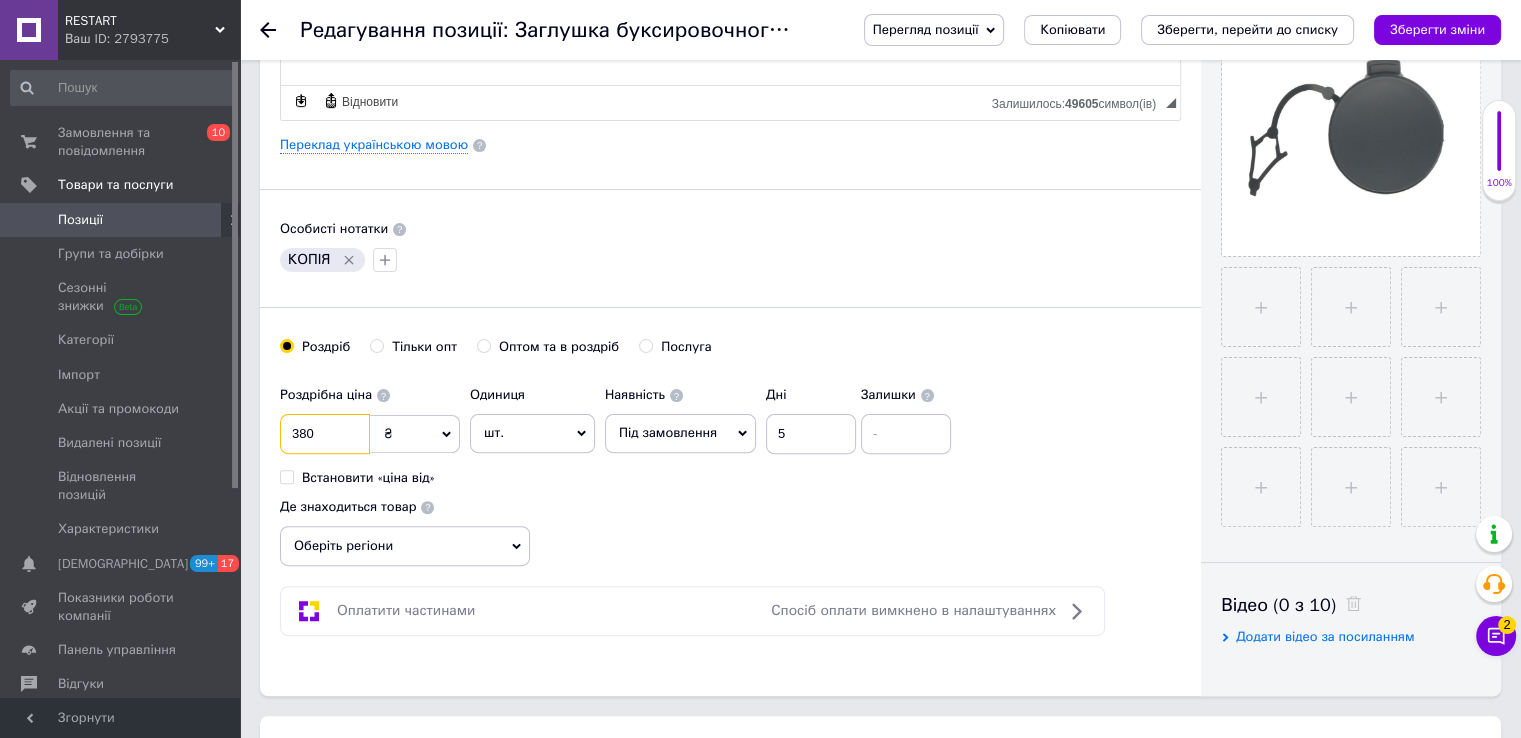 drag, startPoint x: 288, startPoint y: 443, endPoint x: 259, endPoint y: 435, distance: 30.083218 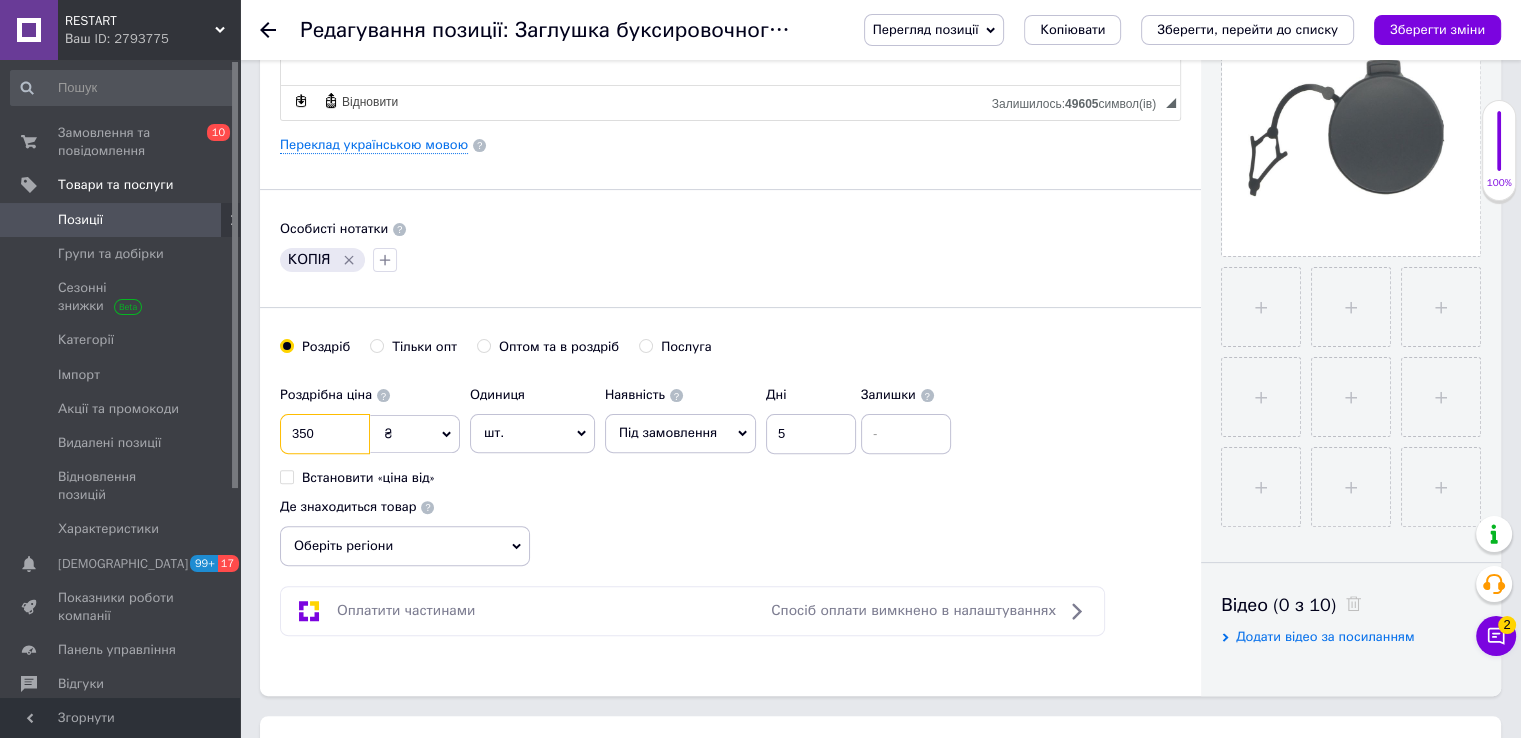 type on "350" 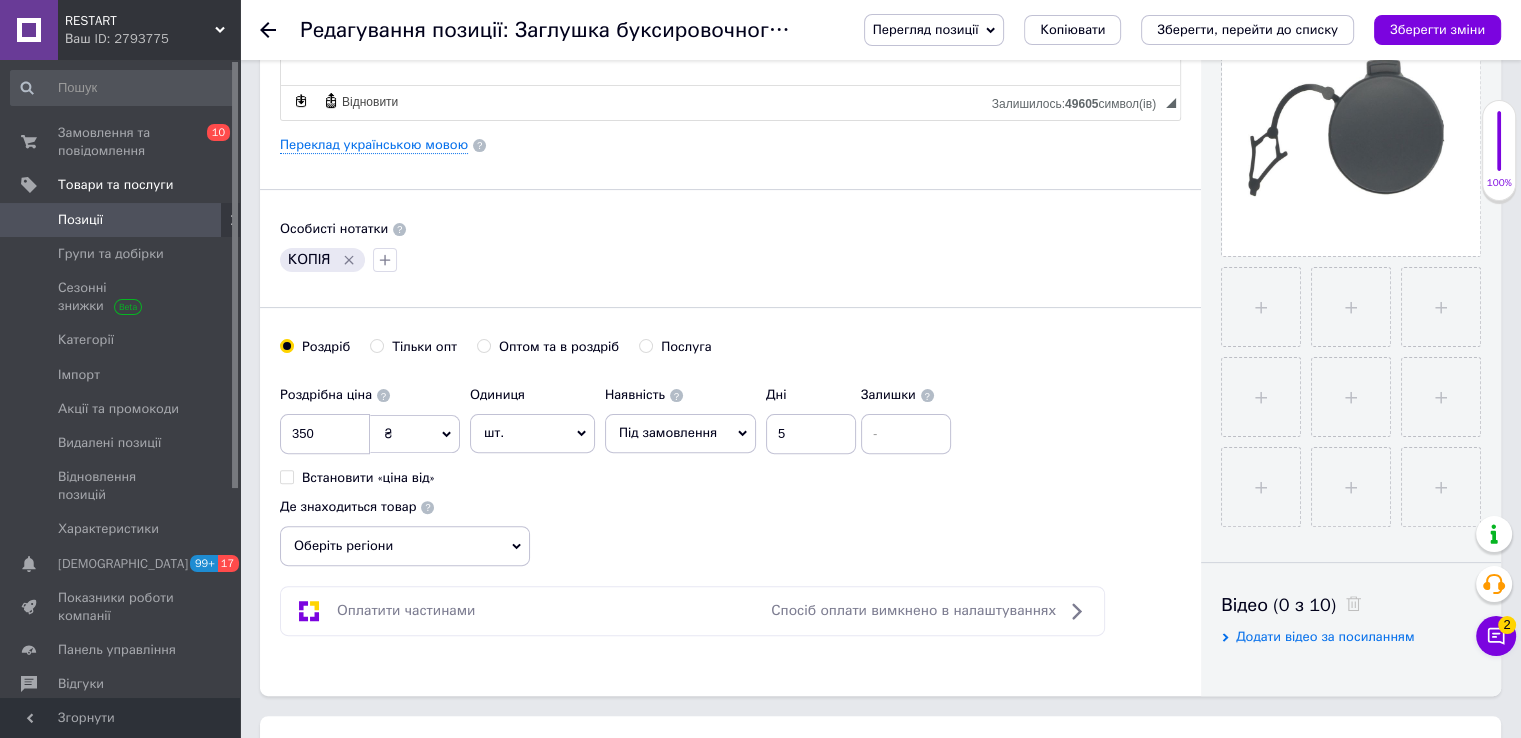 click on "Роздрібна ціна 350 ₴ $ EUR CHF GBP ¥ PLN ₸ MDL HUF KGS CNY TRY KRW lei Встановити «ціна від» Одиниця шт. Популярне комплект упаковка кв.м пара м кг пог.м послуга т а автоцистерна ампула б балон банка блістер бобіна бочка [PERSON_NAME] бухта в ват виїзд відро г г га година гр/кв.м гігакалорія д дав два місяці день доба доза є єврокуб з зміна к кВт каністра карат кв.дм кв.м кв.см кв.фут квартал кг кг/кв.м км колесо комплект коробка куб.дм куб.м л л лист м м мВт мл мм моток місяць мішок н набір номер о об'єкт од. п палетомісце пара партія пач пог.м послуга посівна одиниця птахомісце півроку пігулка" at bounding box center [730, 471] 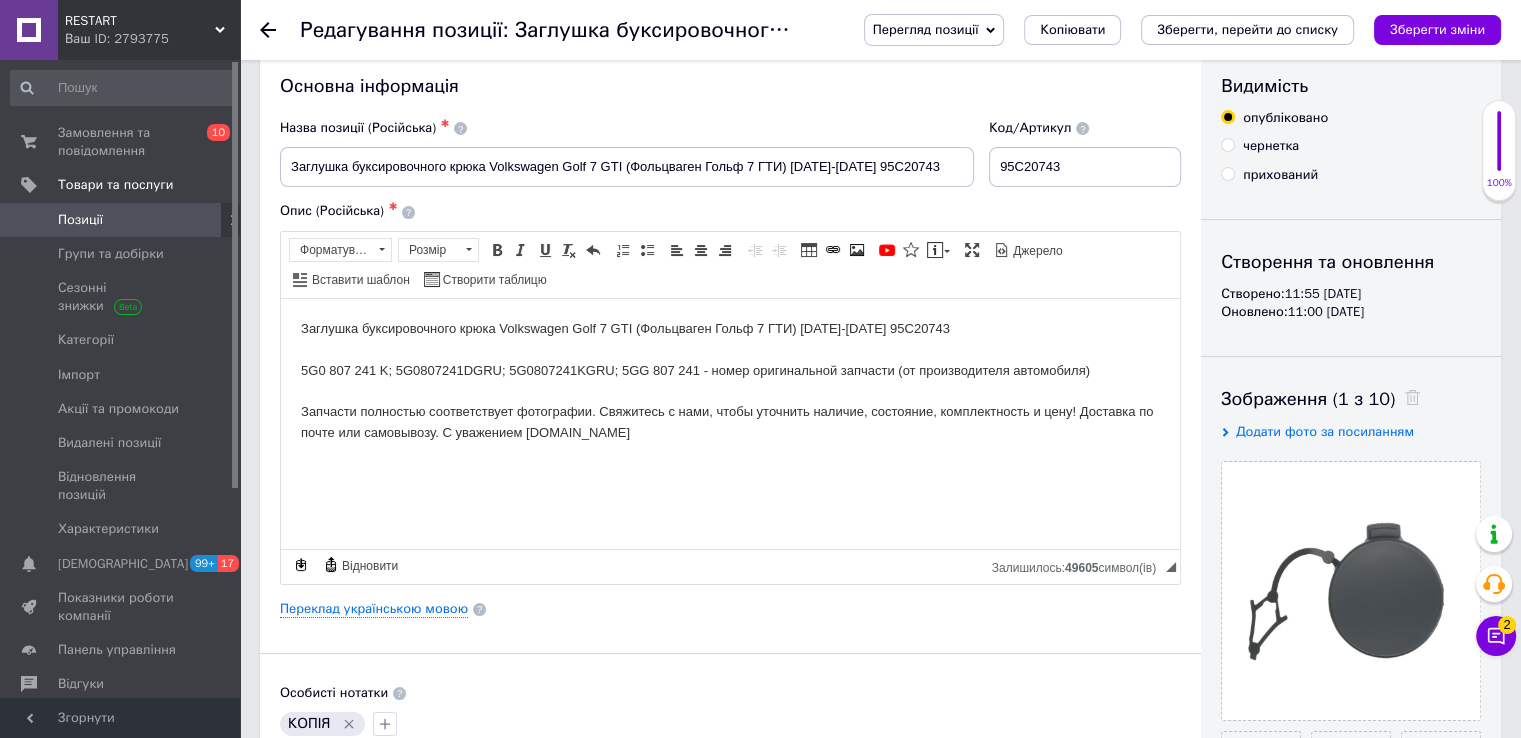 scroll, scrollTop: 0, scrollLeft: 0, axis: both 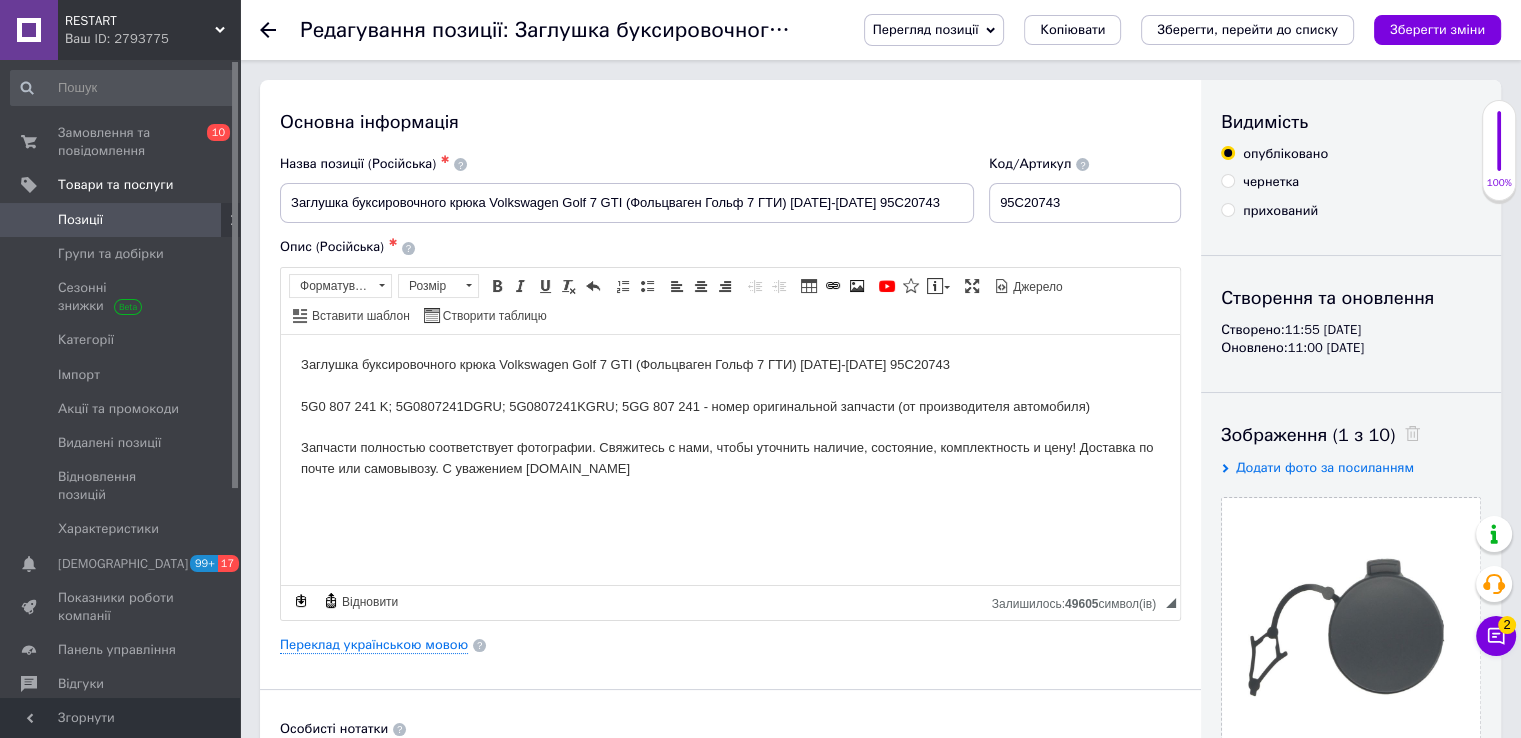 drag, startPoint x: 305, startPoint y: 362, endPoint x: 653, endPoint y: 462, distance: 362.08286 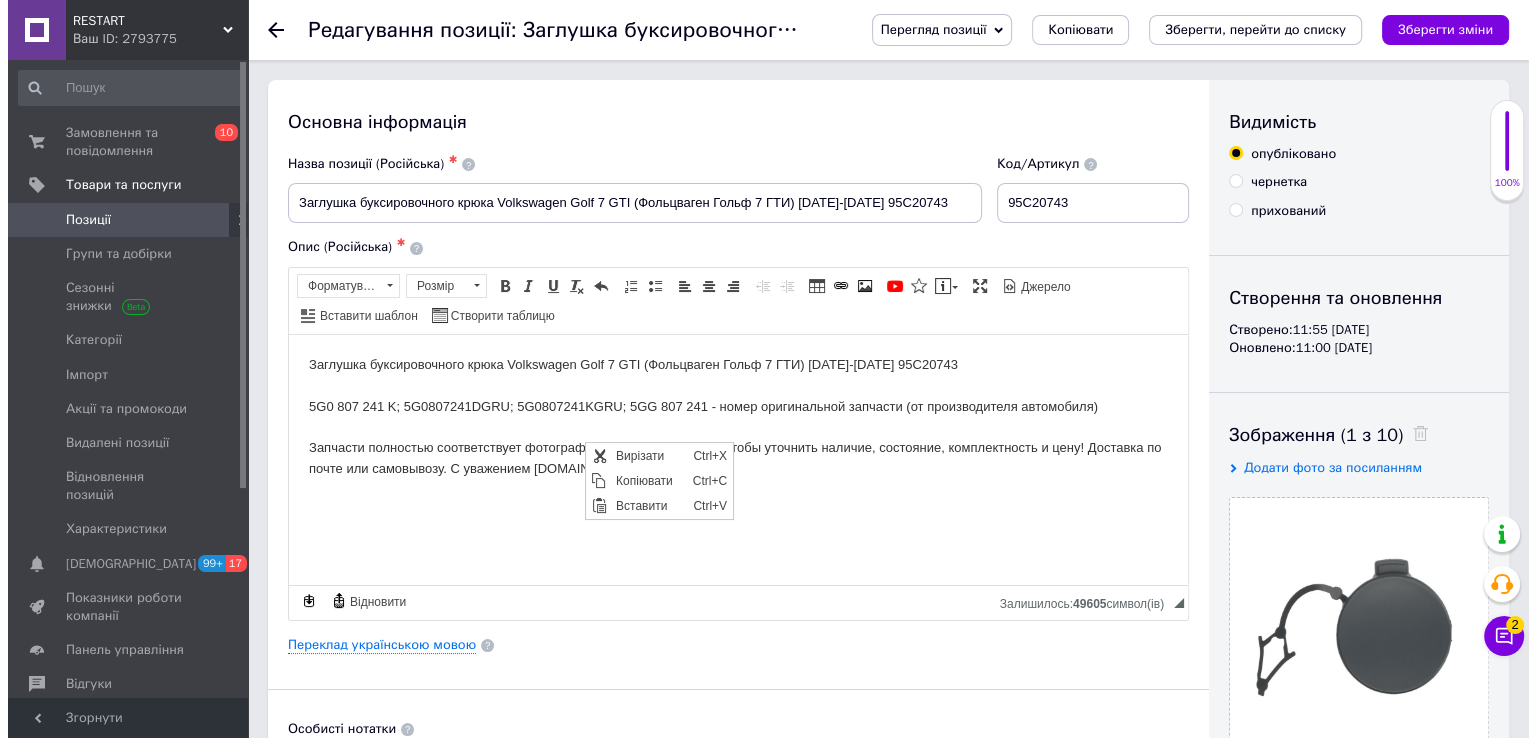 scroll, scrollTop: 0, scrollLeft: 0, axis: both 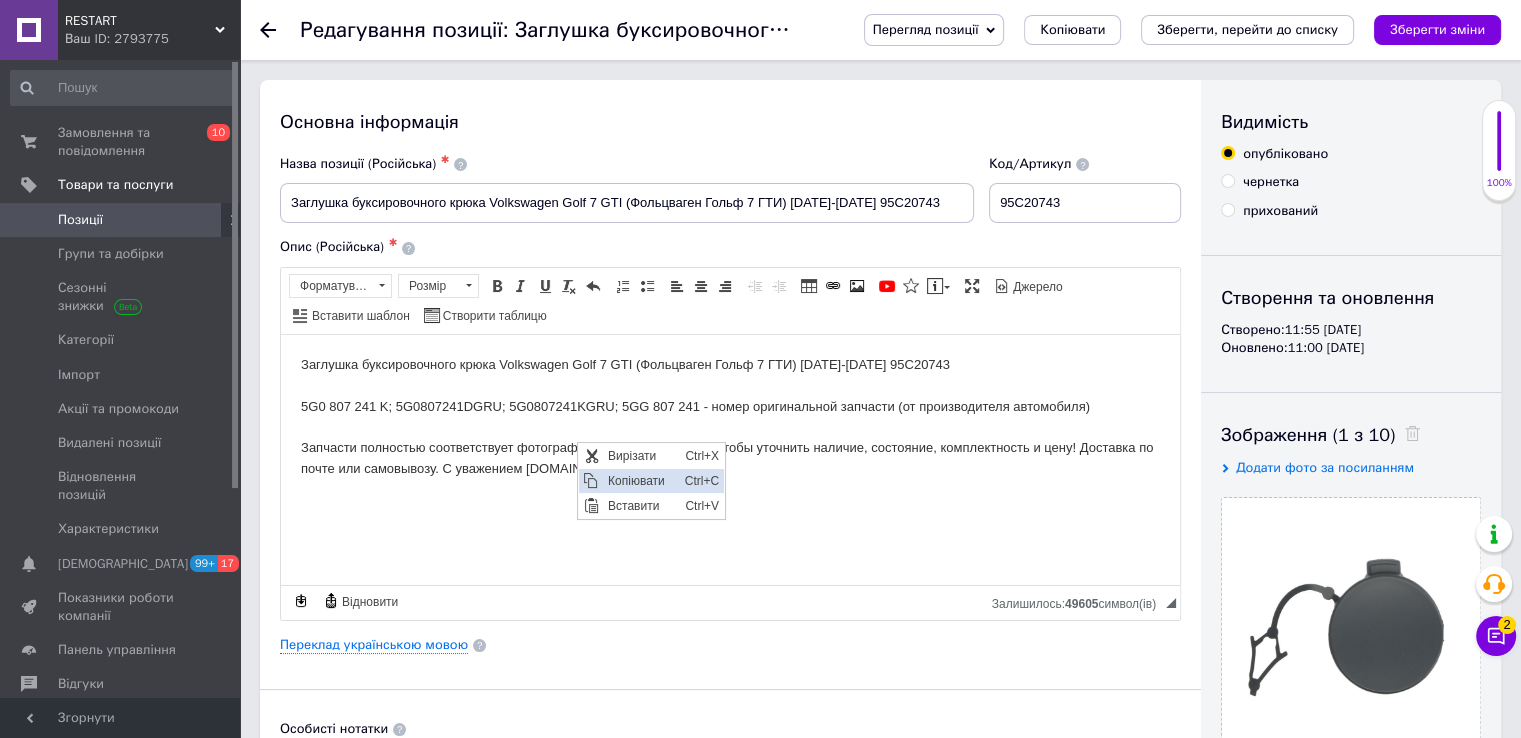 click on "Копіювати" at bounding box center [640, 481] 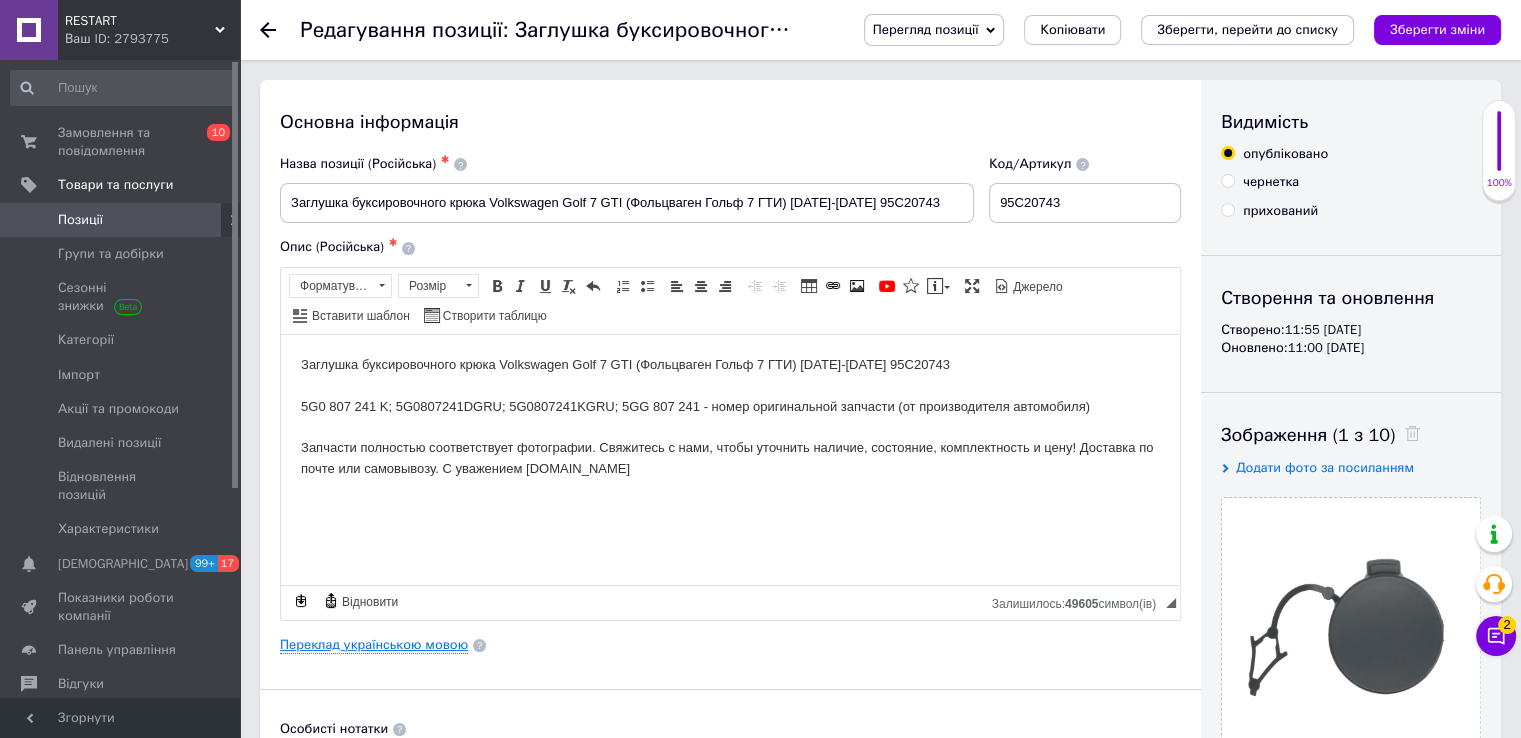 click on "Переклад українською мовою" at bounding box center [374, 645] 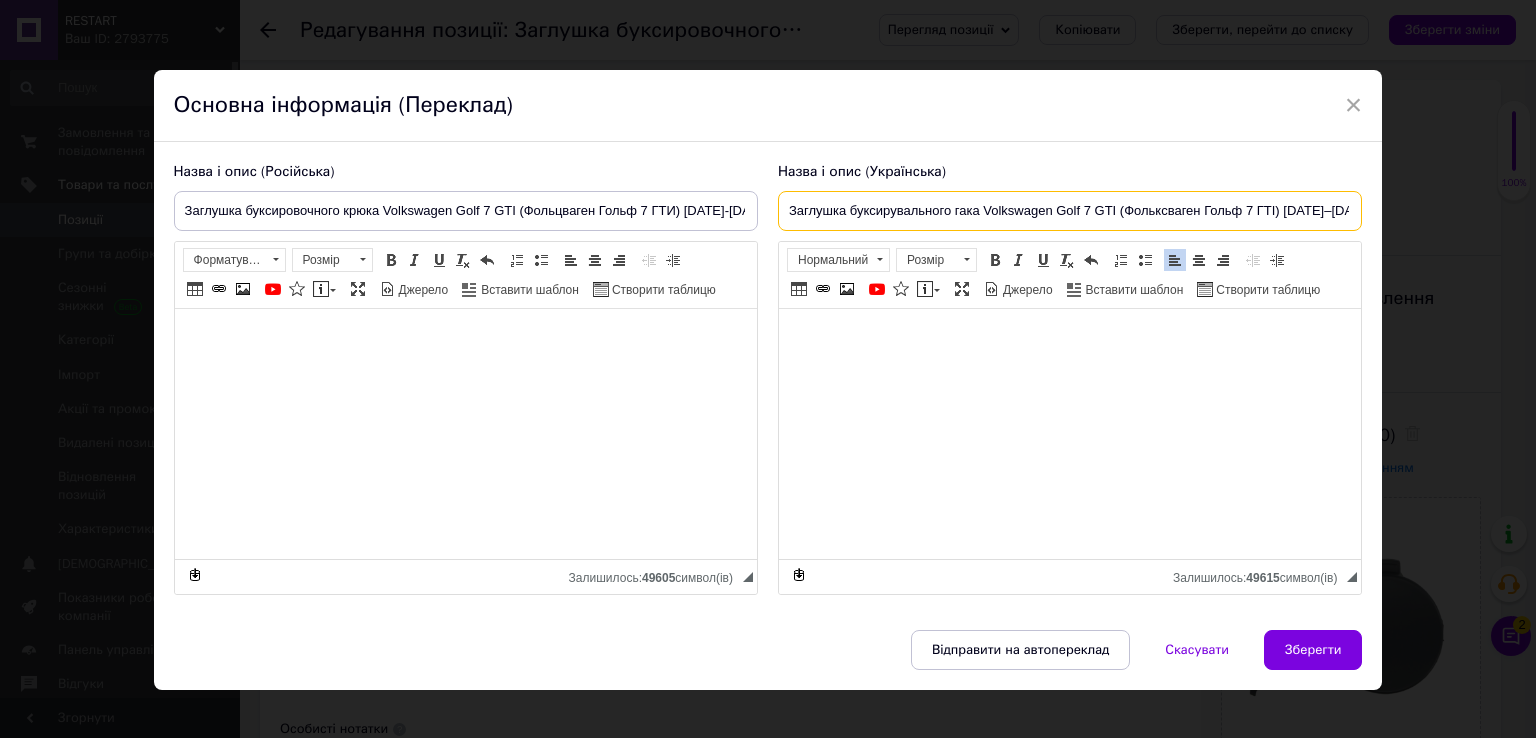 click on "Заглушка буксирувального гака Volkswagen Golf 7 GTI (Фольксваген Гольф 7 ГТІ) [DATE]–[DATE] 95C20719" at bounding box center [1070, 211] 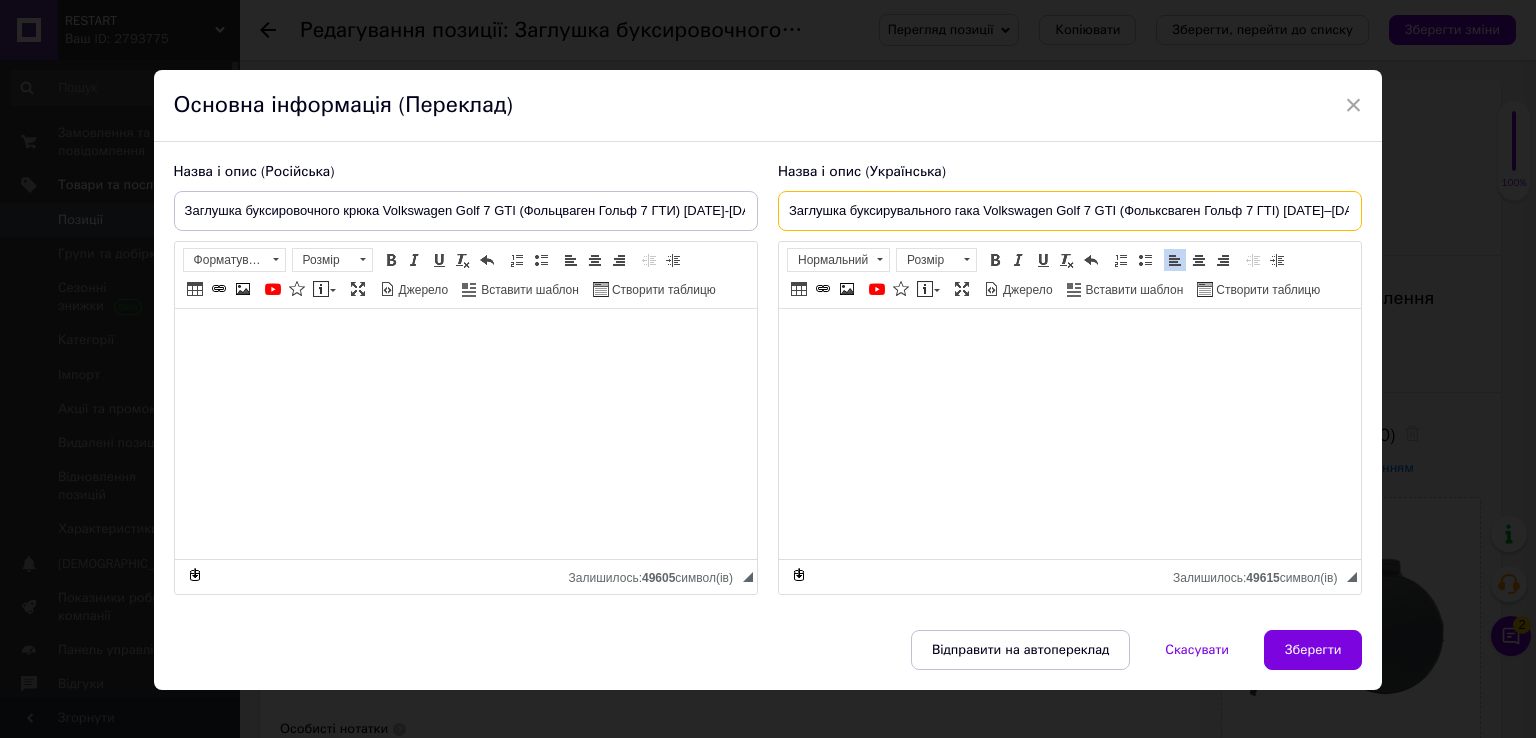 paste on "43" 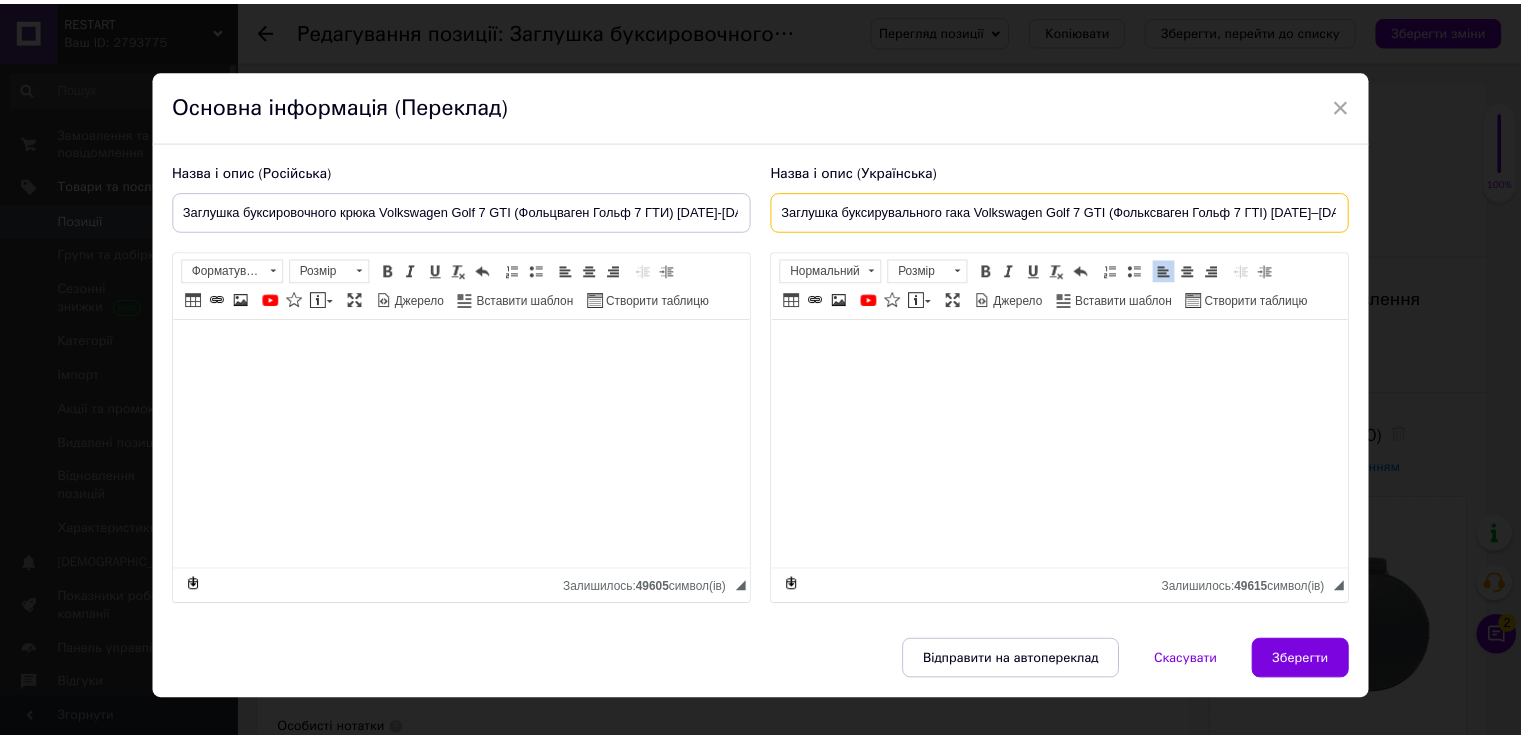 scroll, scrollTop: 0, scrollLeft: 64, axis: horizontal 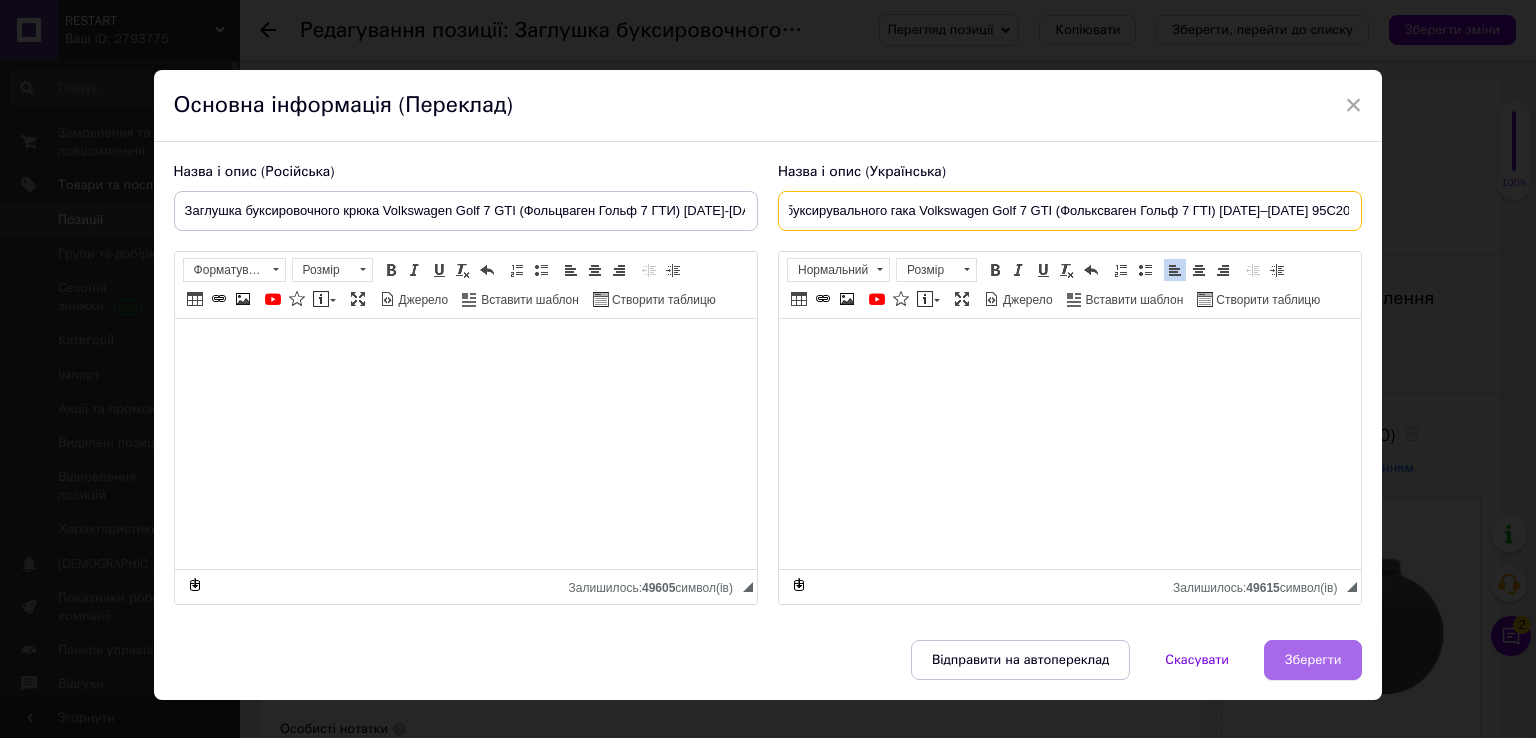 type on "Заглушка буксирувального гака Volkswagen Golf 7 GTI (Фольксваген Гольф 7 ГТІ) [DATE]–[DATE] 95C20743" 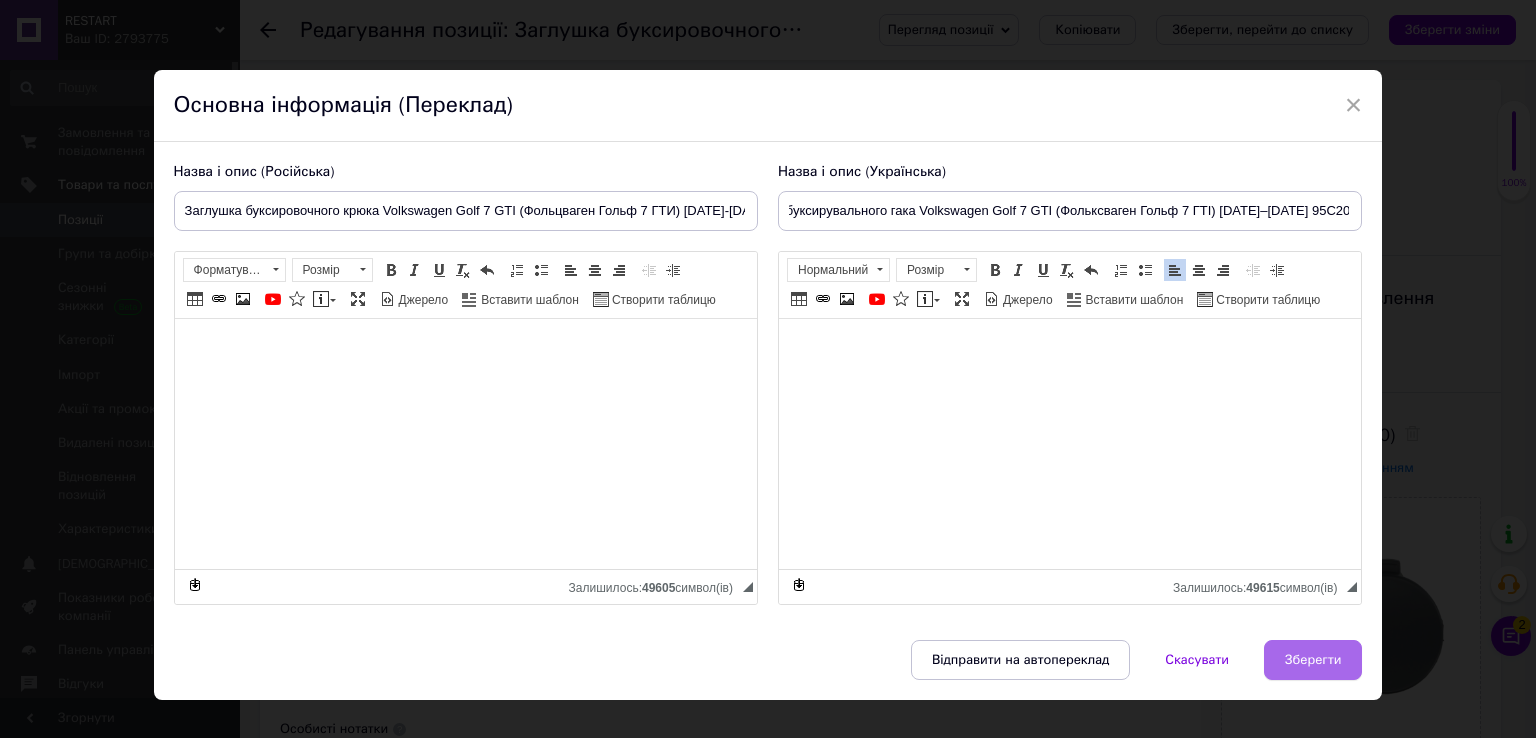 click on "Зберегти" at bounding box center [1313, 660] 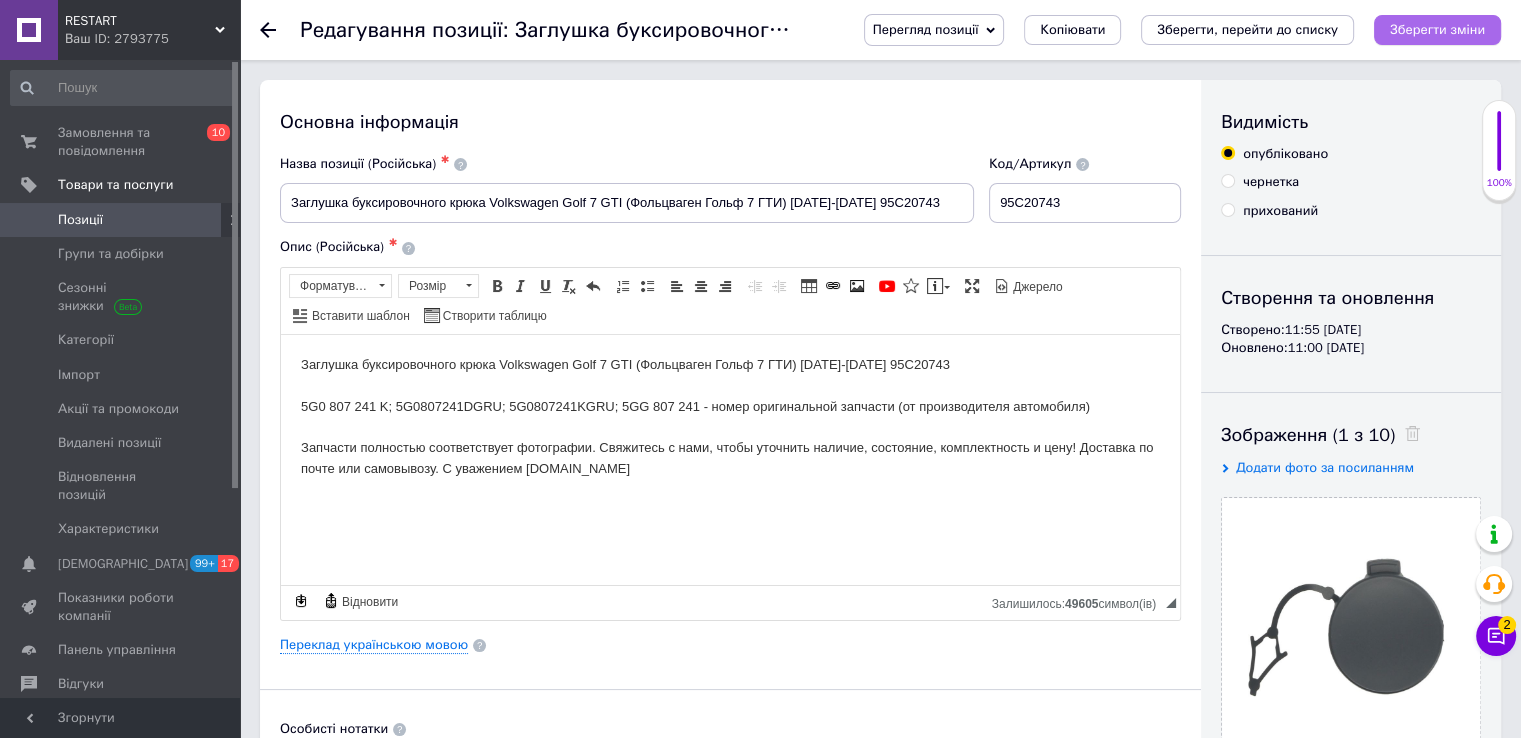 click on "Зберегти зміни" at bounding box center [1437, 29] 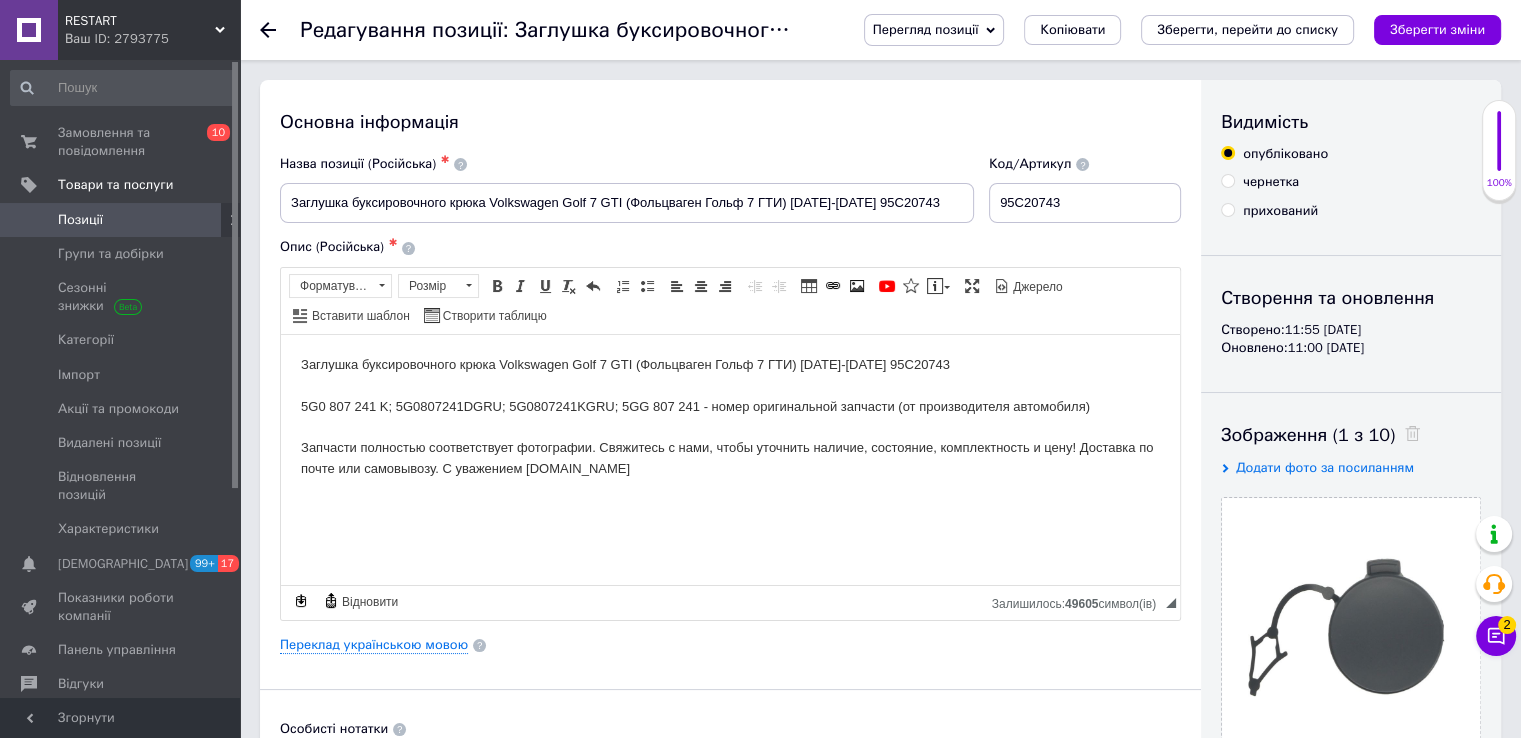 click on "Заглушка буксировочного крюка Volkswagen Golf 7 GTI (Фольцваген Гольф 7 ГТИ) [DATE]-[DATE] 95C20743 5G0 807 241 K; 5G0807241DGRU; 5G0807241KGRU; 5GG 807 241 - номер оригинальной запчасти (от производителя автомобиля) Запчасти полностью соответствует фотографии. Свяжитесь с нами, чтобы уточнить наличие, состояние, комплектность и цену! Доставка по почте или самовывозу. С уважением [DOMAIN_NAME]" at bounding box center [730, 416] 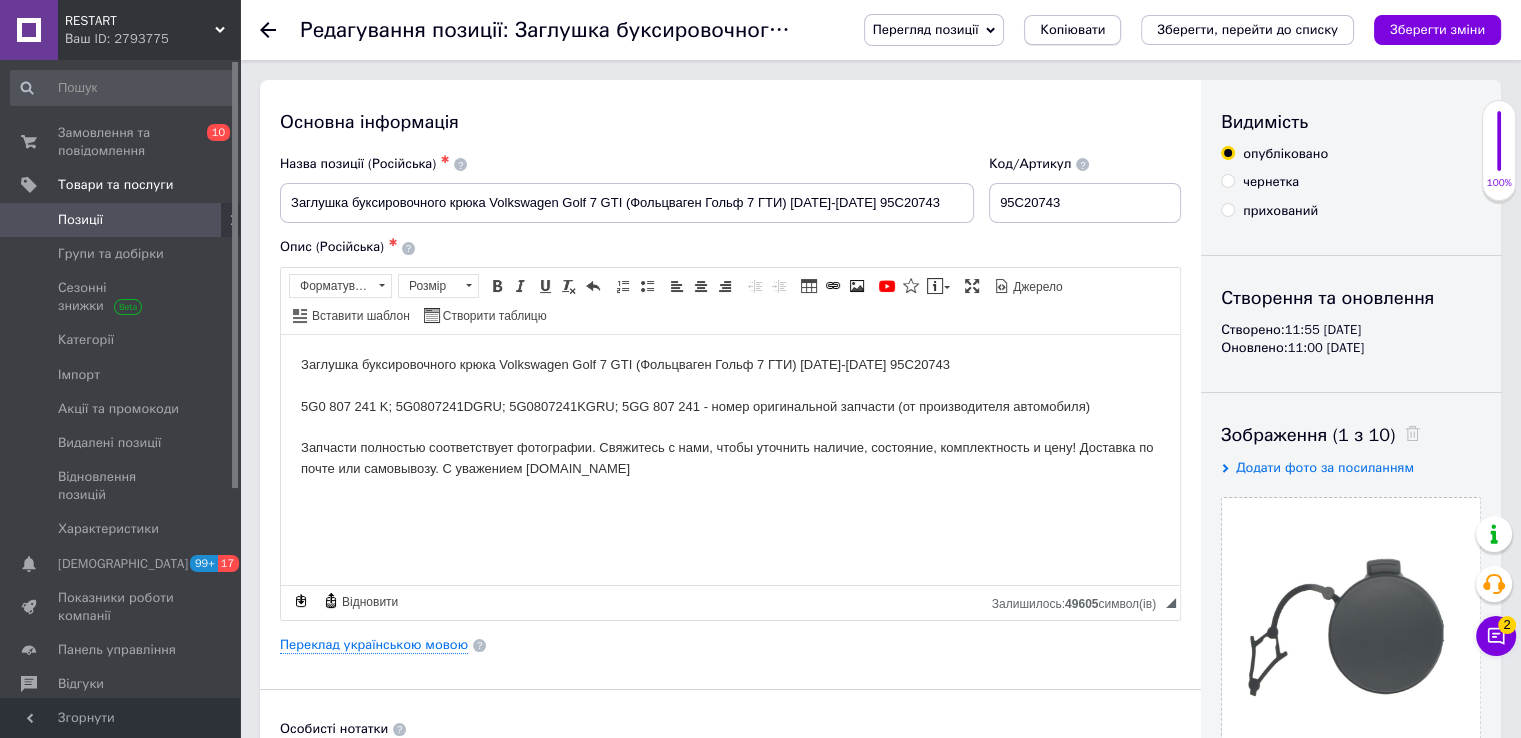 click on "Копіювати" at bounding box center [1072, 30] 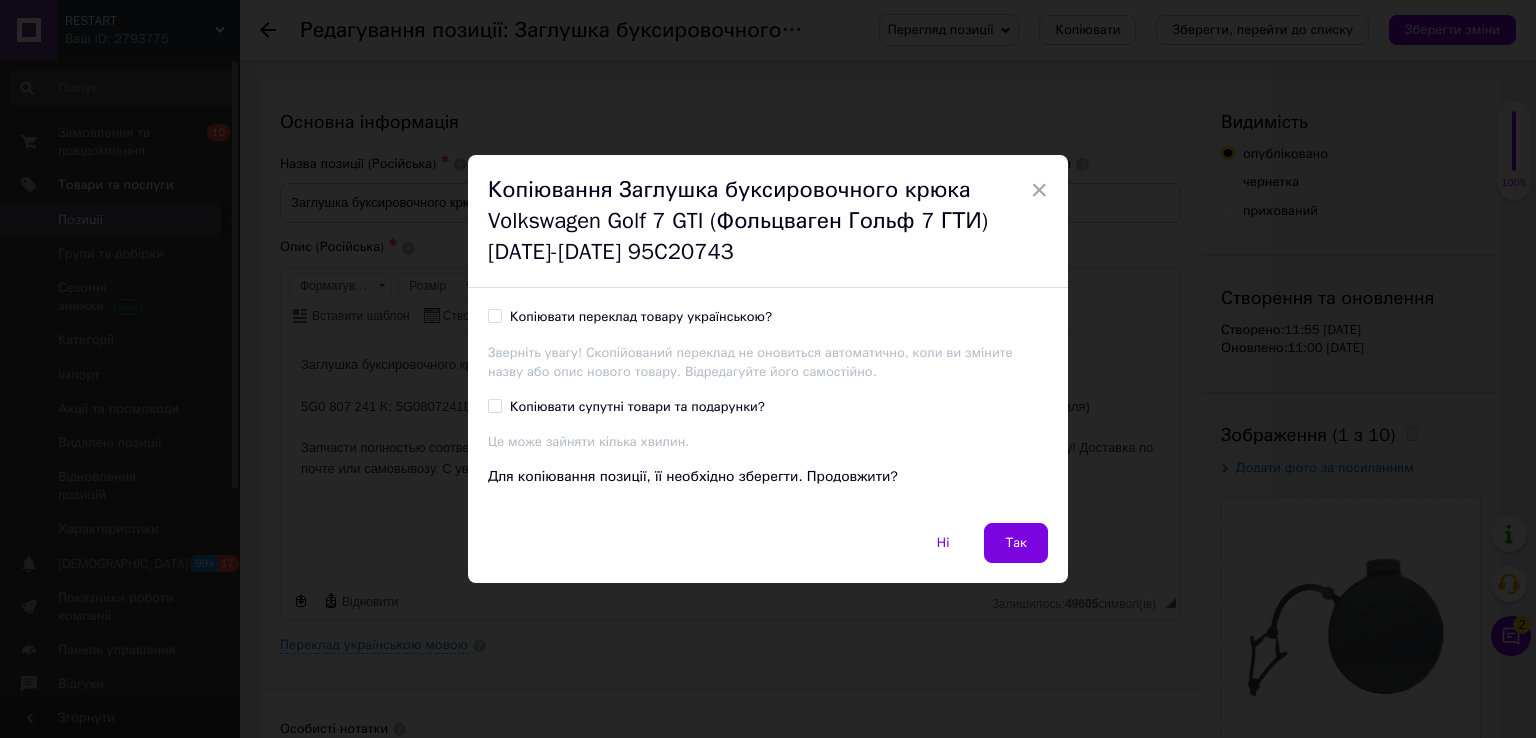 click on "Копіювати переклад товару українською?" at bounding box center [494, 315] 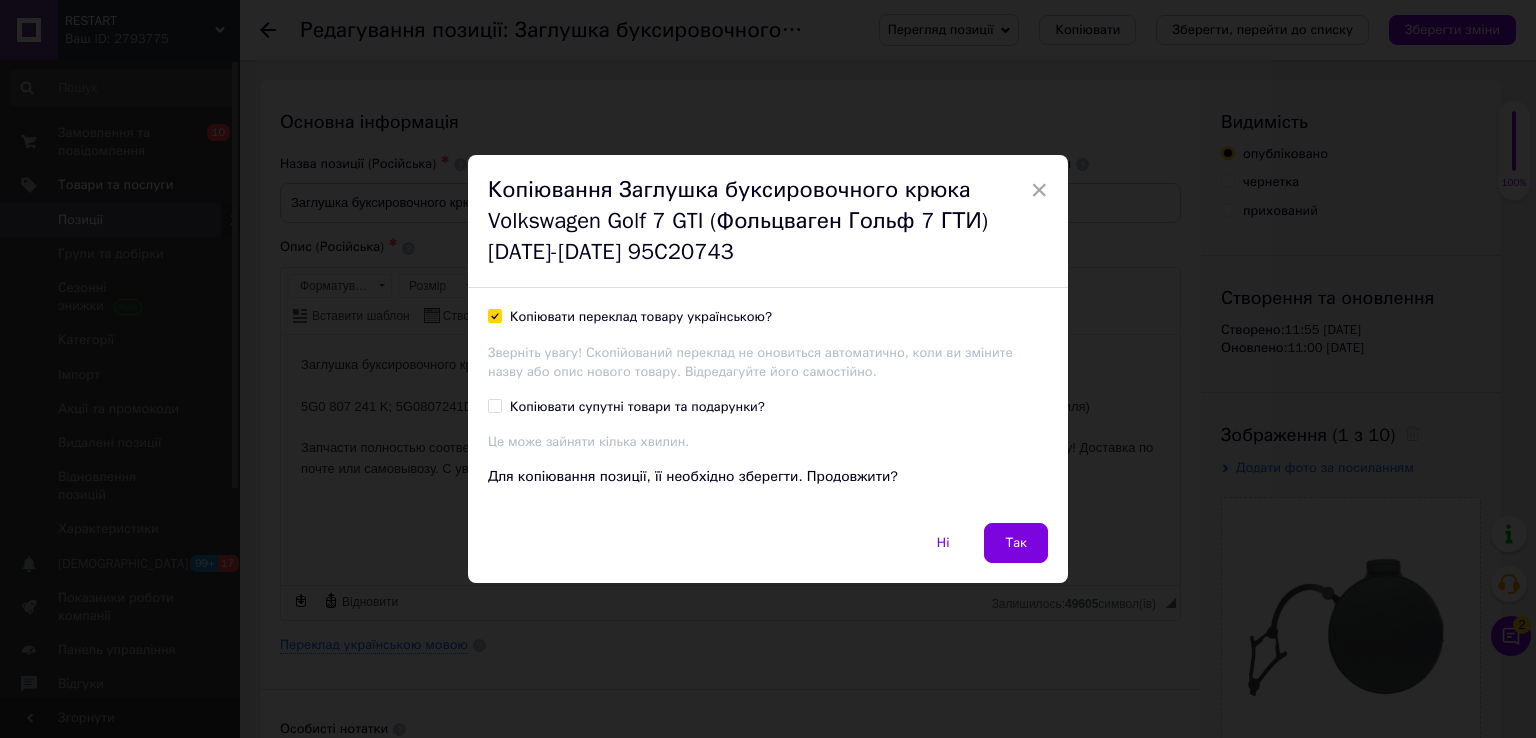 checkbox on "true" 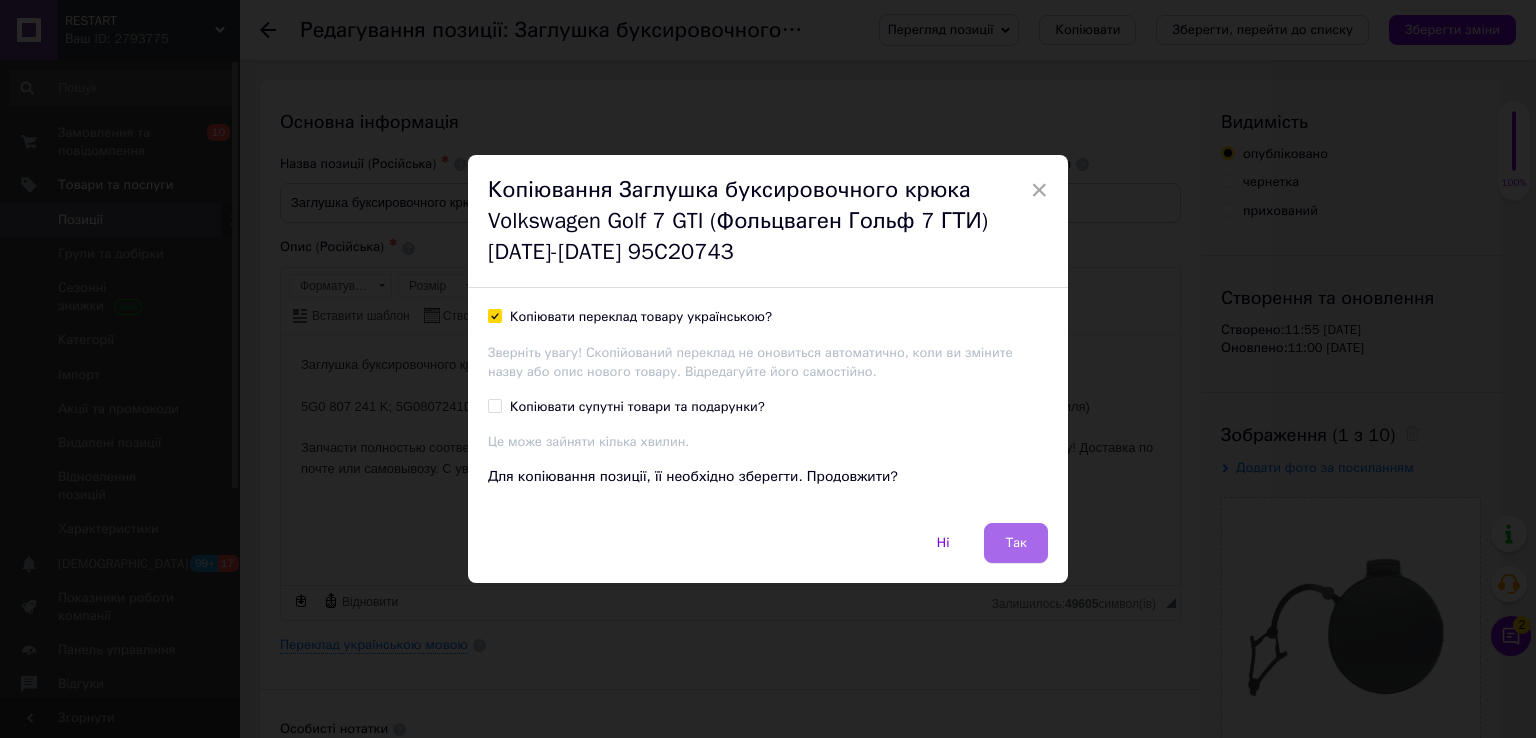 click on "Так" at bounding box center [1016, 543] 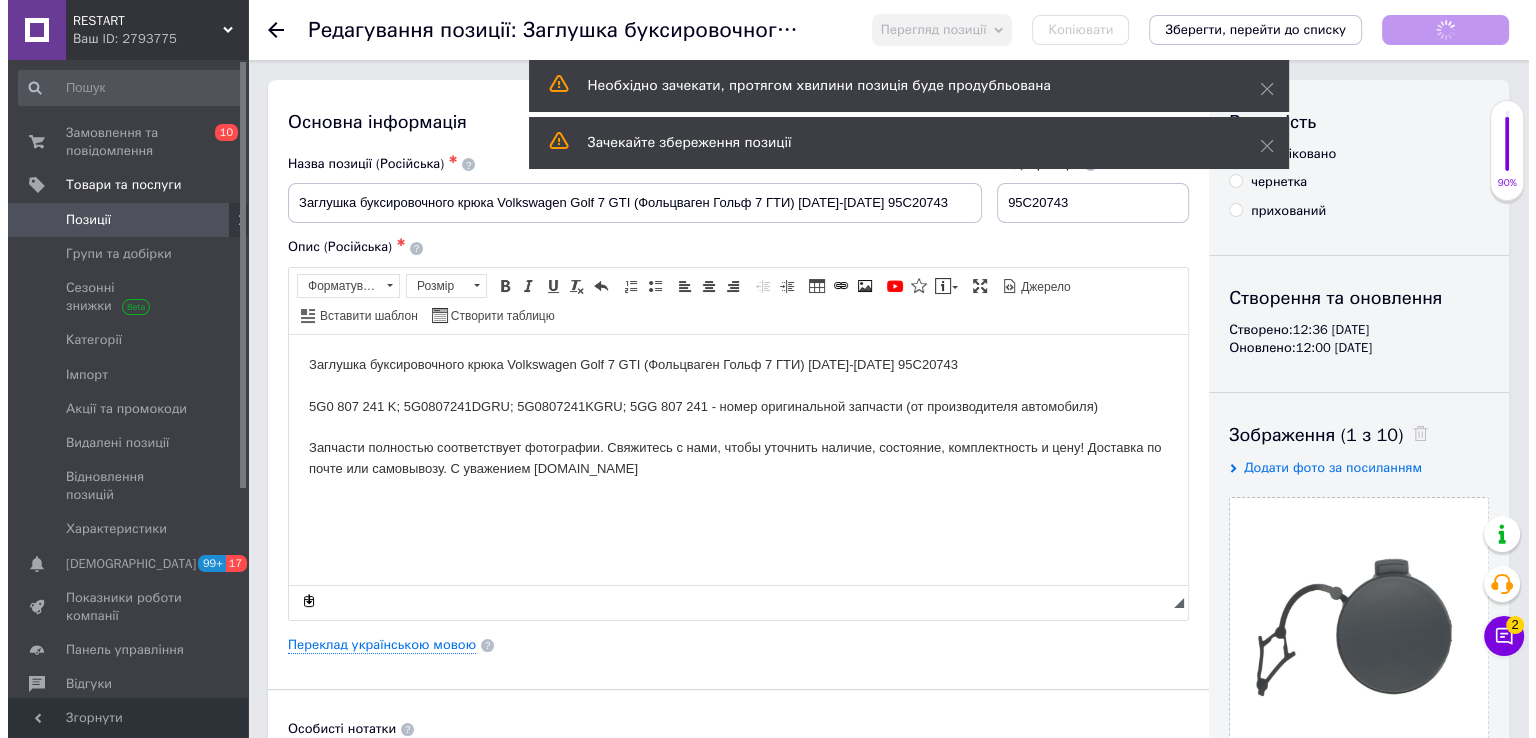 scroll, scrollTop: 0, scrollLeft: 0, axis: both 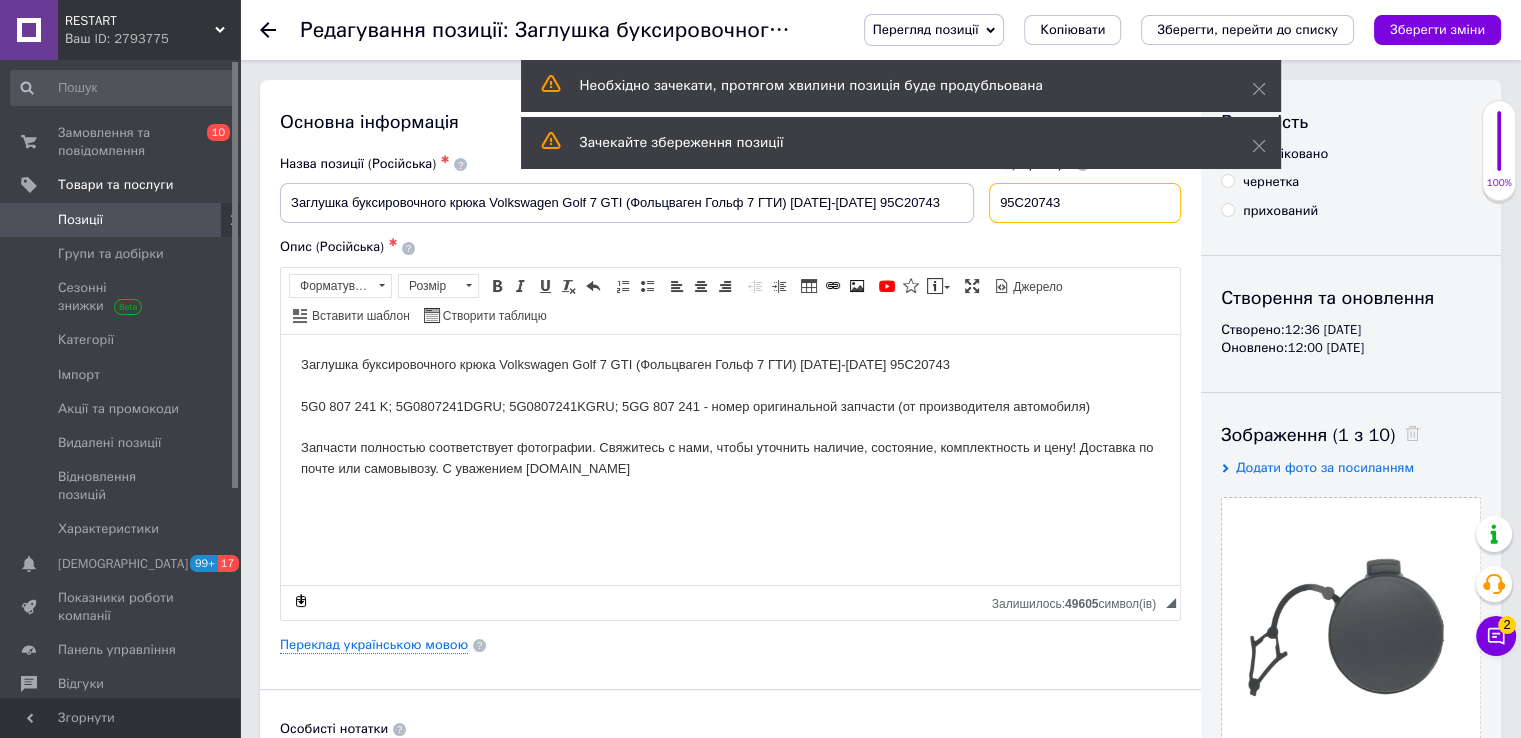 click on "95C20743" at bounding box center (1085, 203) 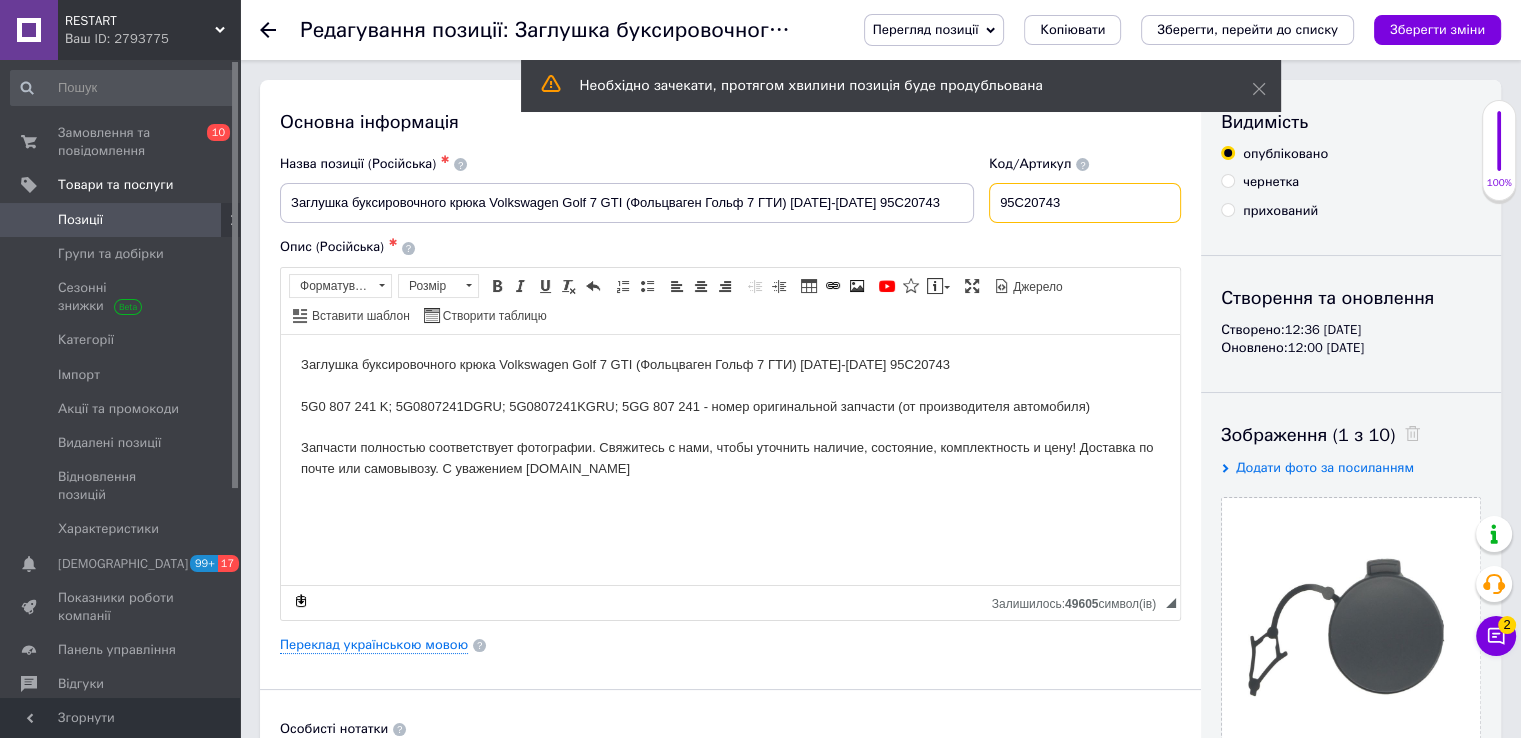 paste on "4" 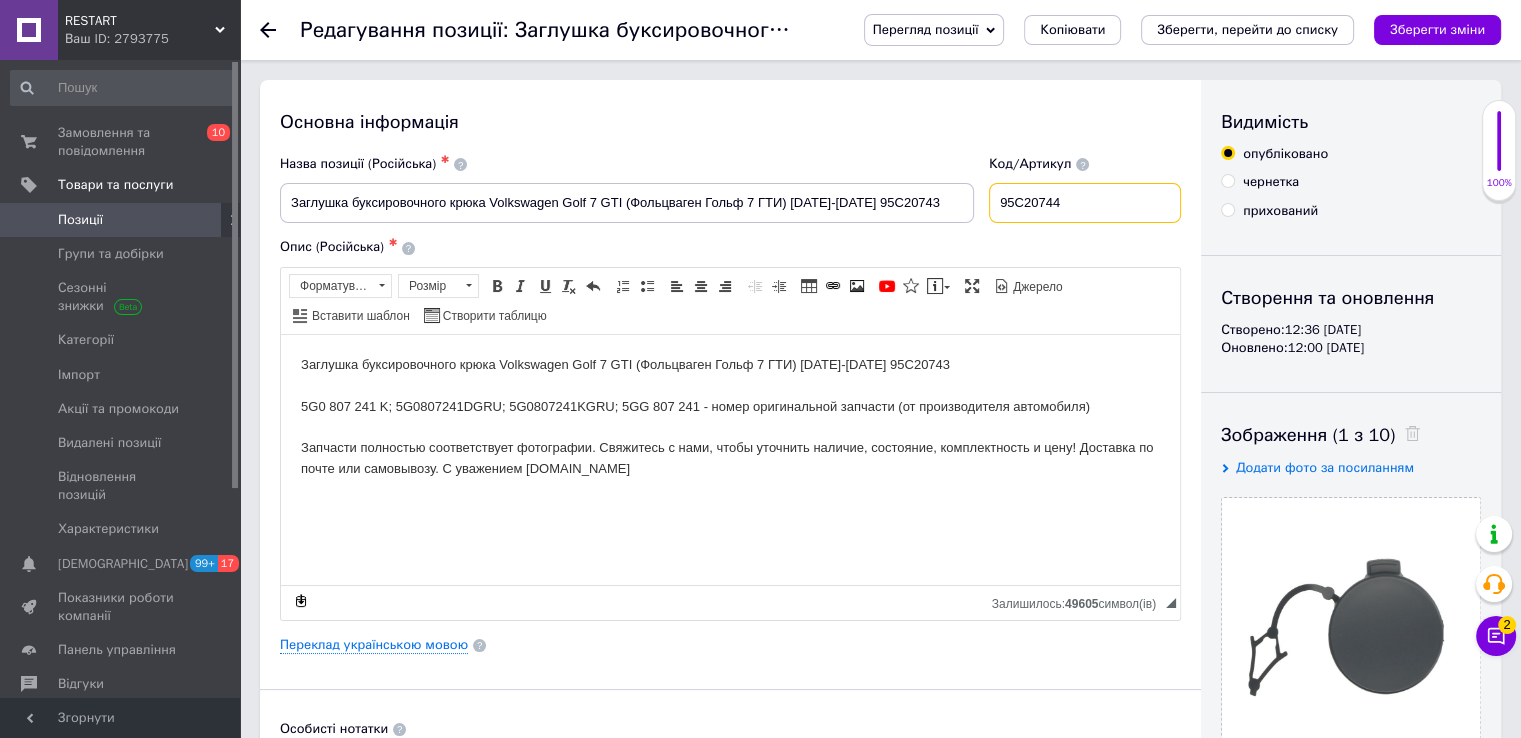 type on "95C20744" 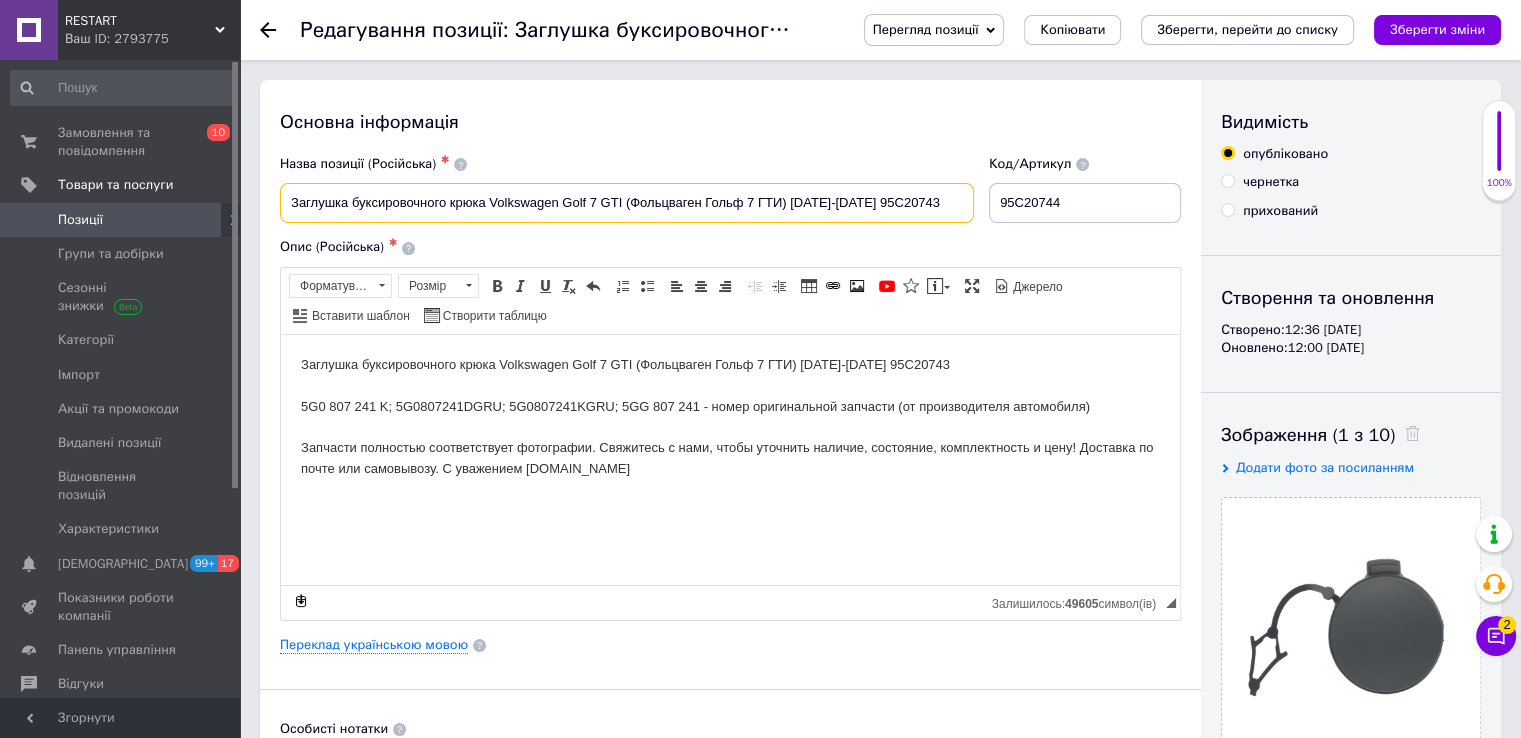 click on "Заглушка буксировочного крюка Volkswagen Golf 7 GTI (Фольцваген Гольф 7 ГТИ) [DATE]-[DATE] 95C20743" at bounding box center (627, 203) 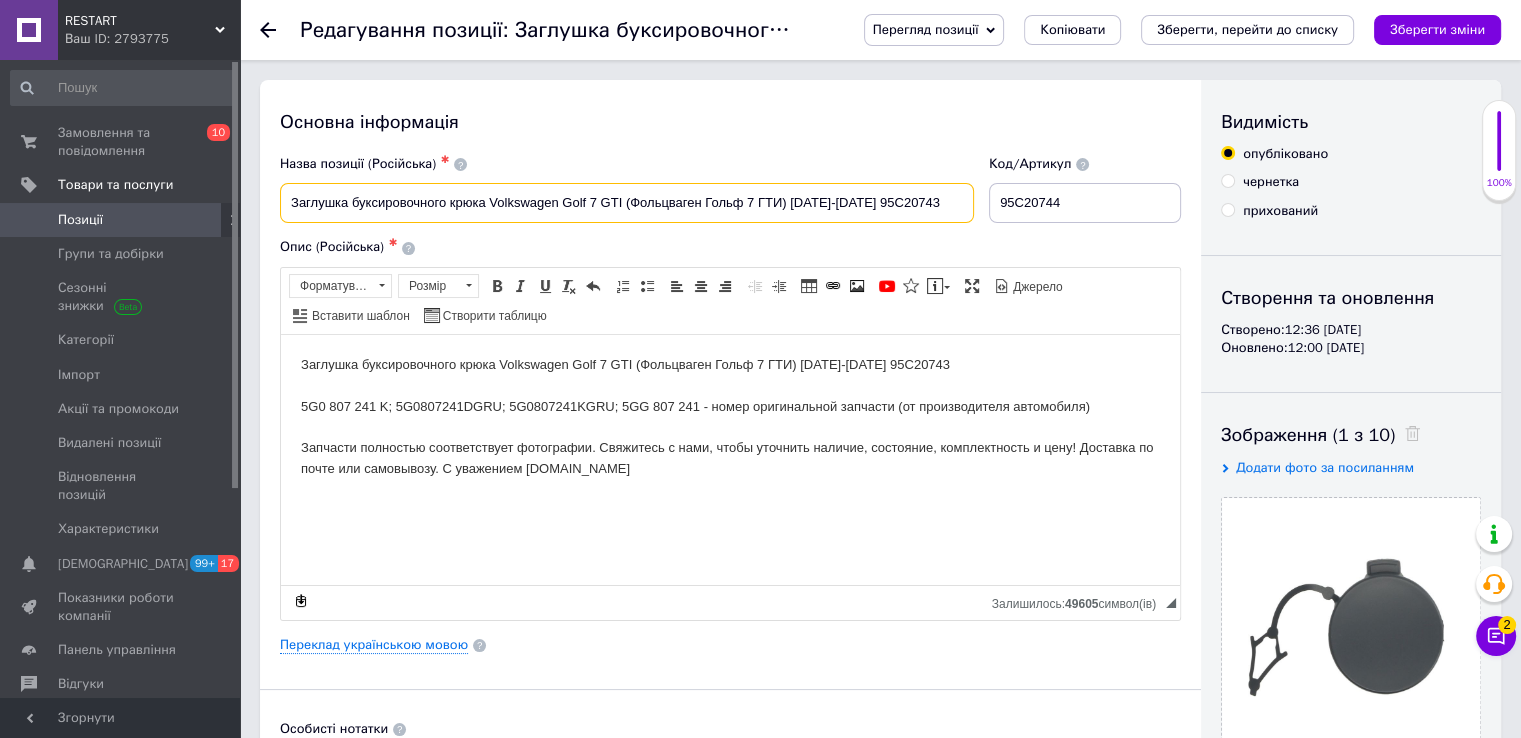 paste on "4" 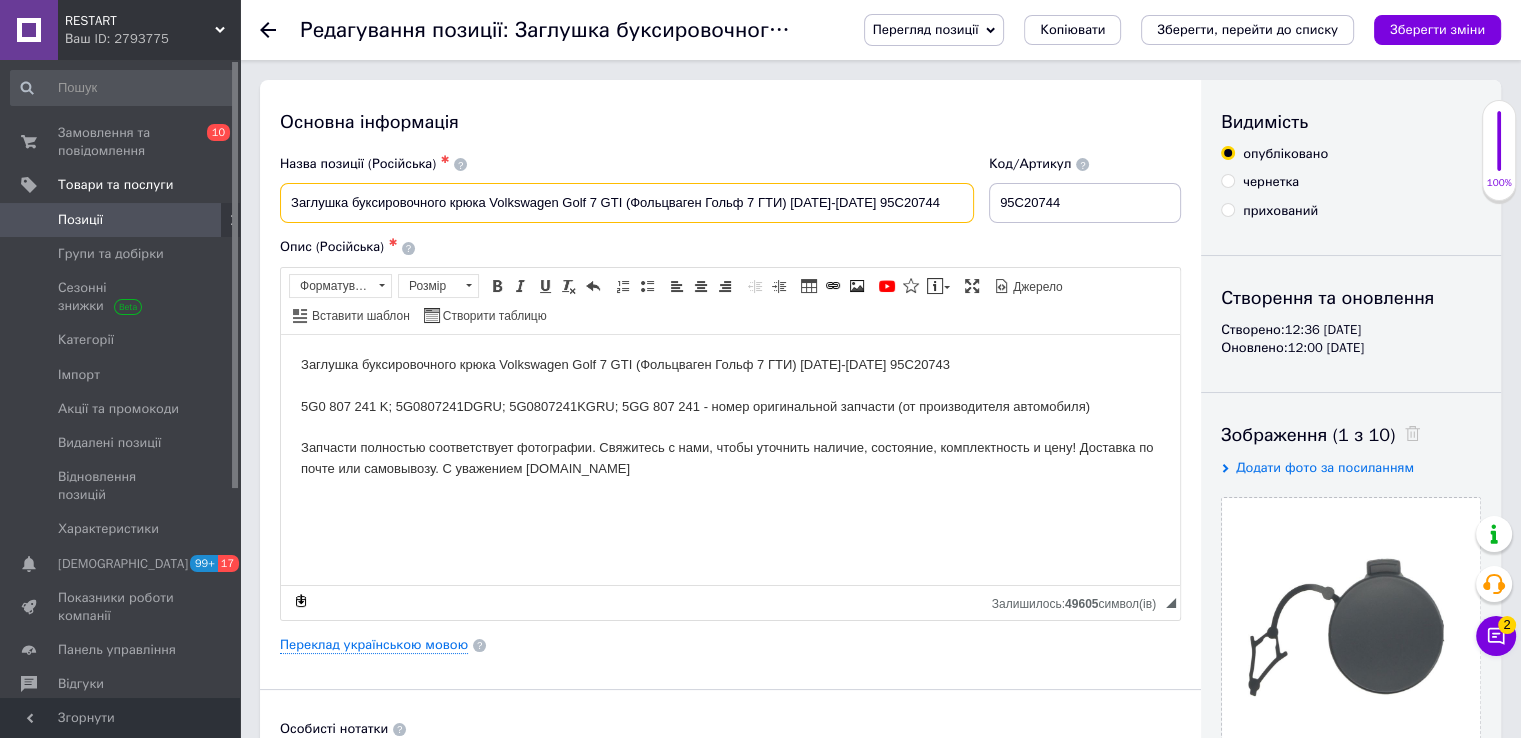 click on "Заглушка буксировочного крюка Volkswagen Golf 7 GTI (Фольцваген Гольф 7 ГТИ) [DATE]-[DATE] 95C20744" at bounding box center (627, 203) 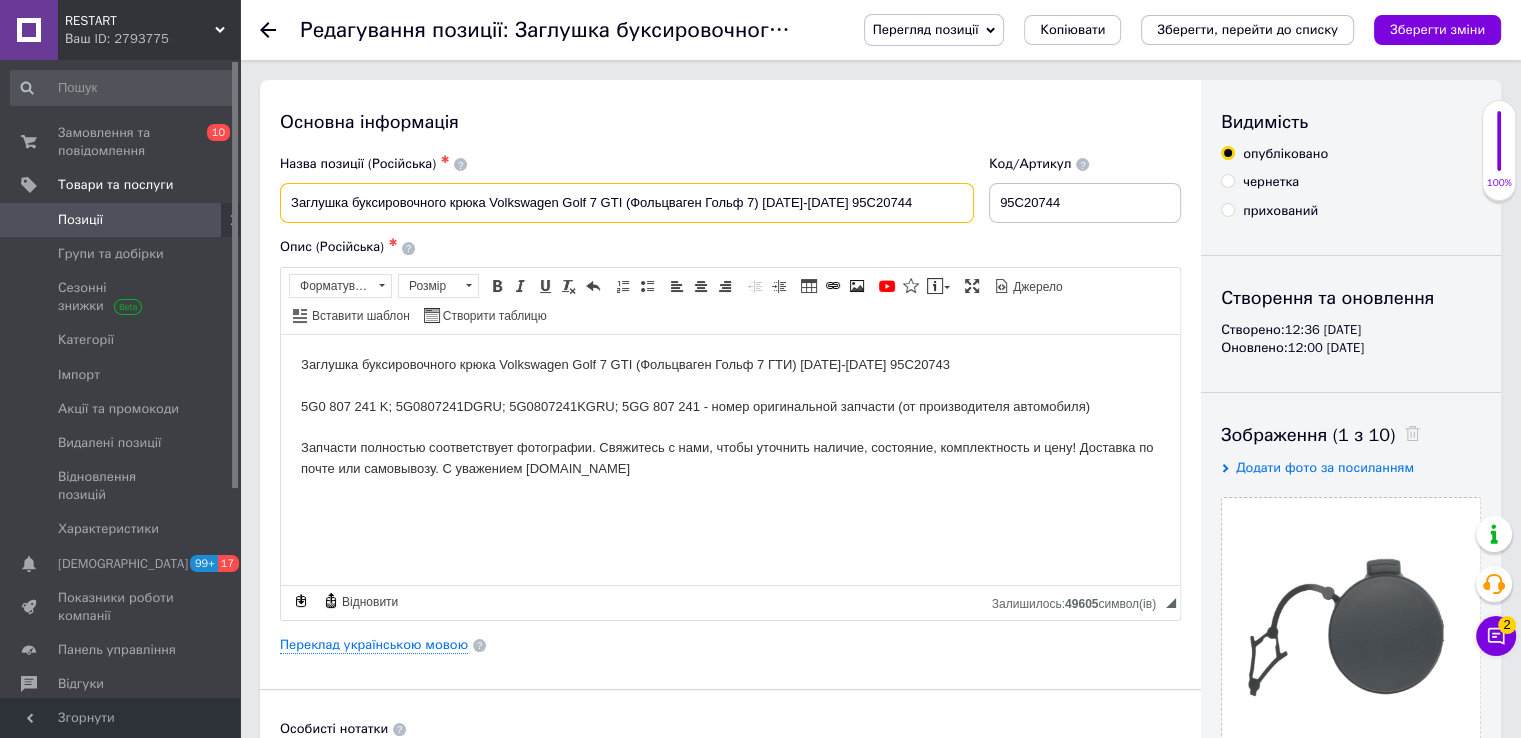 click on "Заглушка буксировочного крюка Volkswagen Golf 7 GTI (Фольцваген Гольф 7) [DATE]-[DATE] 95C20744" at bounding box center [627, 203] 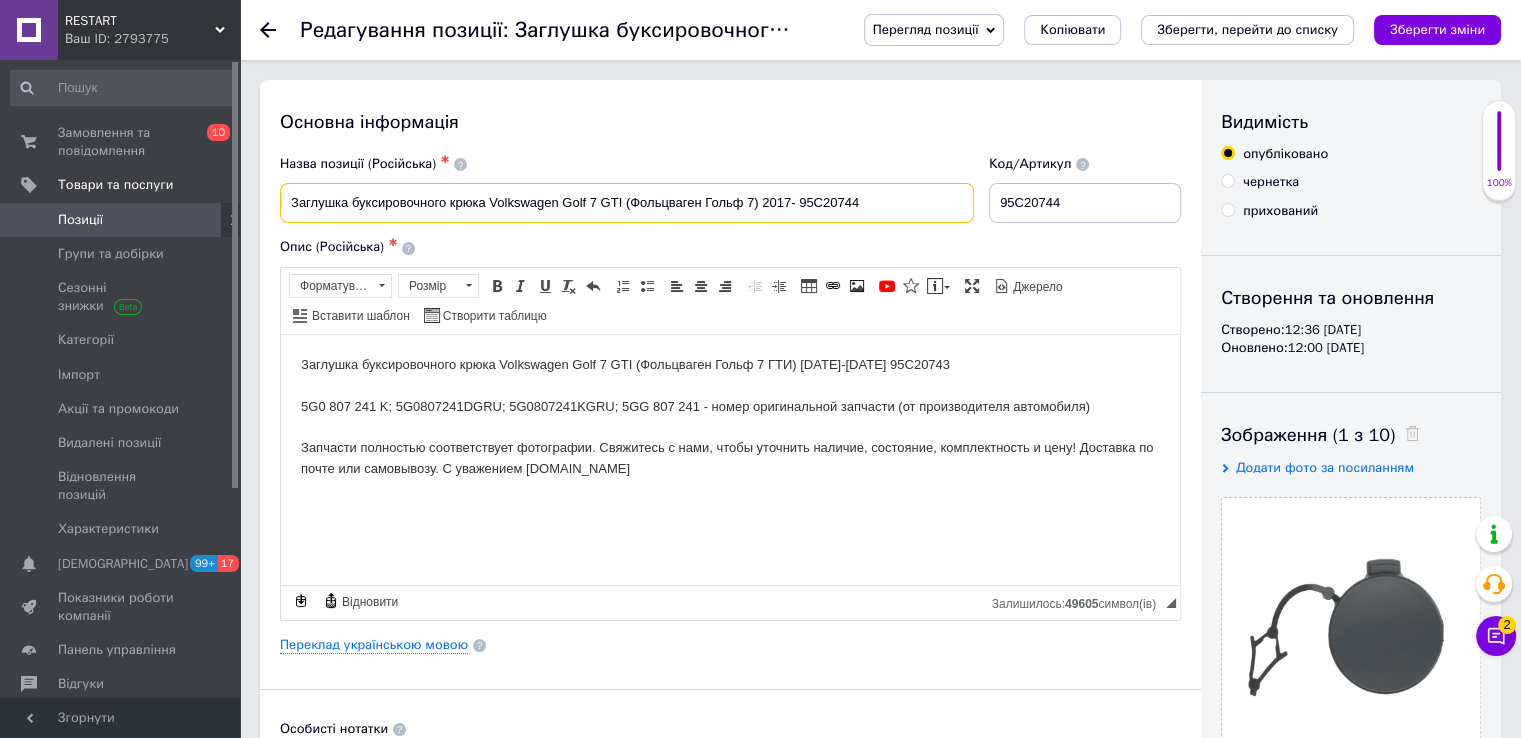 click on "Заглушка буксировочного крюка Volkswagen Golf 7 GTI (Фольцваген Гольф 7) 2017- 95C20744" at bounding box center [627, 203] 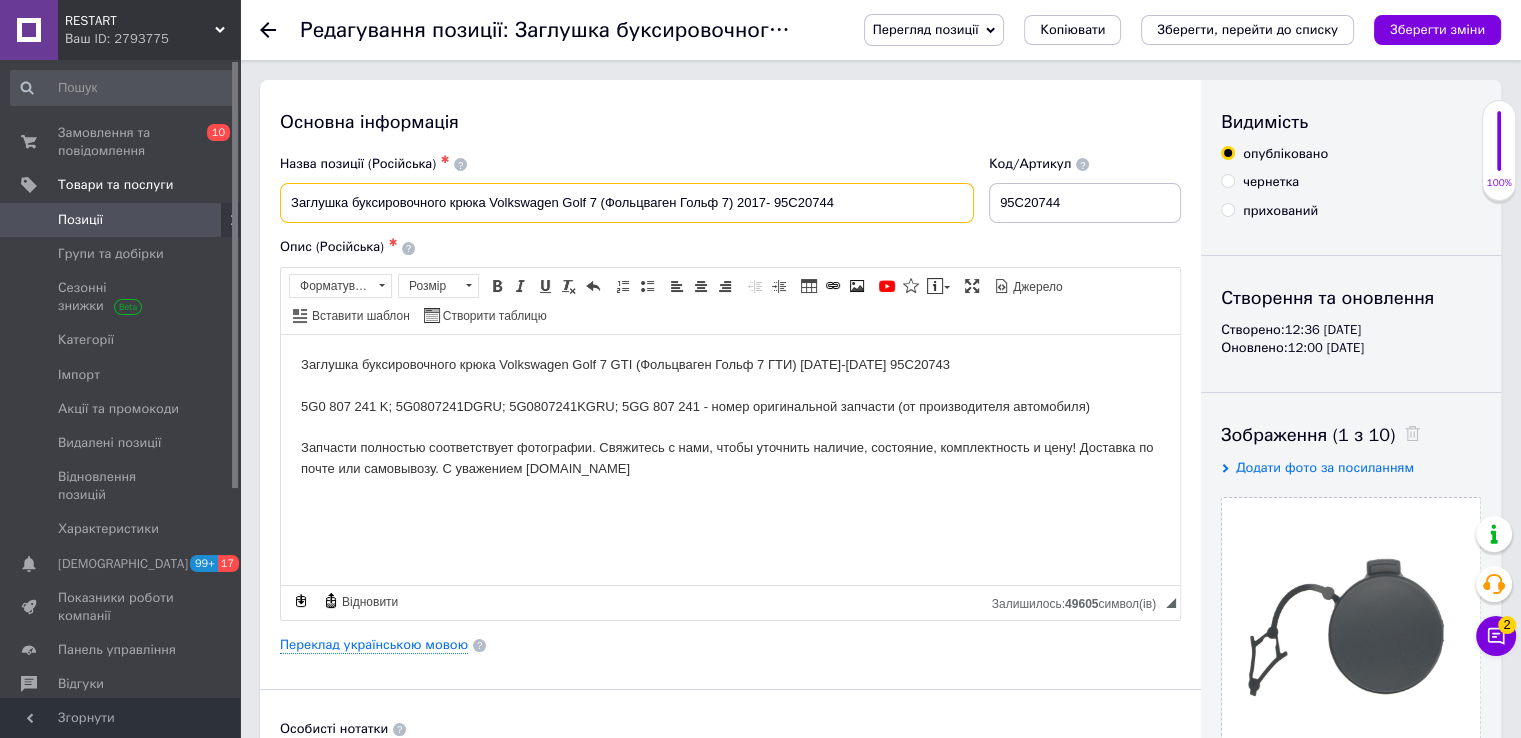click on "Заглушка буксировочного крюка Volkswagen Golf 7 (Фольцваген Гольф 7) 2017- 95C20744" at bounding box center (627, 203) 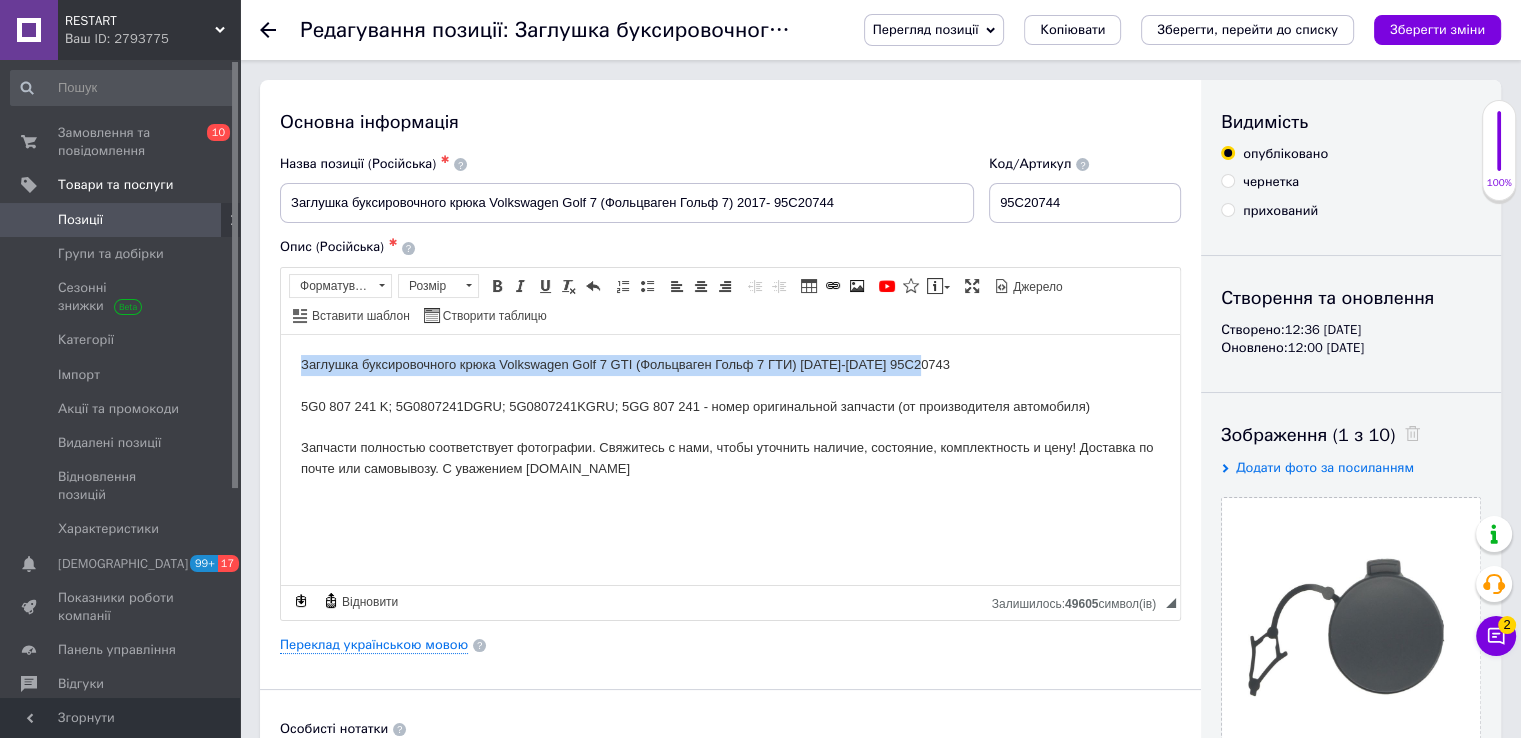 drag, startPoint x: 935, startPoint y: 354, endPoint x: 297, endPoint y: 358, distance: 638.0125 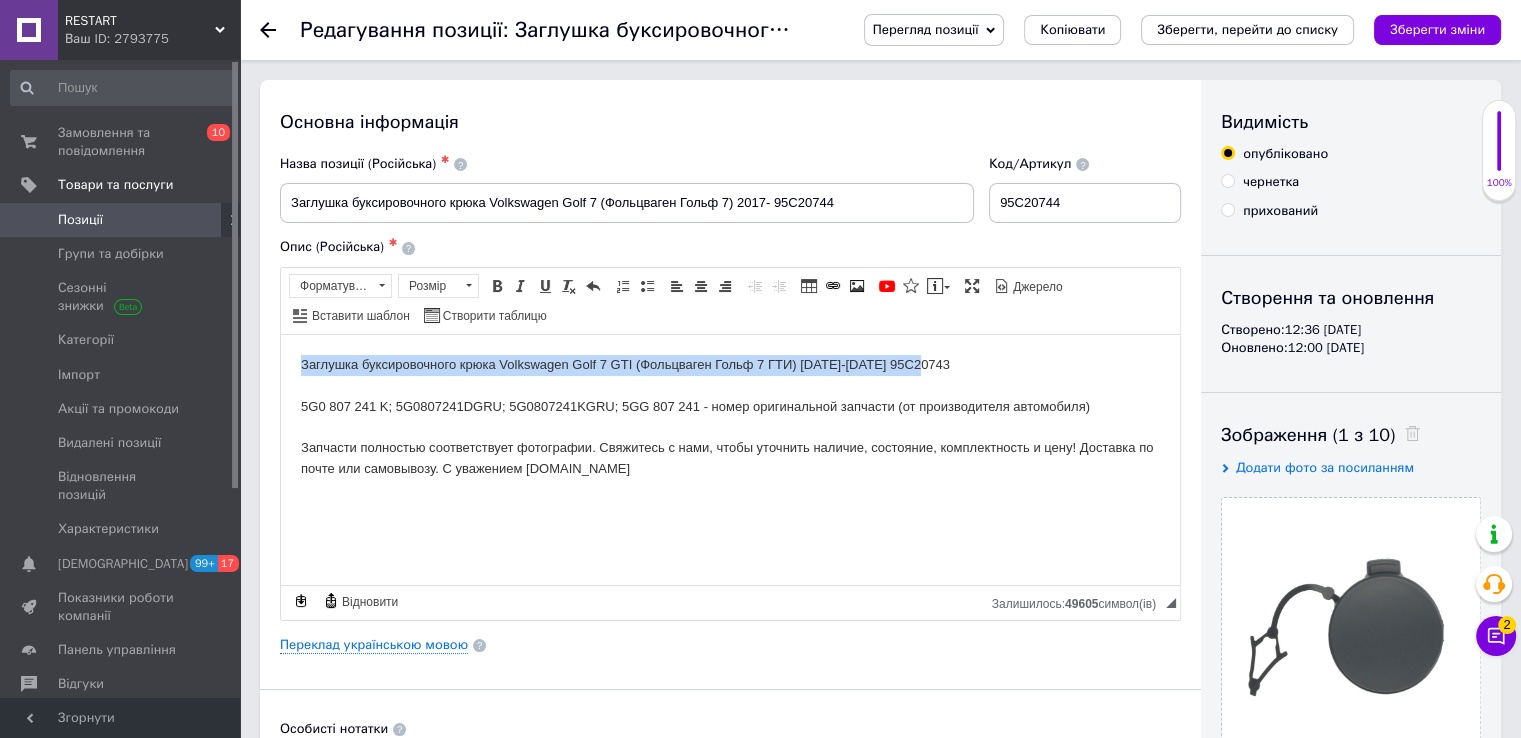click on "Заглушка буксировочного крюка Volkswagen Golf 7 GTI (Фольцваген Гольф 7 ГТИ) [DATE]-[DATE] 95C20743 5G0 807 241 K; 5G0807241DGRU; 5G0807241KGRU; 5GG 807 241 - номер оригинальной запчасти (от производителя автомобиля) Запчасти полностью соответствует фотографии. Свяжитесь с нами, чтобы уточнить наличие, состояние, комплектность и цену! Доставка по почте или самовывозу. С уважением [DOMAIN_NAME]" at bounding box center [730, 416] 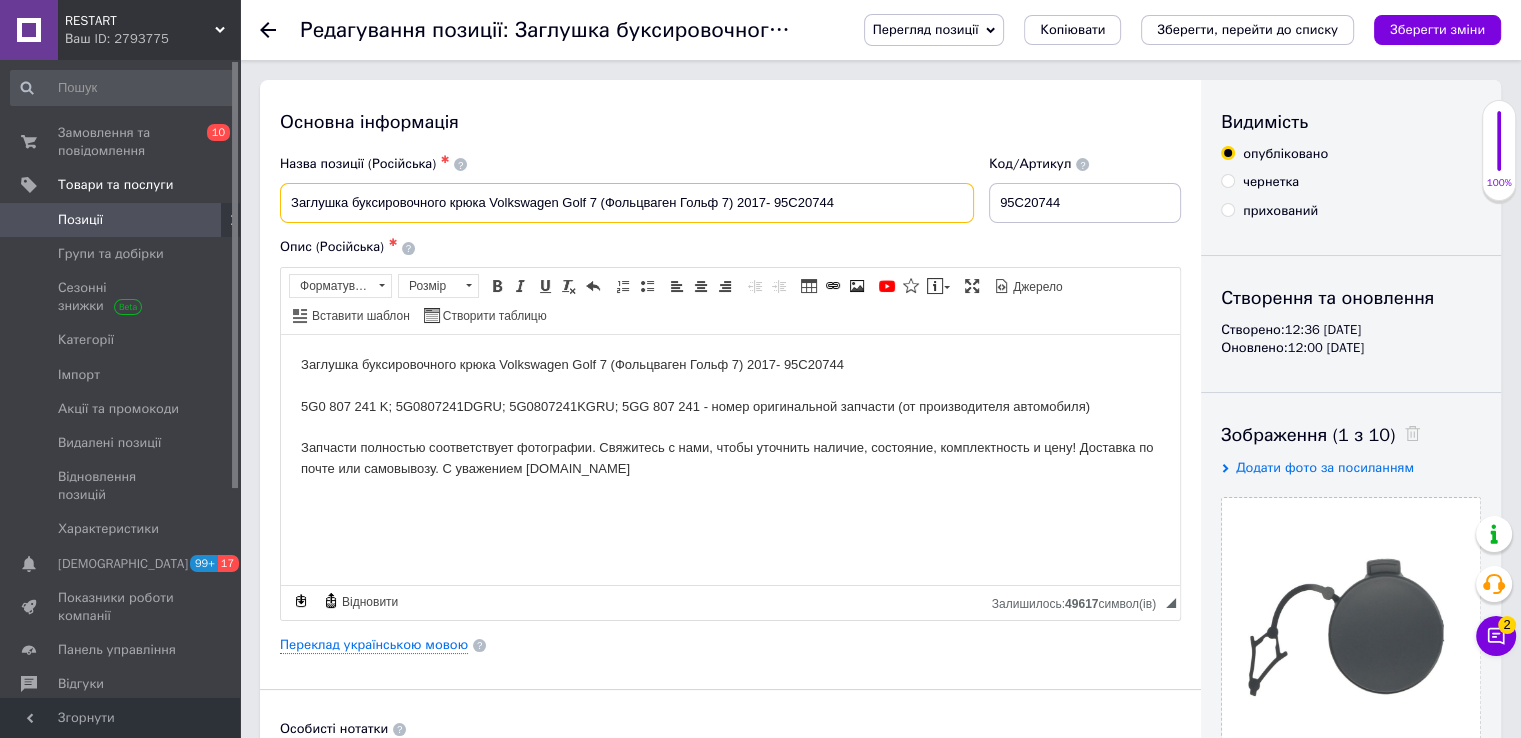 click on "Заглушка буксировочного крюка Volkswagen Golf 7 (Фольцваген Гольф 7) 2017- 95C20744" at bounding box center [627, 203] 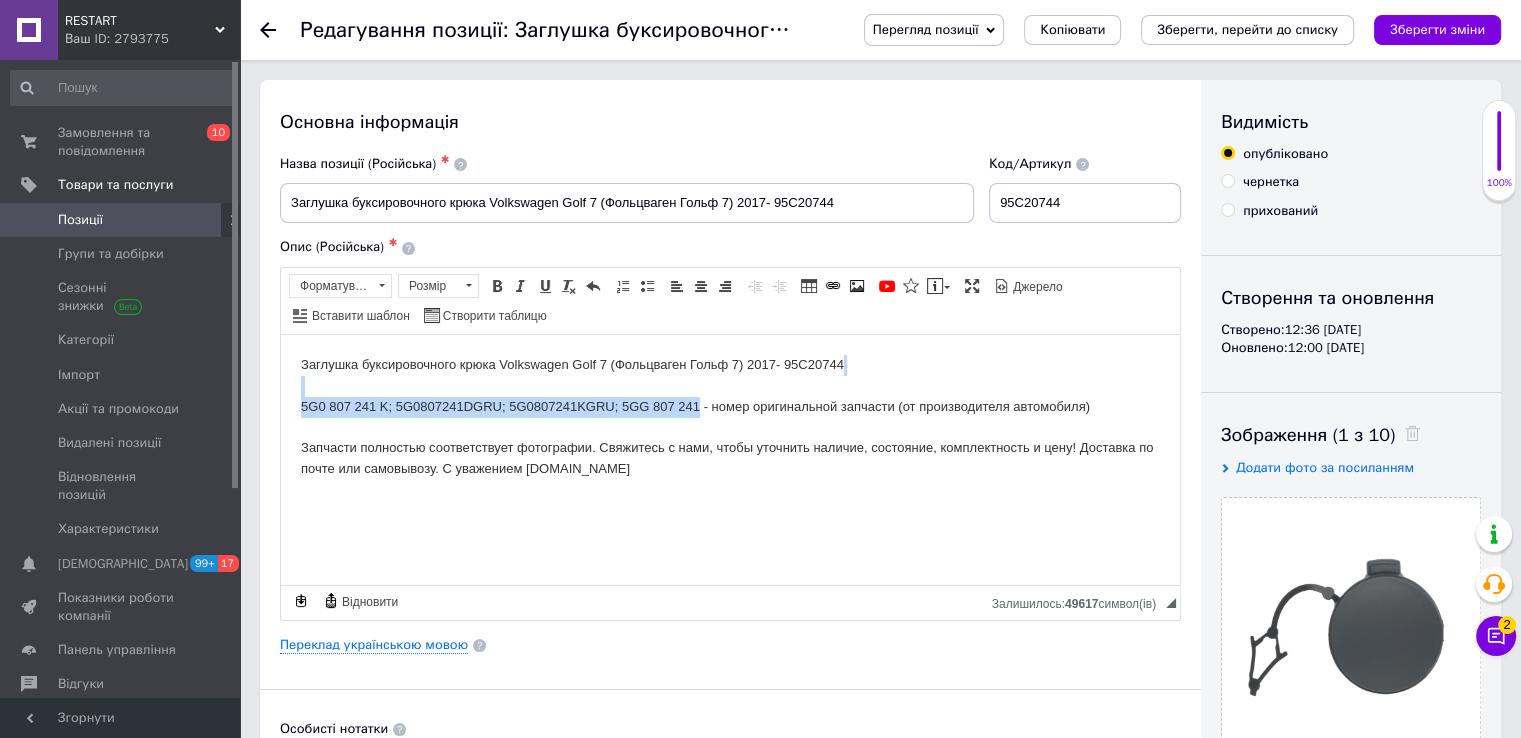 drag, startPoint x: 697, startPoint y: 404, endPoint x: 309, endPoint y: 394, distance: 388.12885 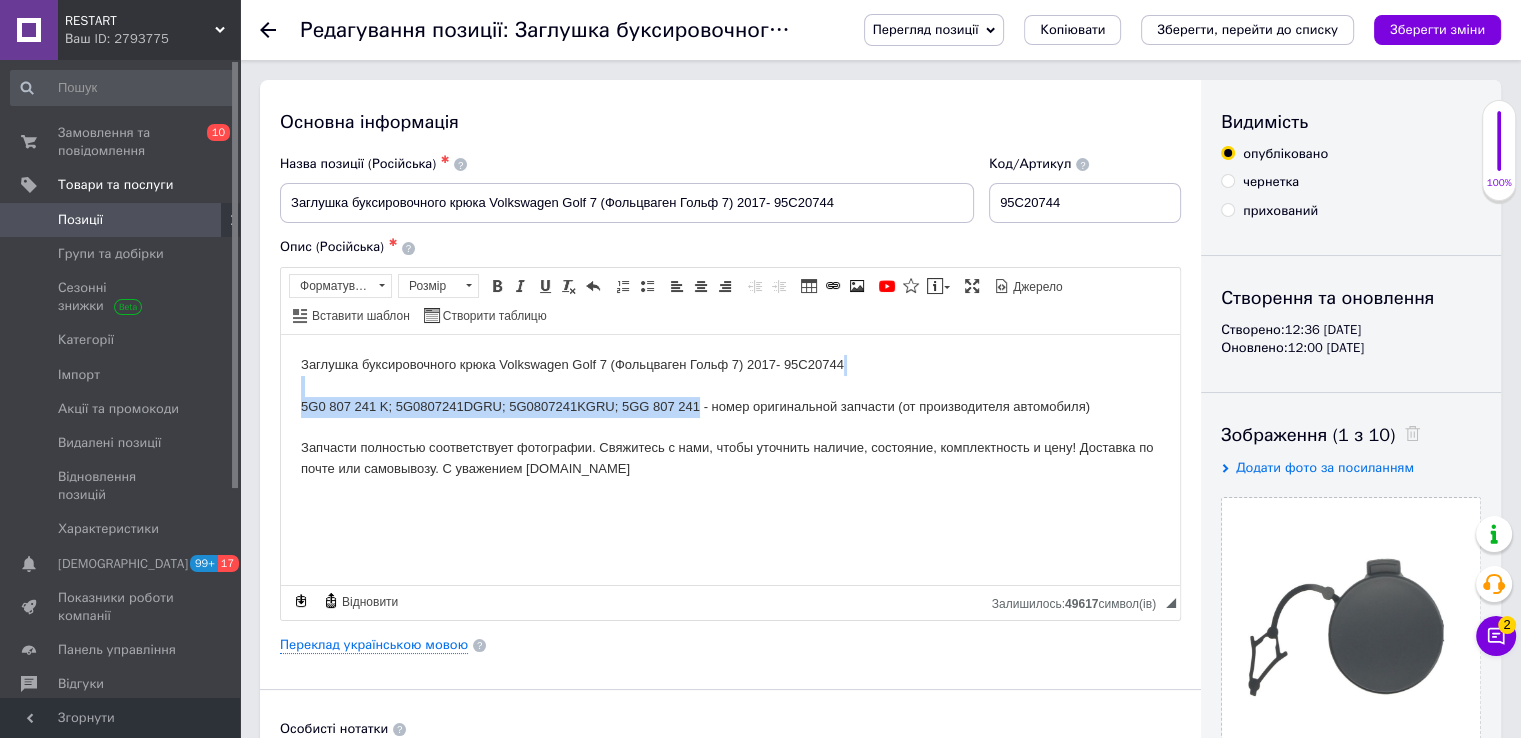 click on "Заглушка буксировочного крюка Volkswagen Golf 7 (Фольцваген Гольф 7) 2017- 95C20744 5G0 807 241 K; 5G0807241DGRU; 5G0807241KGRU; 5GG 807 241 - номер оригинальной запчасти (от производителя автомобиля) Запчасти полностью соответствует фотографии. Свяжитесь с нами, чтобы уточнить наличие, состояние, комплектность и цену! Доставка по почте или самовывозу. С уважением [DOMAIN_NAME]" at bounding box center (730, 416) 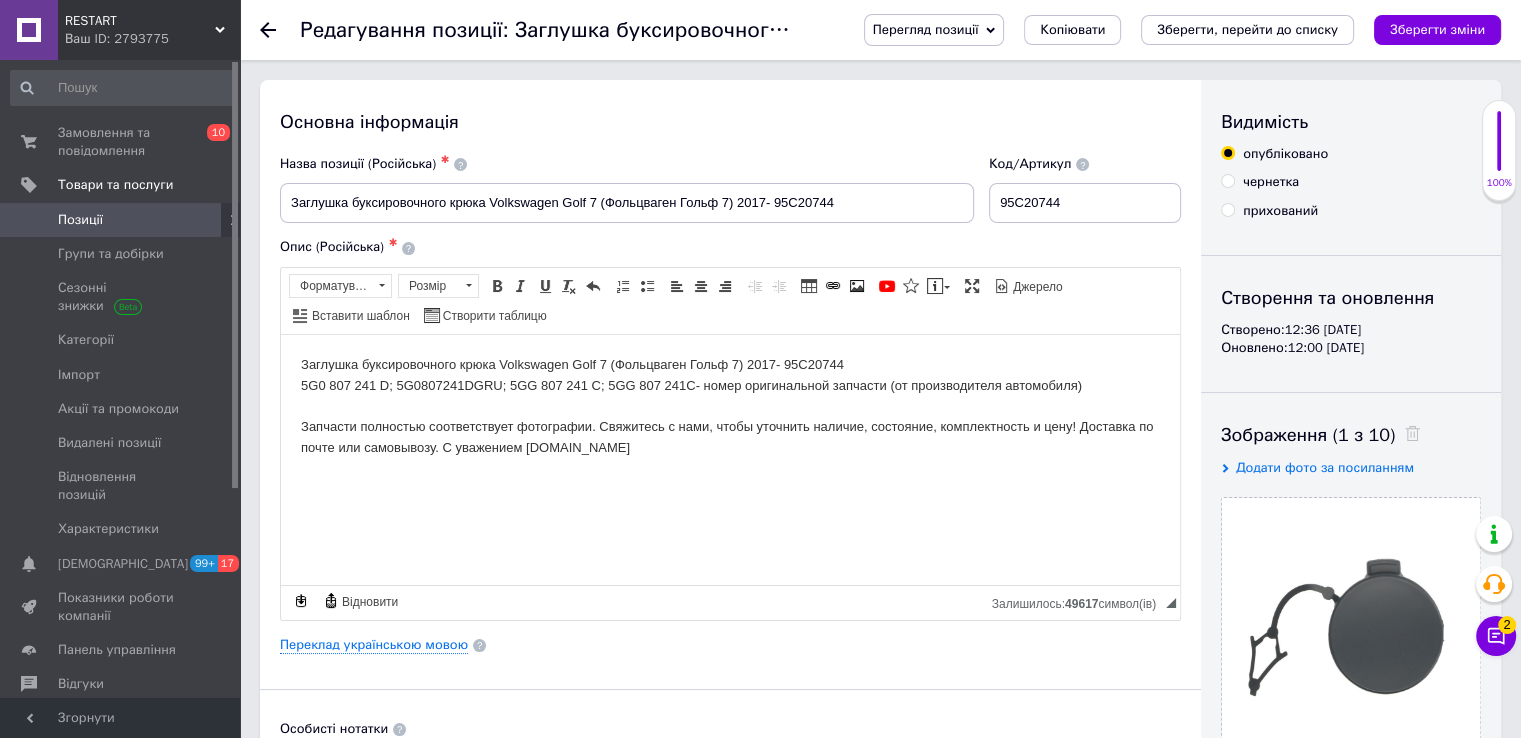 click on "Заглушка буксировочного крюка Volkswagen Golf 7 (Фольцваген Гольф 7) 2017- 95C20744 5G0 807 241 D; 5G0807241DGRU; 5GG 807 241 C; 5GG 807 241C  - номер оригинальной запчасти (от производителя автомобиля) Запчасти полностью соответствует фотографии. Свяжитесь с нами, чтобы уточнить наличие, состояние, комплектность и цену! Доставка по почте или самовывозу. С уважением [DOMAIN_NAME]" at bounding box center (730, 406) 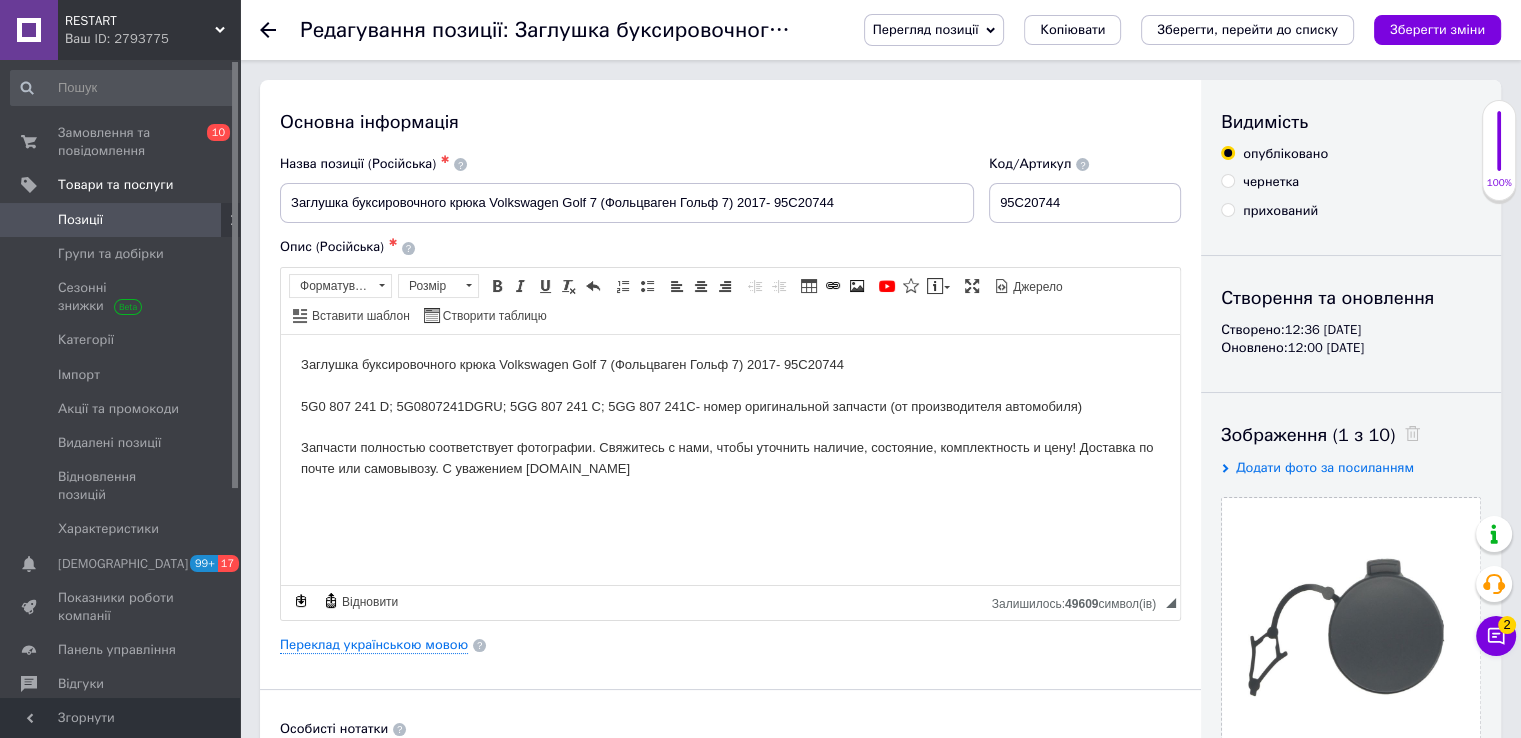 drag, startPoint x: 301, startPoint y: 350, endPoint x: 644, endPoint y: 466, distance: 362.08426 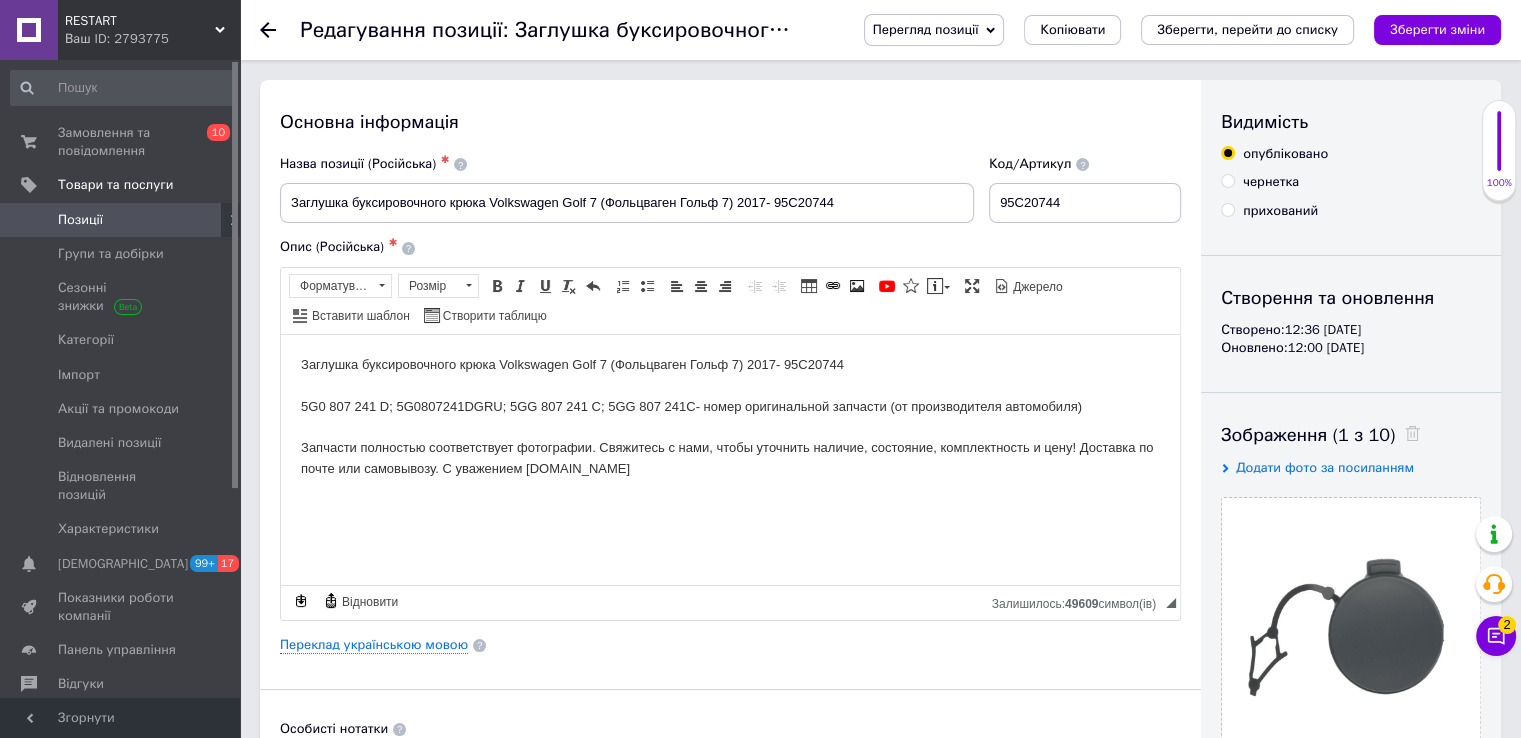 copy on "Заглушка буксировочного крюка Volkswagen Golf 7 (Фольцваген Гольф 7) 2017- 95C20744 ​​​​​​​ 5G0 807 241 D; 5G0807241DGRU; 5GG 807 241 C; 5GG 807 241C  - номер оригинальной запчасти (от производителя автомобиля) Запчасти полностью соответствует фотографии. Свяжитесь с нами, чтобы уточнить наличие, состояние, комплектность и цену! Доставка по почте или самовывозу. С уважением [DOMAIN_NAME]" 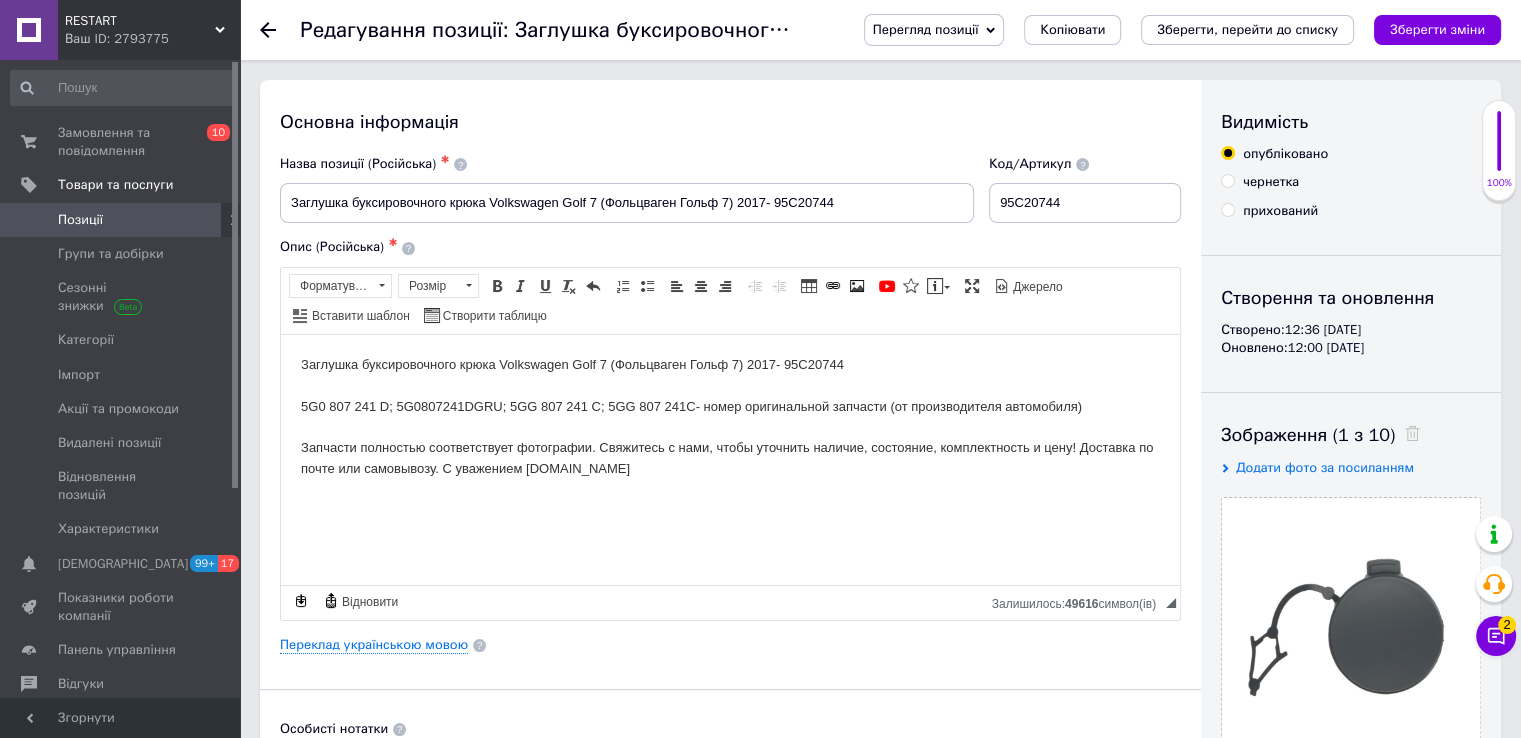 click on "Заглушка буксировочного крюка Volkswagen Golf 7 (Фольцваген Гольф 7) 2017- 95C20744 5G0 807 241 D; 5G0807241DGRU; 5GG 807 241 C; 5GG 807 241C  - номер оригинальной запчасти (от производителя автомобиля) Запчасти полностью соответствует фотографии. Свяжитесь с нами, чтобы уточнить наличие, состояние, комплектность и цену! Доставка по почте или самовывозу. С уважением [DOMAIN_NAME]" at bounding box center (730, 416) 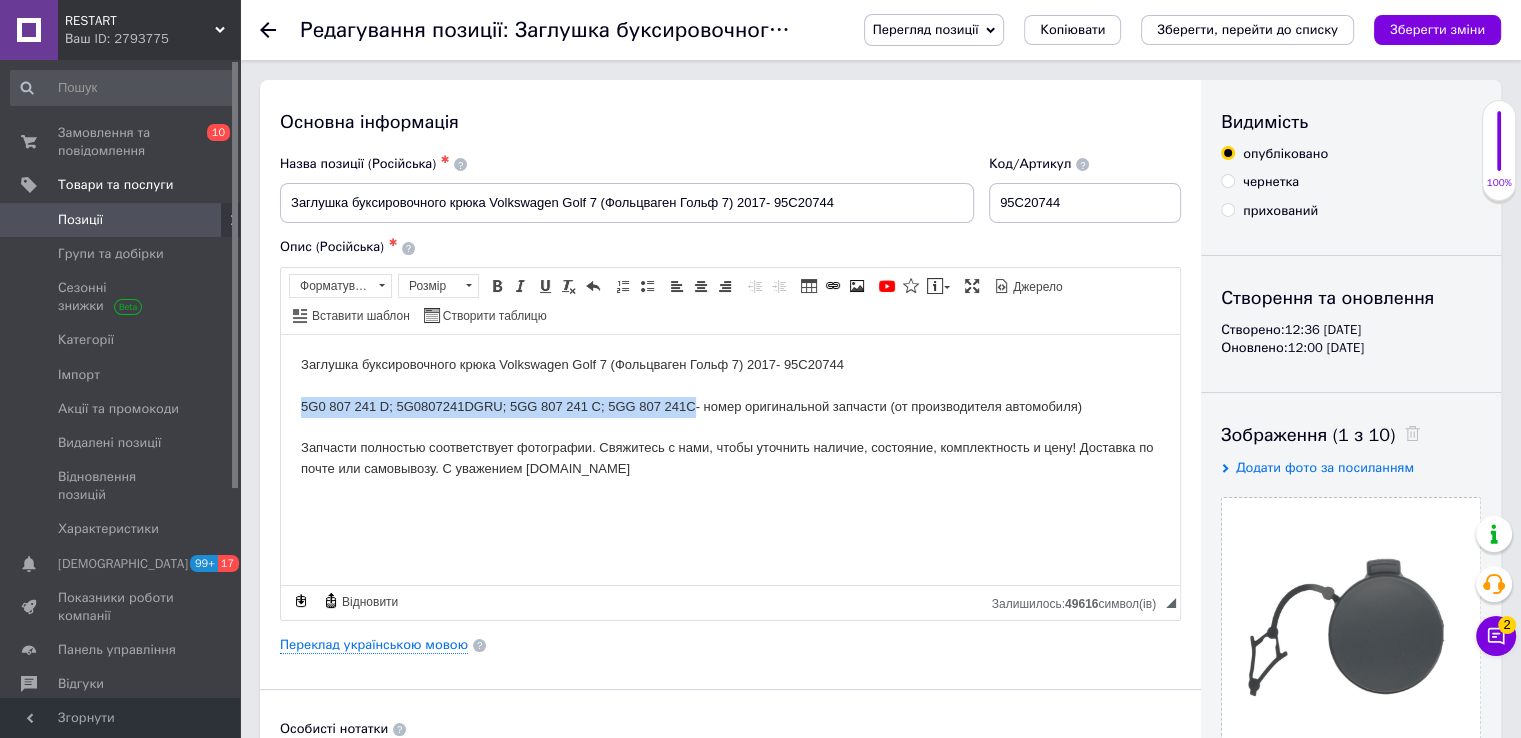 drag, startPoint x: 694, startPoint y: 403, endPoint x: 297, endPoint y: 412, distance: 397.102 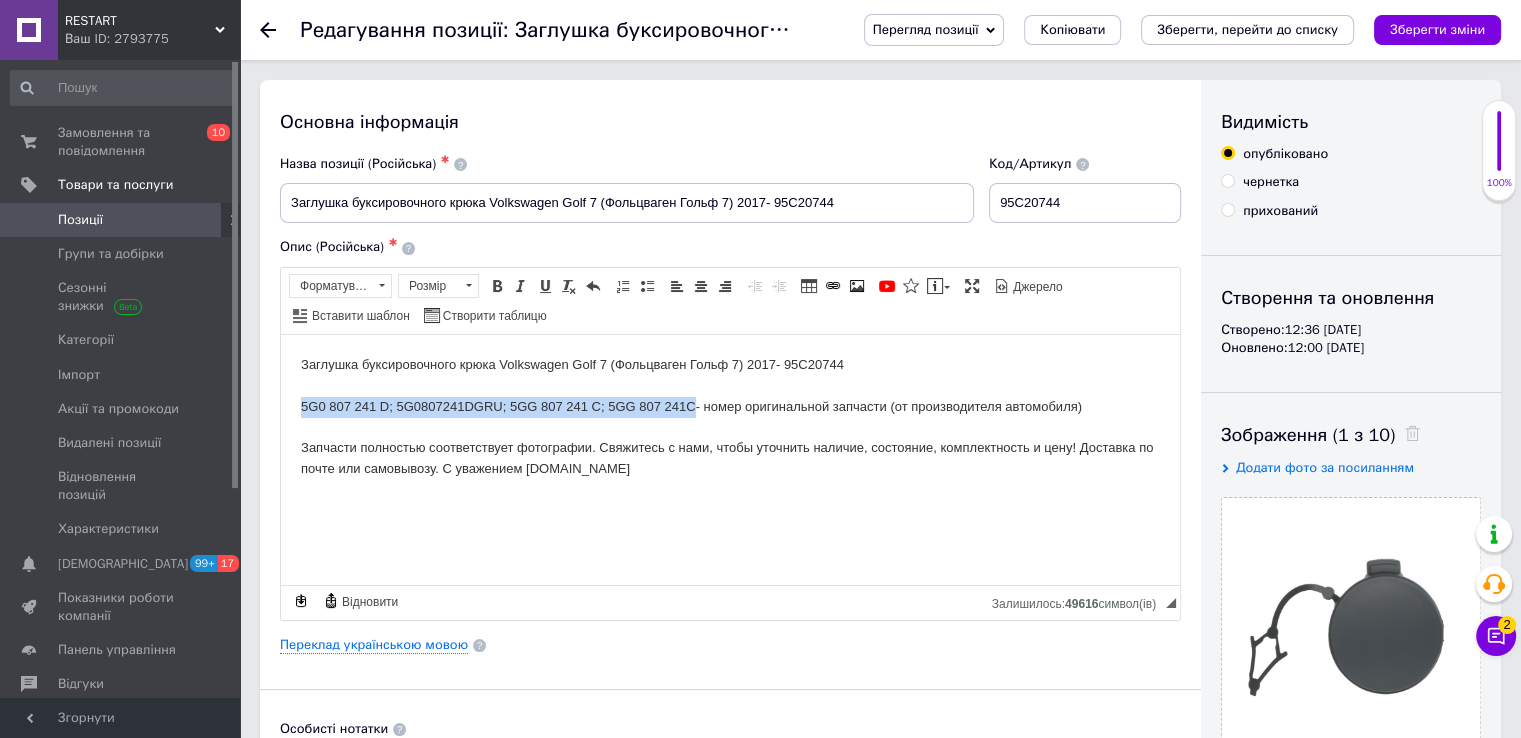 click on "Заглушка буксировочного крюка Volkswagen Golf 7 (Фольцваген Гольф 7) 2017- 95C20744 5G0 807 241 D; 5G0807241DGRU; 5GG 807 241 C; 5GG 807 241C  - номер оригинальной запчасти (от производителя автомобиля) Запчасти полностью соответствует фотографии. Свяжитесь с нами, чтобы уточнить наличие, состояние, комплектность и цену! Доставка по почте или самовывозу. С уважением [DOMAIN_NAME]" at bounding box center [730, 416] 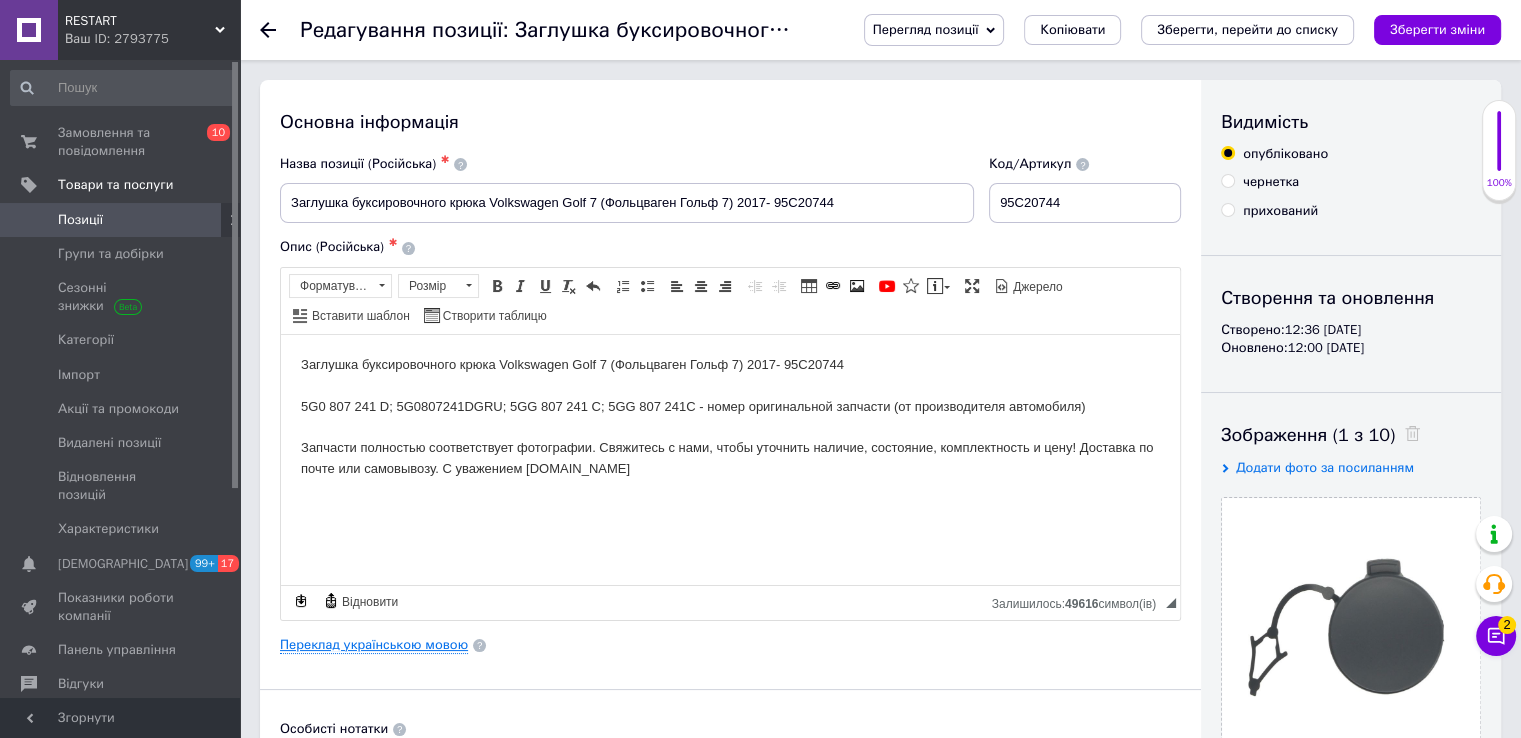 click on "Переклад українською мовою" at bounding box center [374, 645] 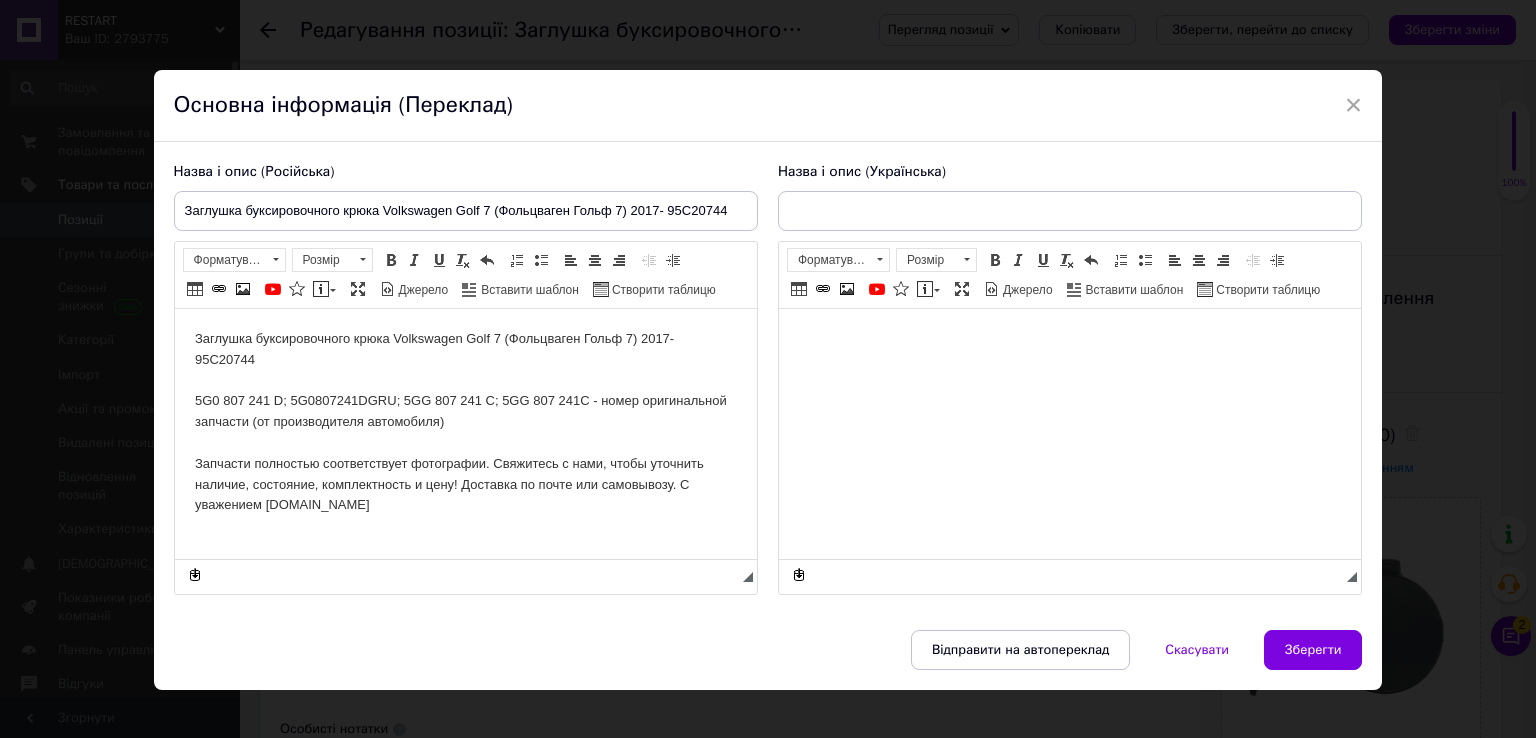 scroll, scrollTop: 0, scrollLeft: 0, axis: both 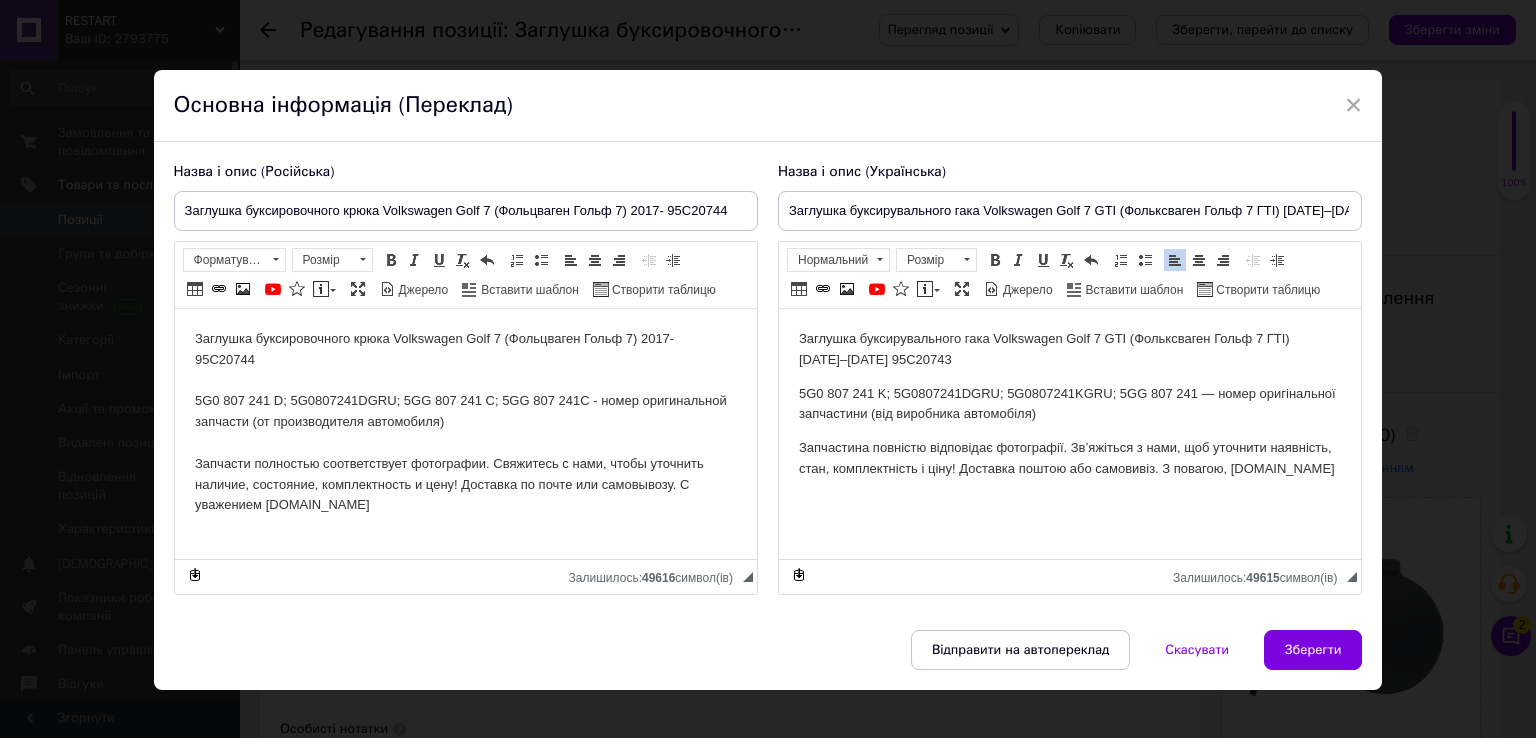 drag, startPoint x: 796, startPoint y: 339, endPoint x: 1347, endPoint y: 489, distance: 571.05255 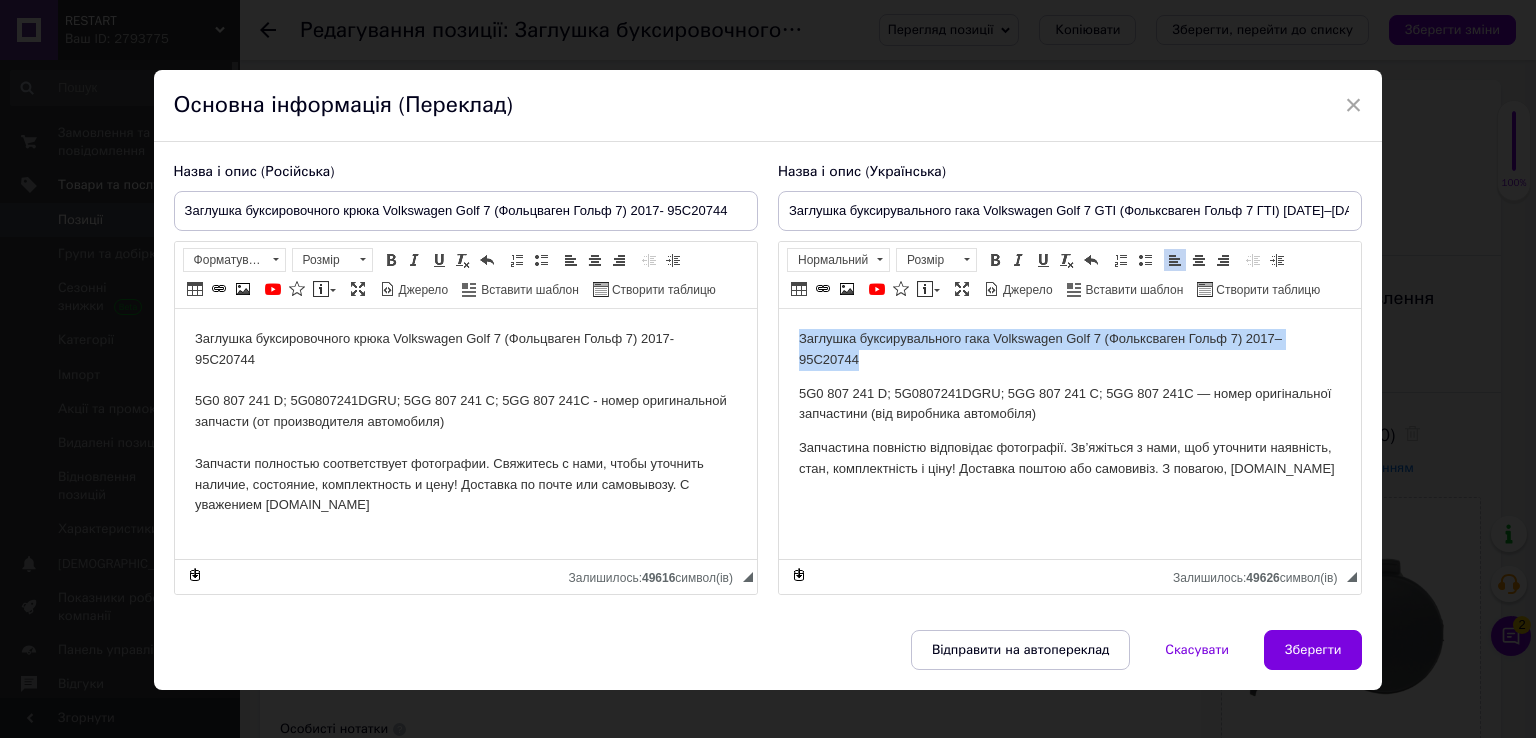 drag, startPoint x: 795, startPoint y: 337, endPoint x: 886, endPoint y: 358, distance: 93.39165 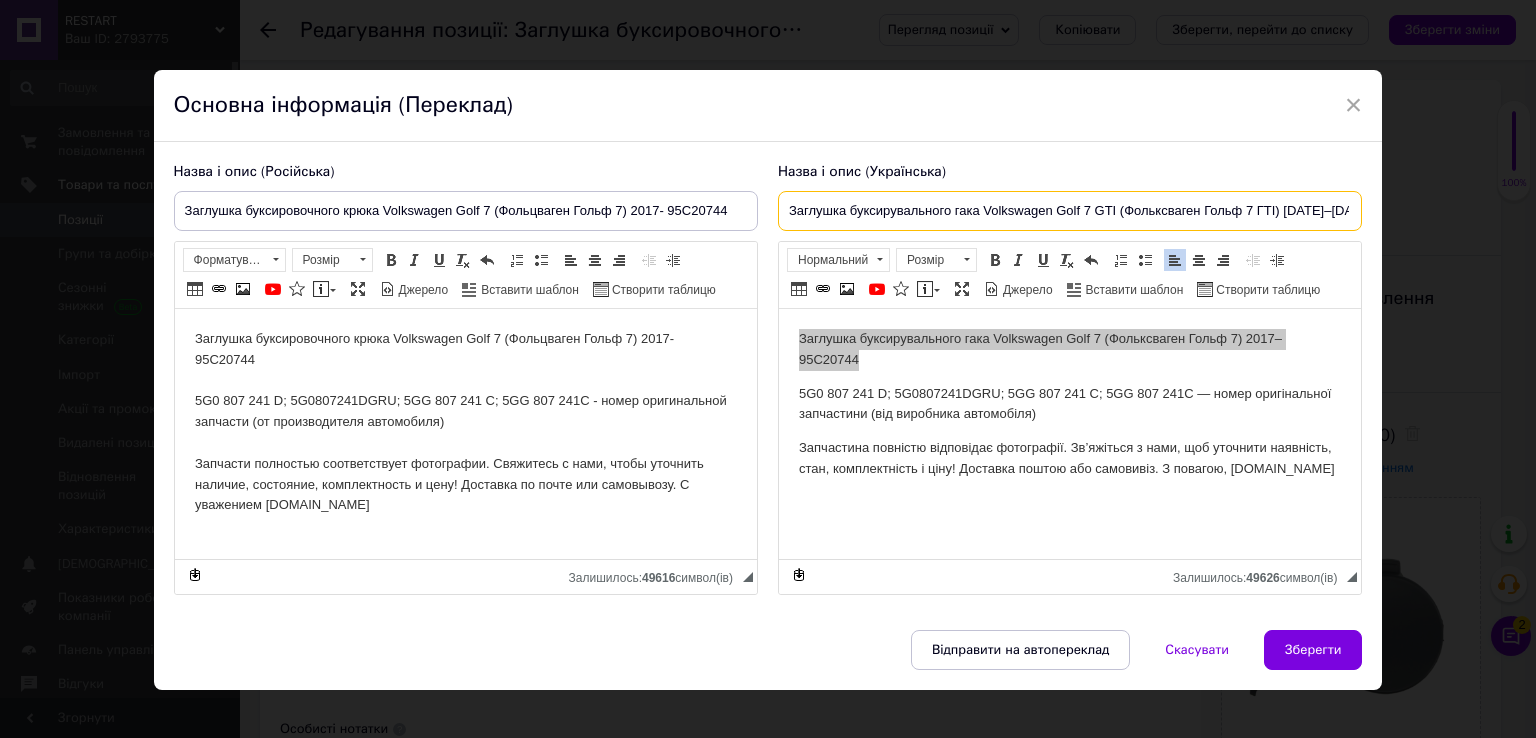 click on "Заглушка буксирувального гака Volkswagen Golf 7 GTI (Фольксваген Гольф 7 ГТІ) [DATE]–[DATE] 95C20743" at bounding box center [1070, 211] 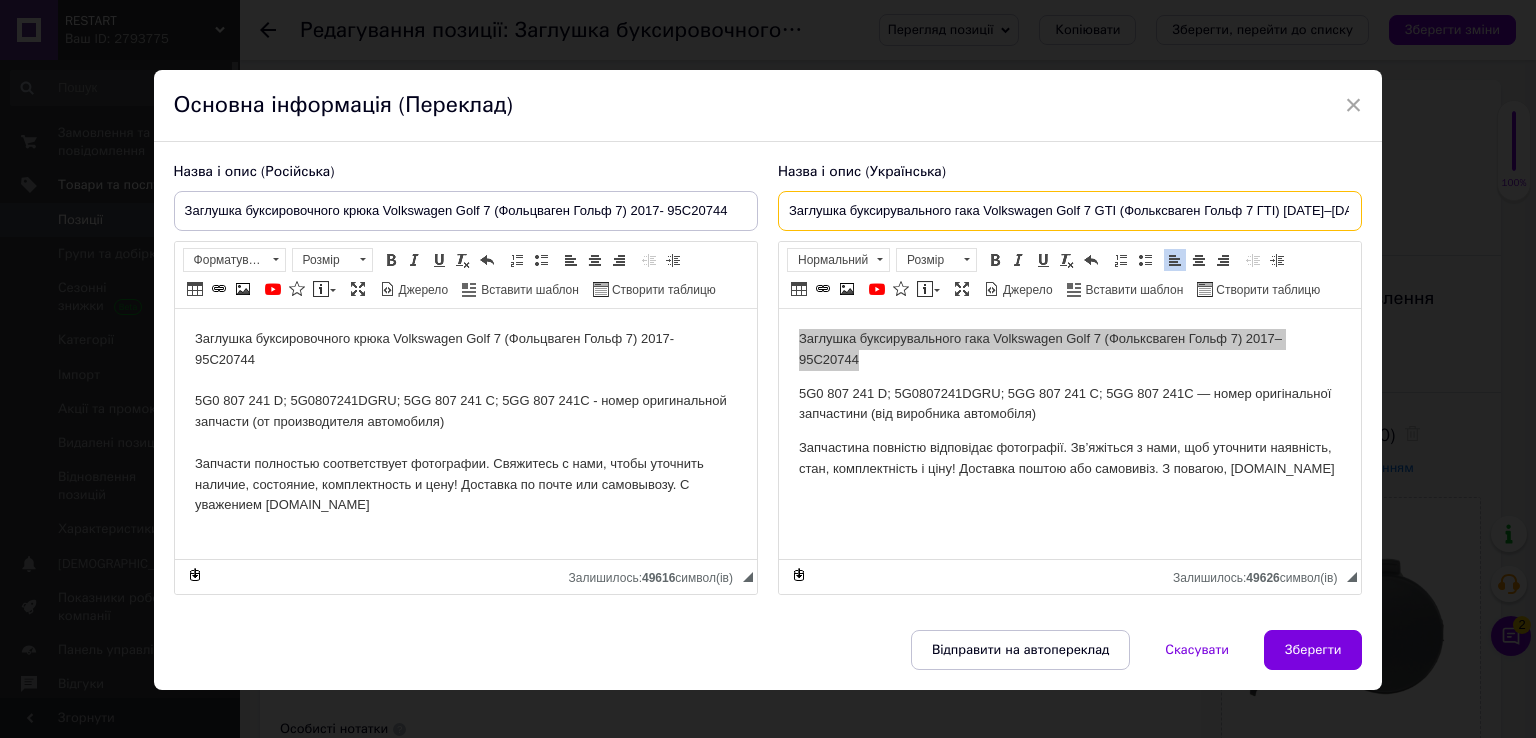 paste on "([PERSON_NAME] 7) 2017– 95C20744" 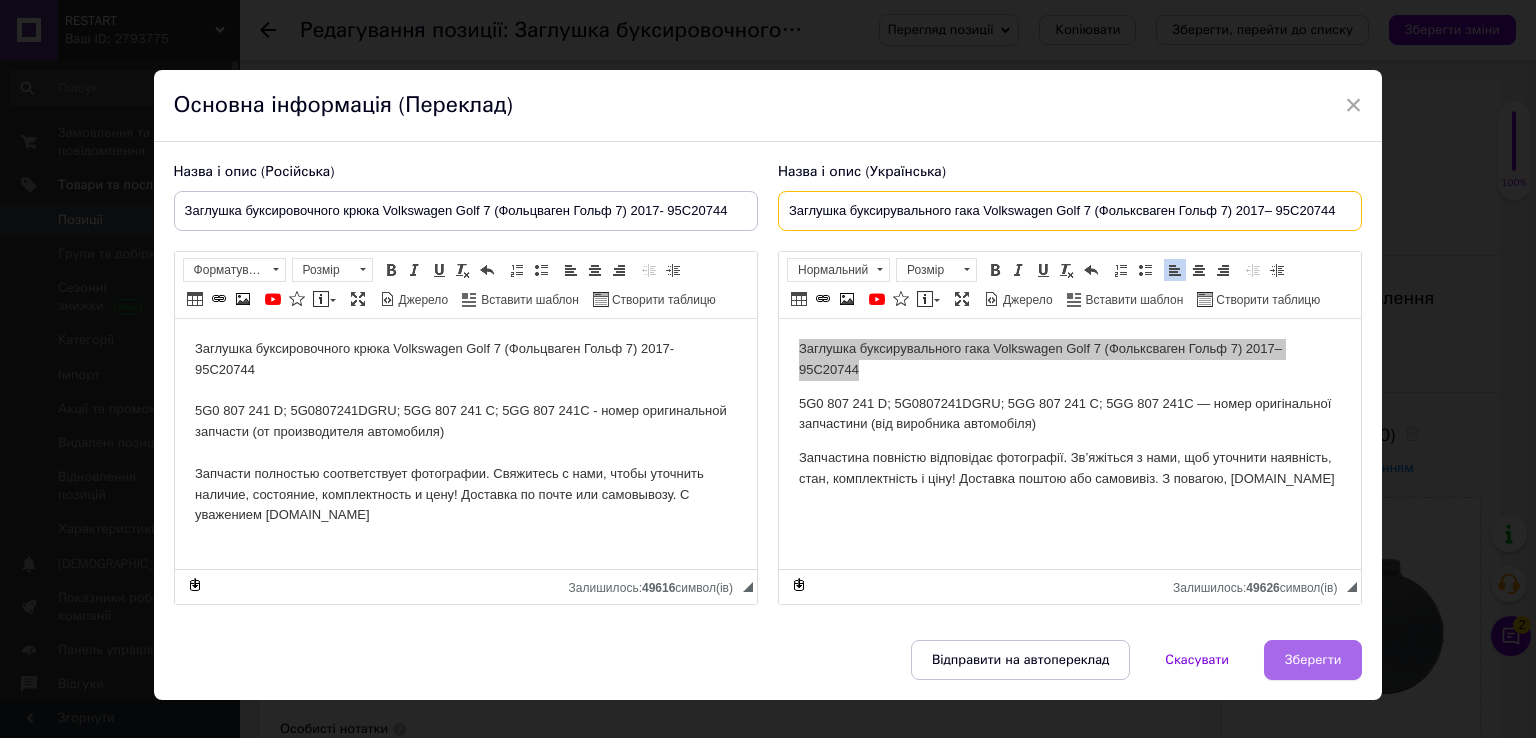 type on "Заглушка буксирувального гака Volkswagen Golf 7 (Фольксваген Гольф 7) 2017– 95C20744" 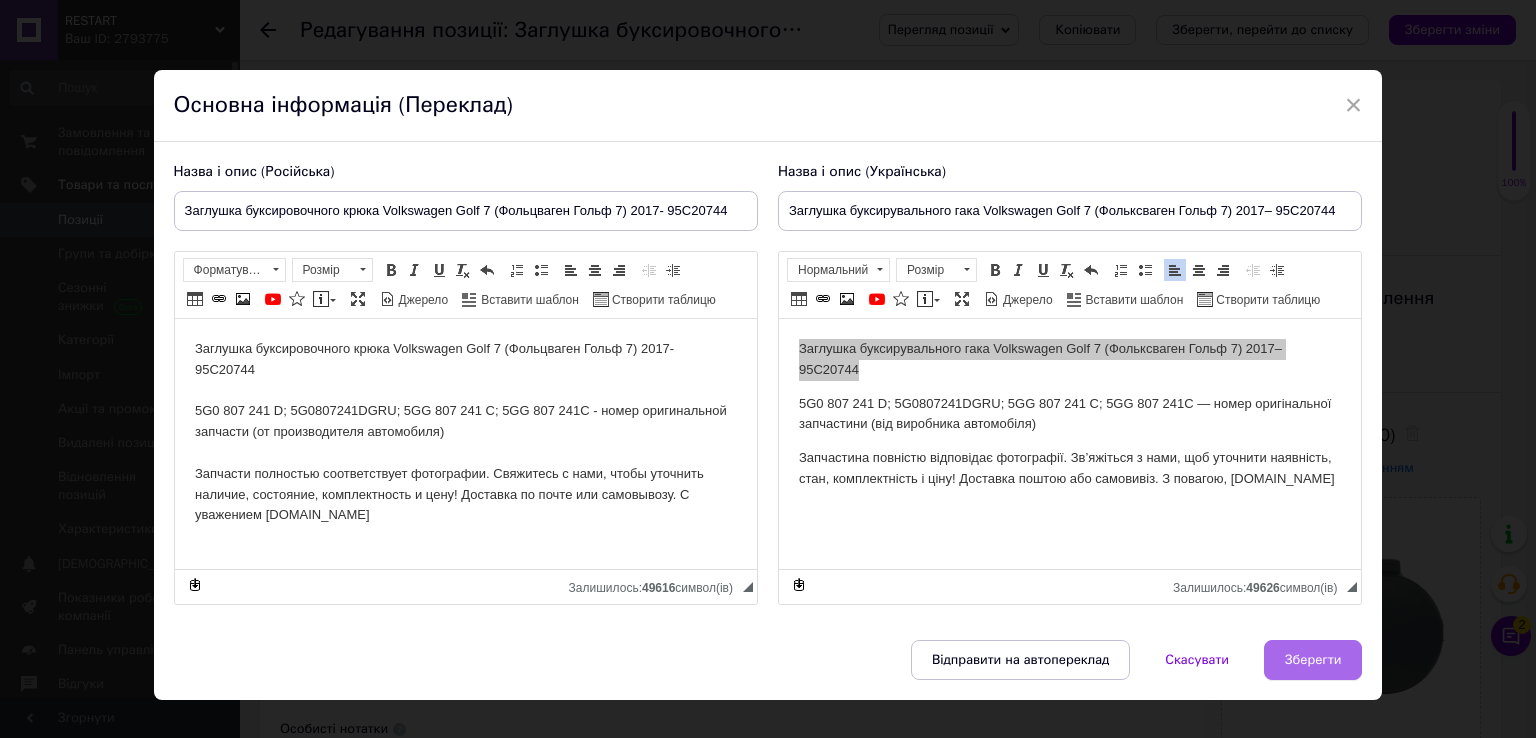 click on "Зберегти" at bounding box center (1313, 660) 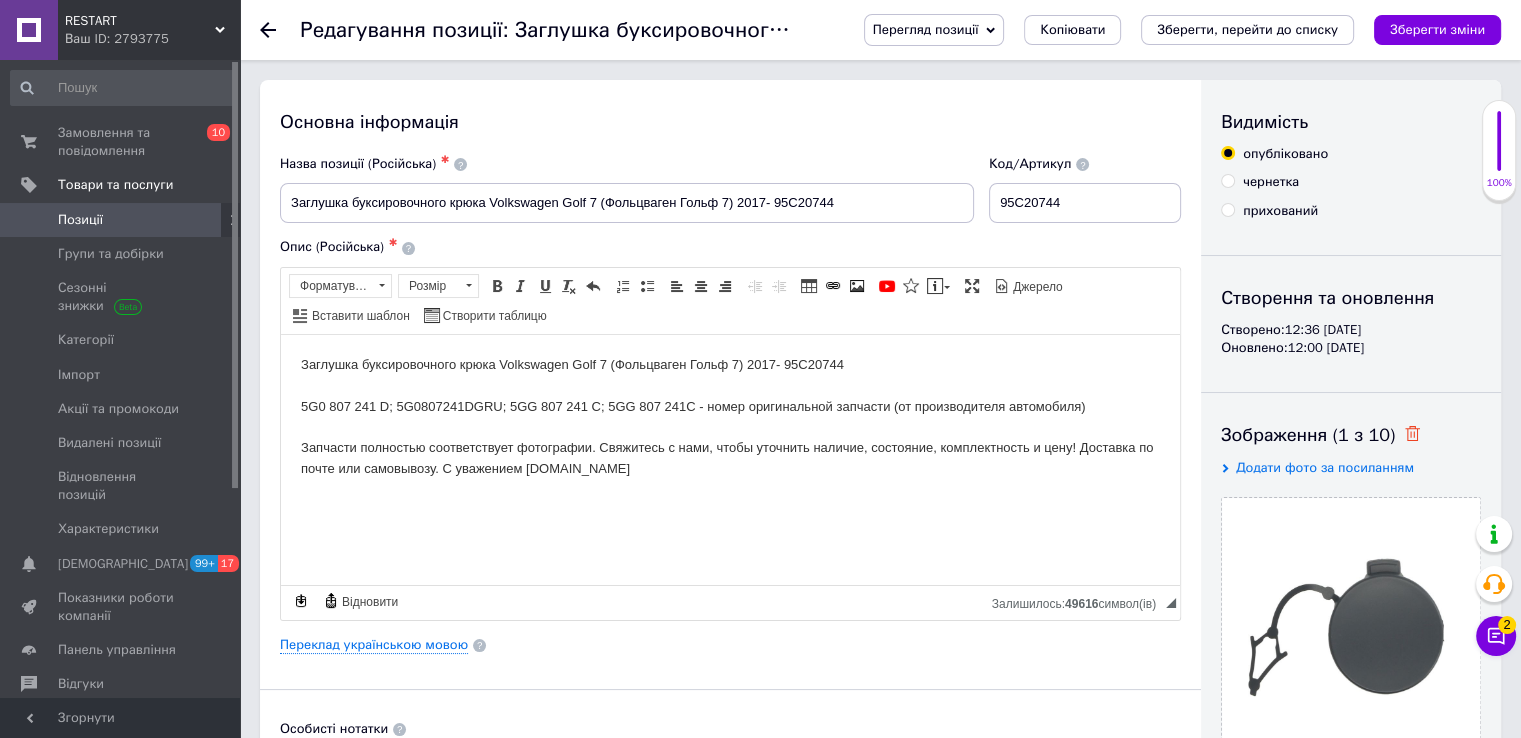 click 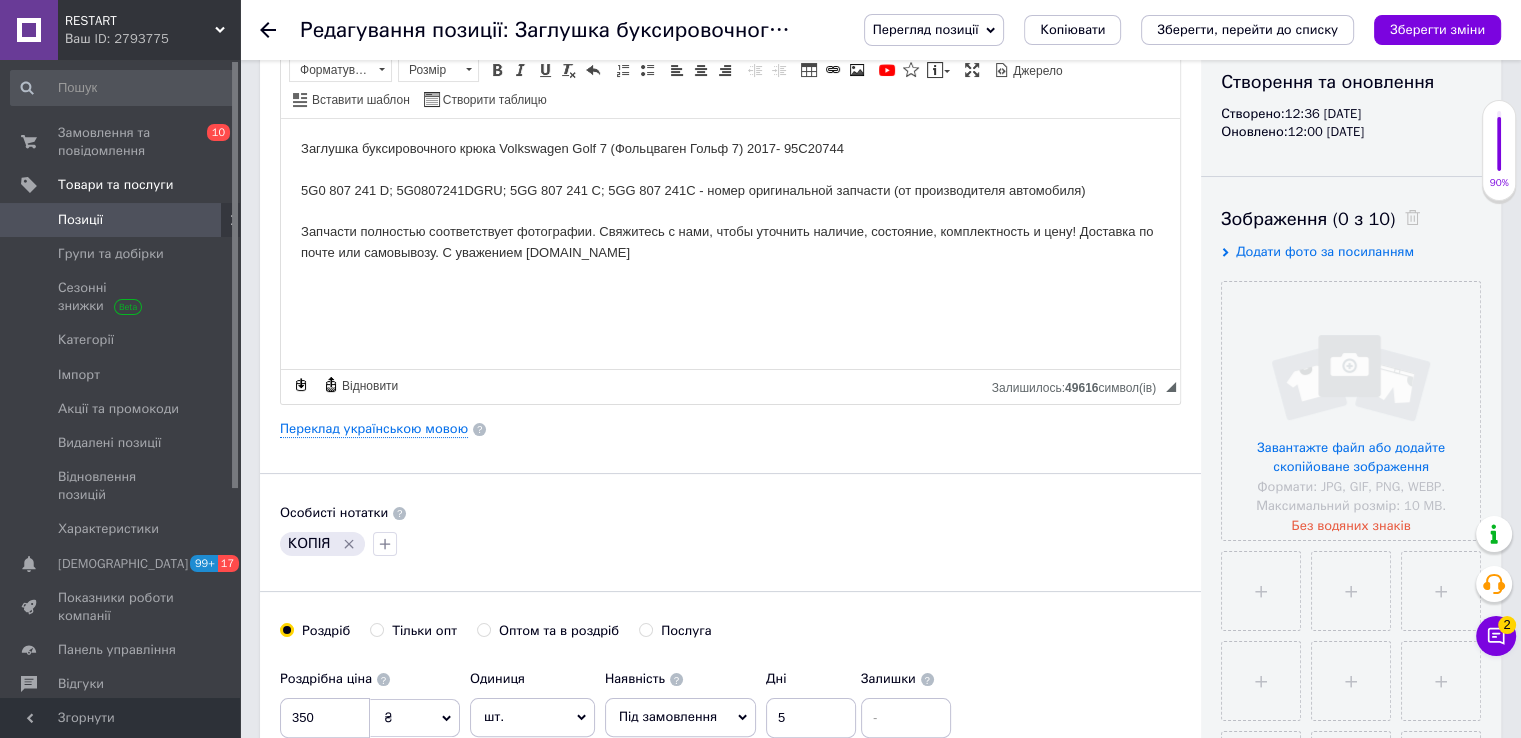 scroll, scrollTop: 0, scrollLeft: 0, axis: both 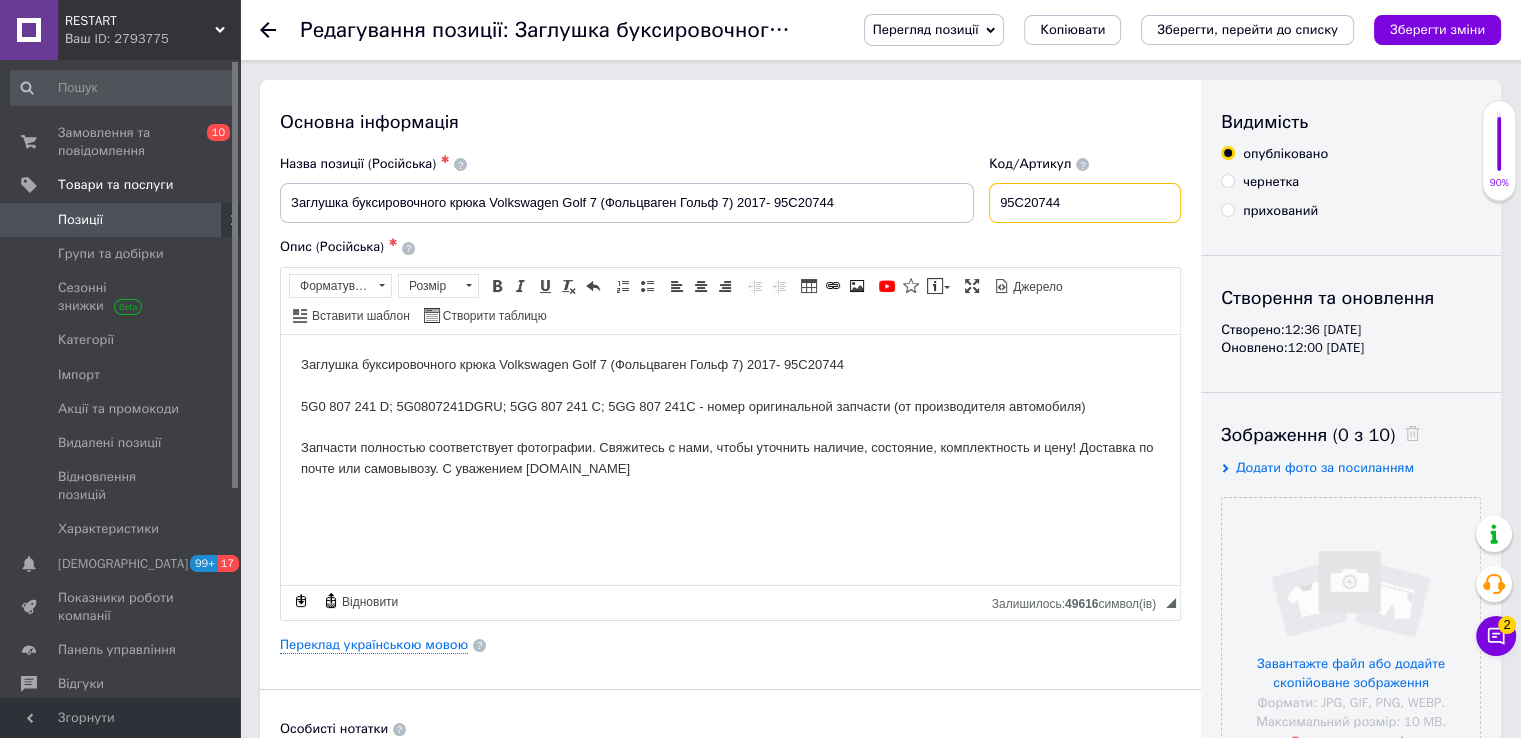 click on "95C20744" at bounding box center (1085, 203) 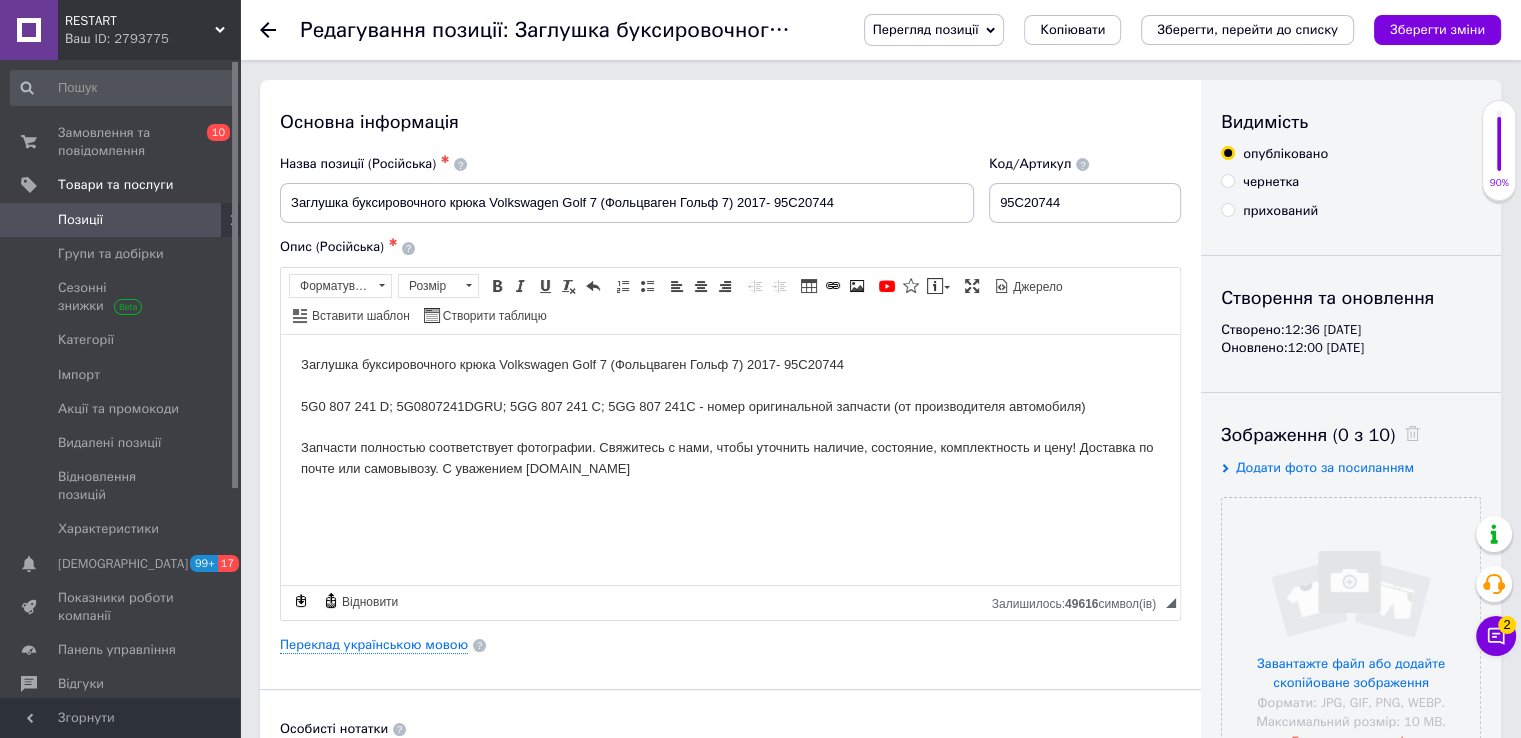 click on "Переклад українською мовою" at bounding box center [730, 645] 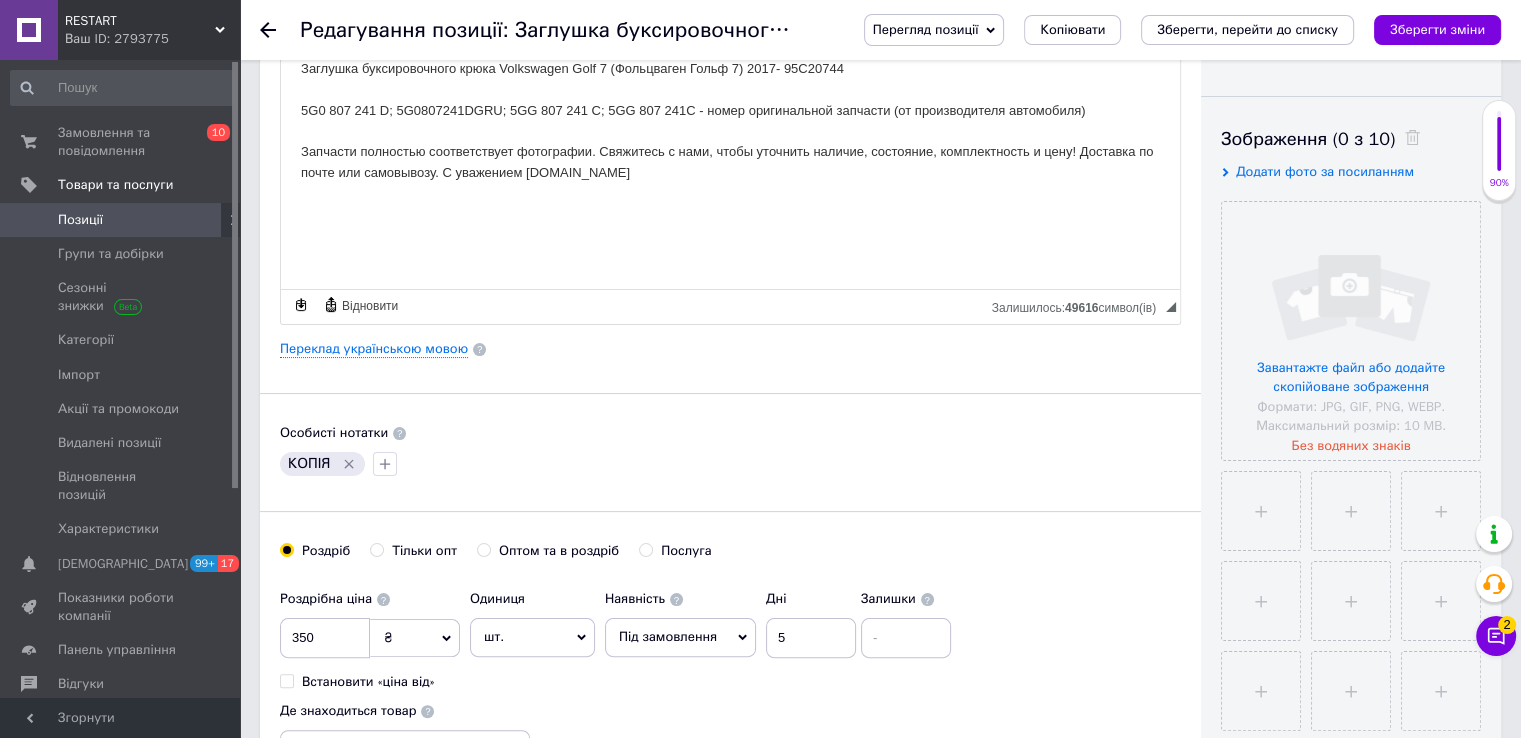 scroll, scrollTop: 300, scrollLeft: 0, axis: vertical 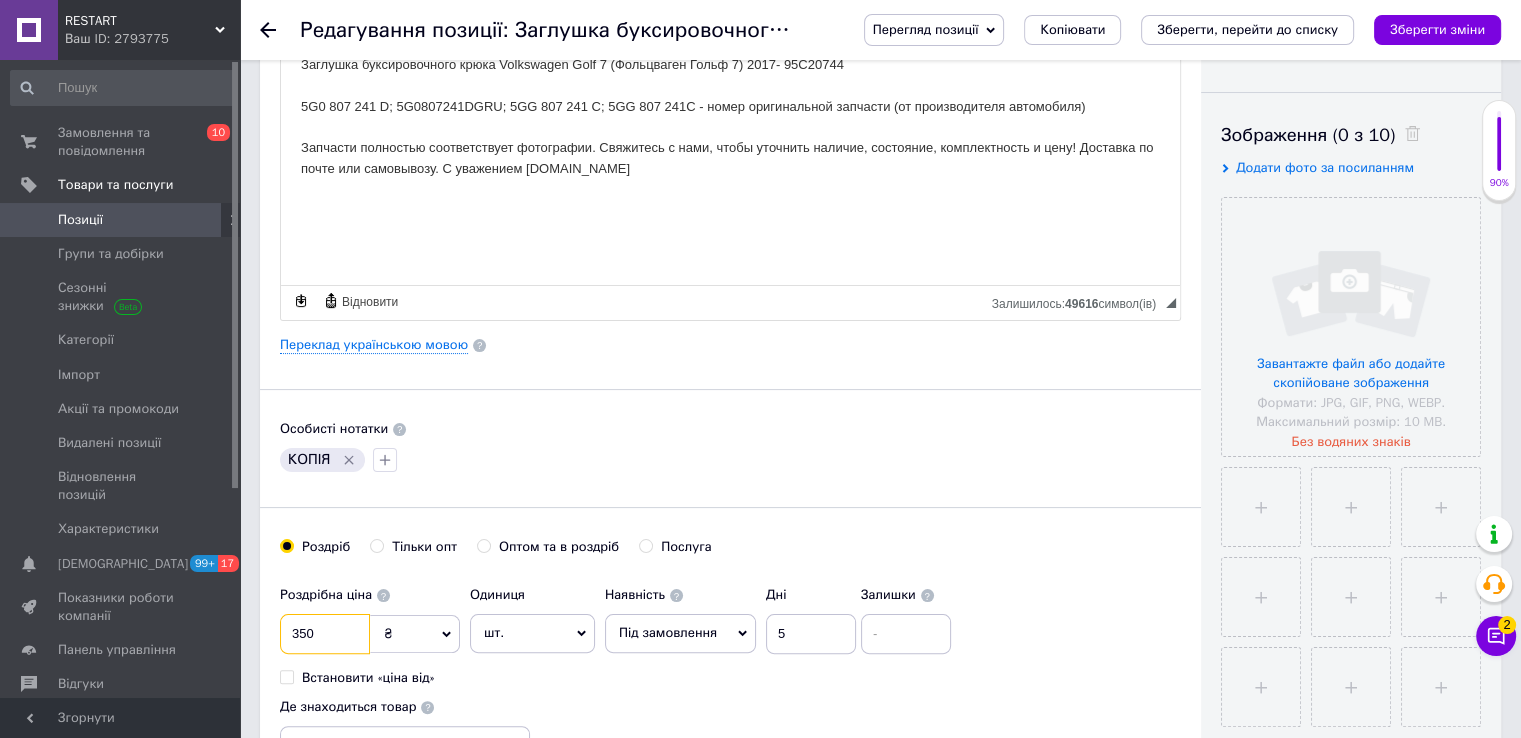 click on "350" at bounding box center [325, 634] 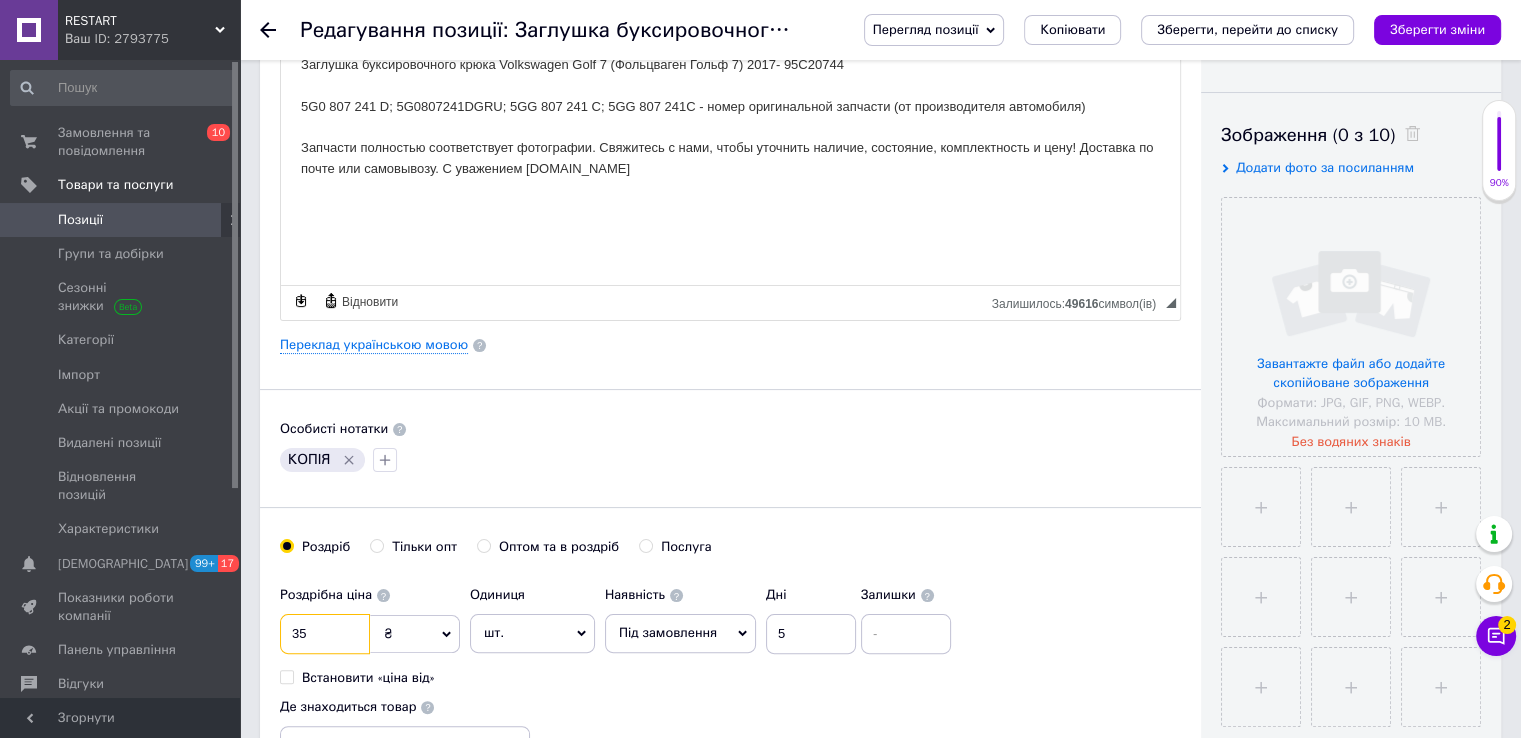 type on "3" 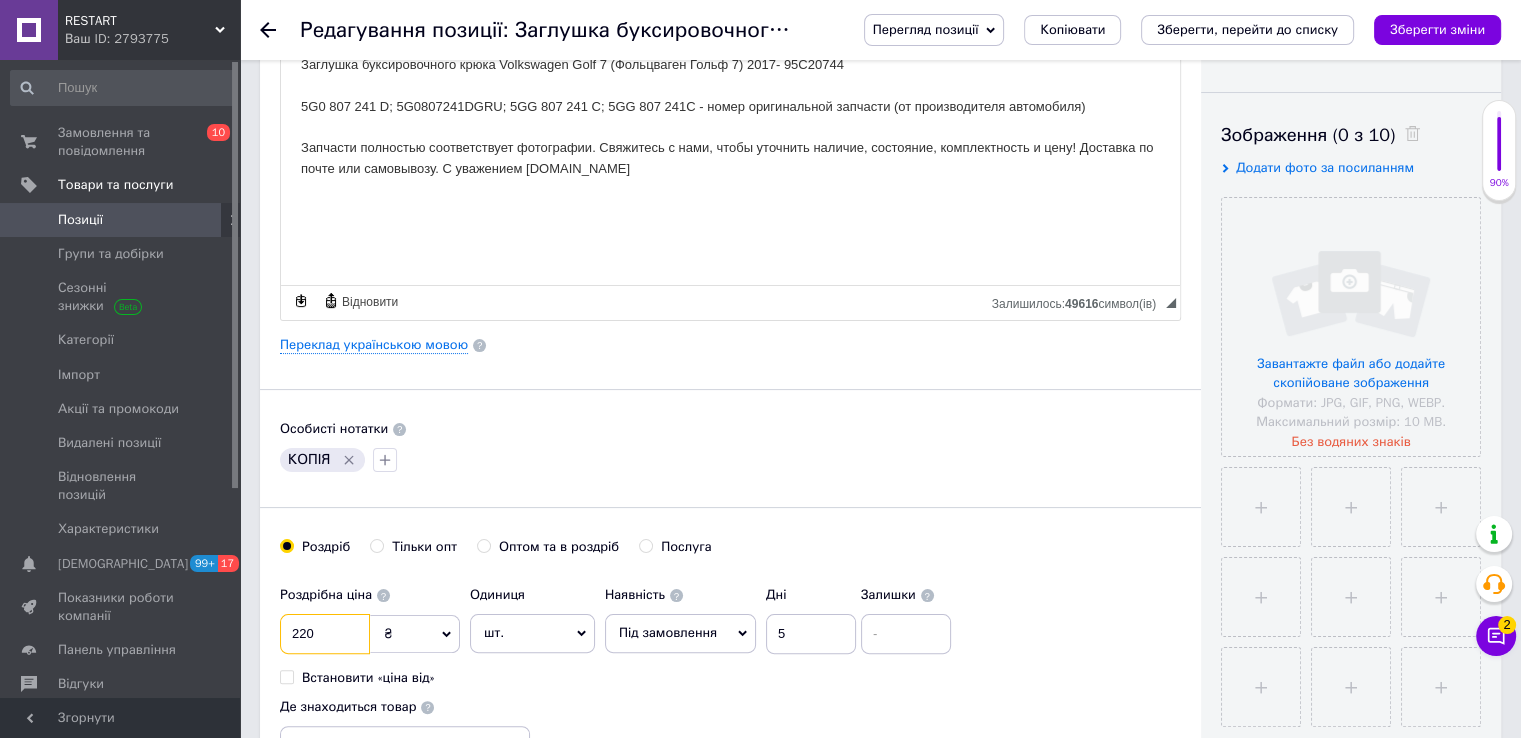 type on "220" 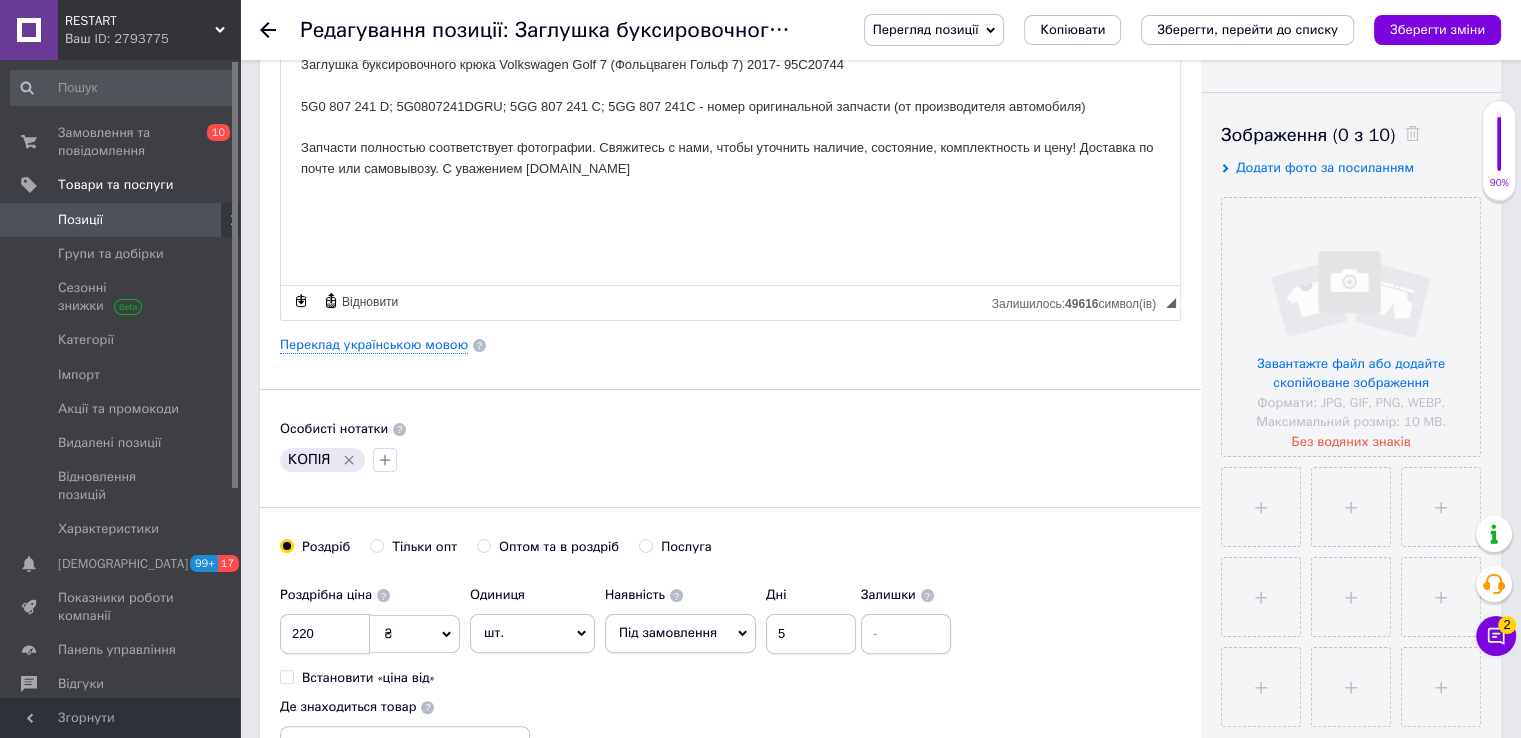 click on "[PERSON_NAME] опт Оптом та в роздріб Послуга" at bounding box center [730, 557] 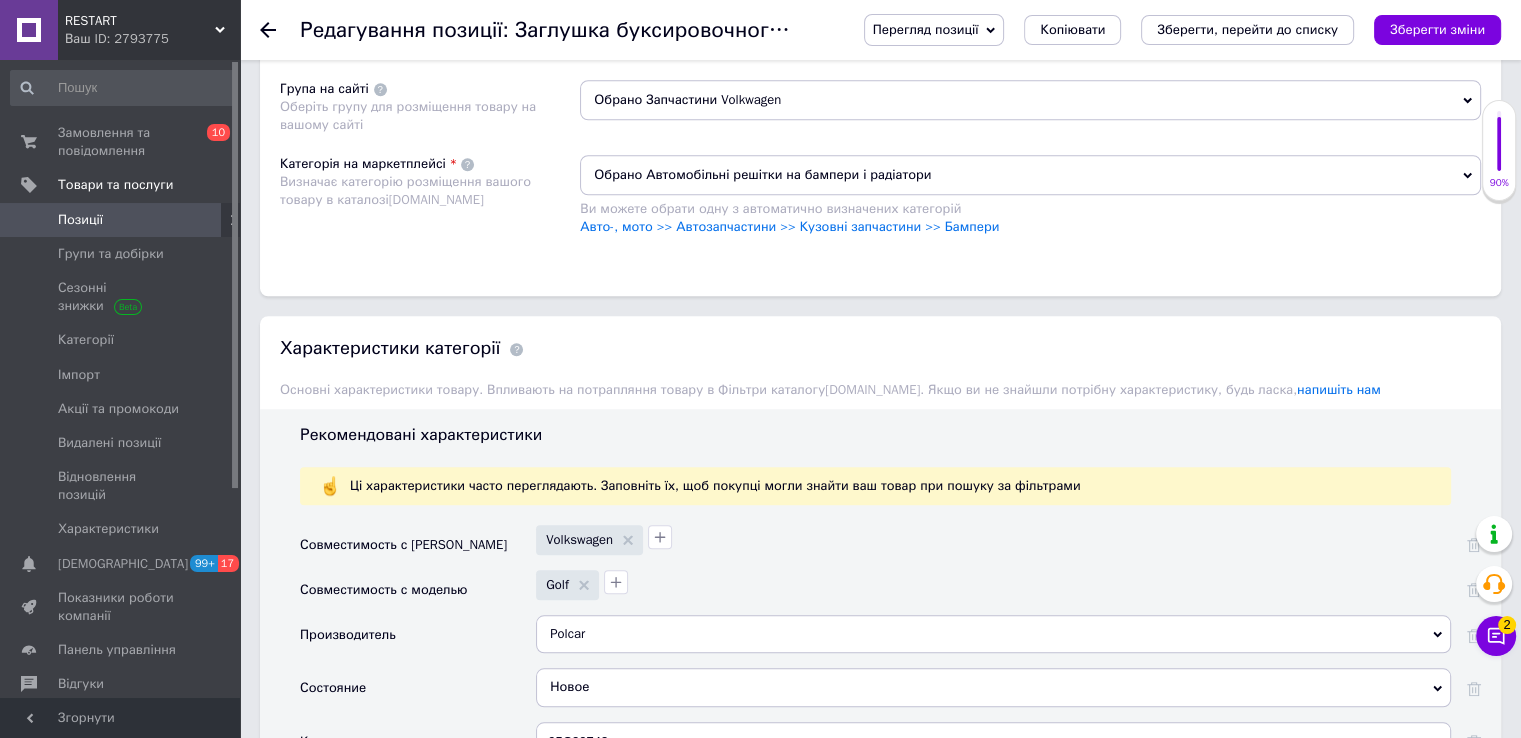 scroll, scrollTop: 1800, scrollLeft: 0, axis: vertical 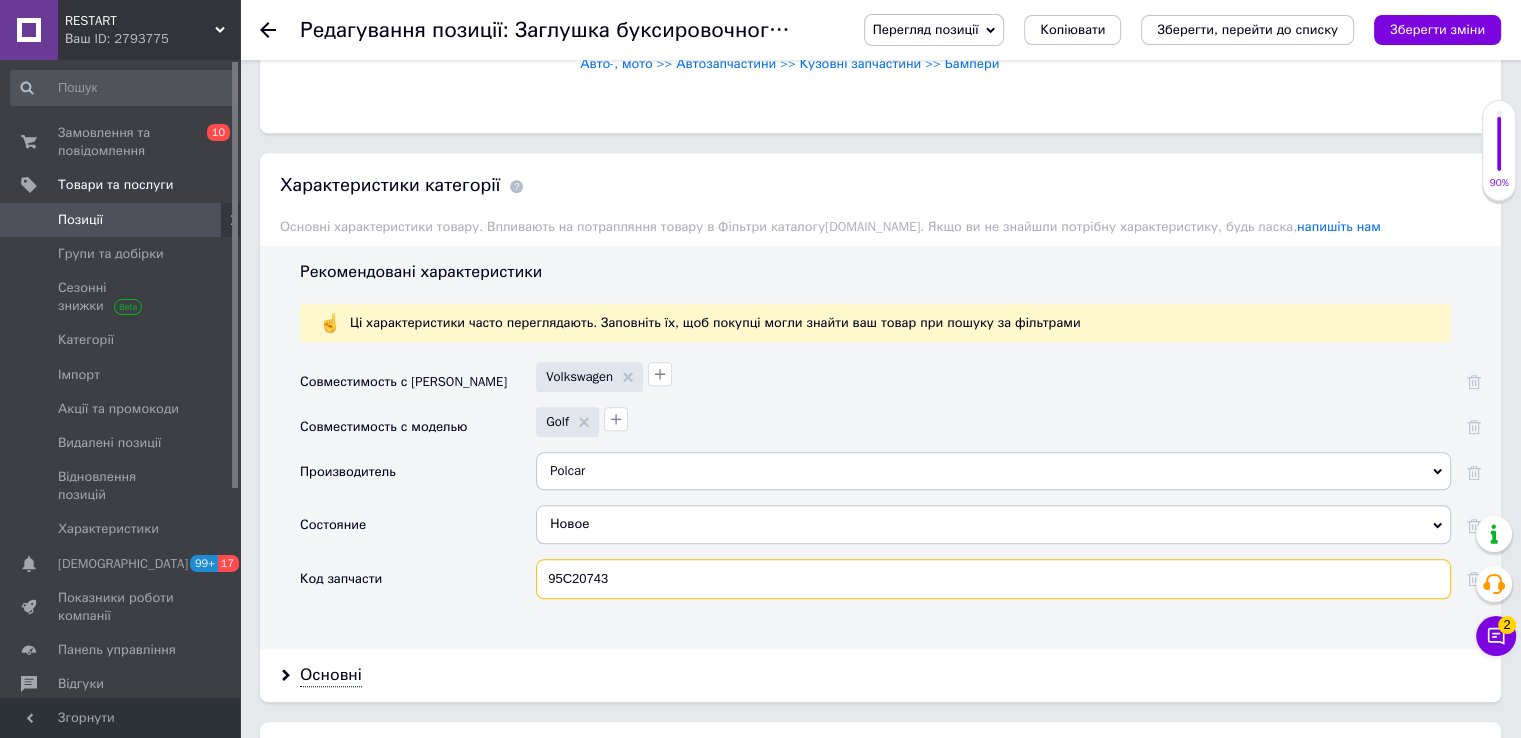 drag, startPoint x: 620, startPoint y: 569, endPoint x: 460, endPoint y: 564, distance: 160.07811 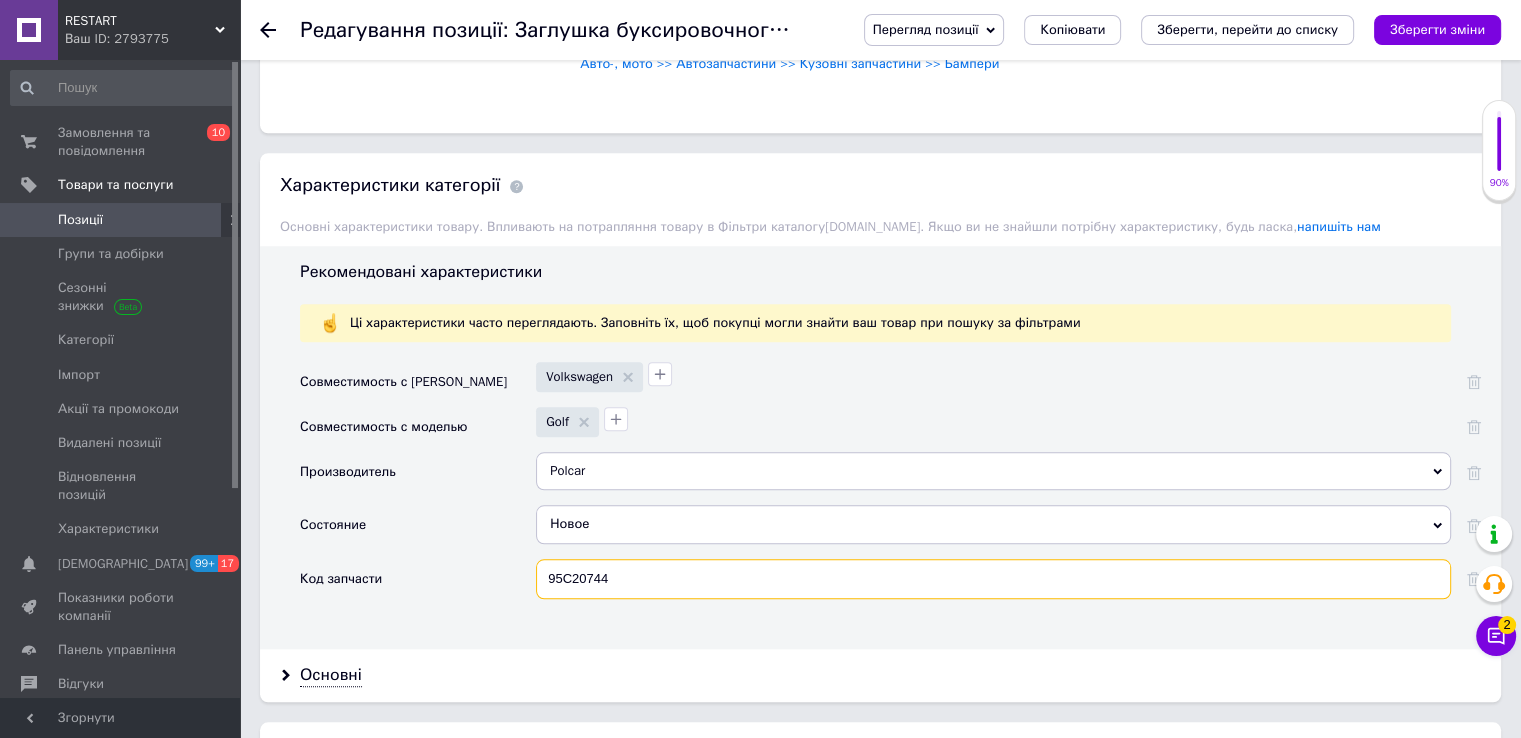 type on "95C20744" 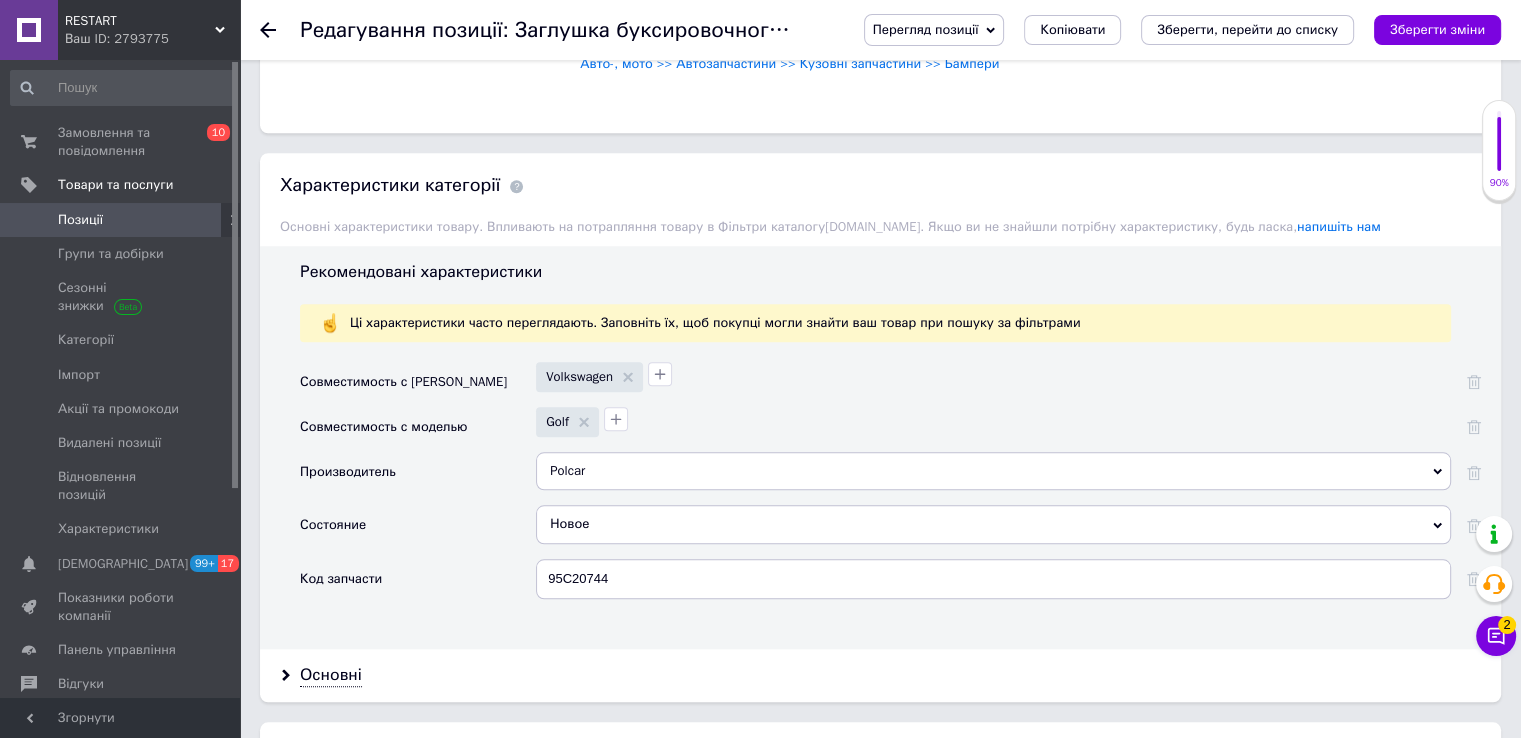 click on "Код запчасти" at bounding box center (418, 586) 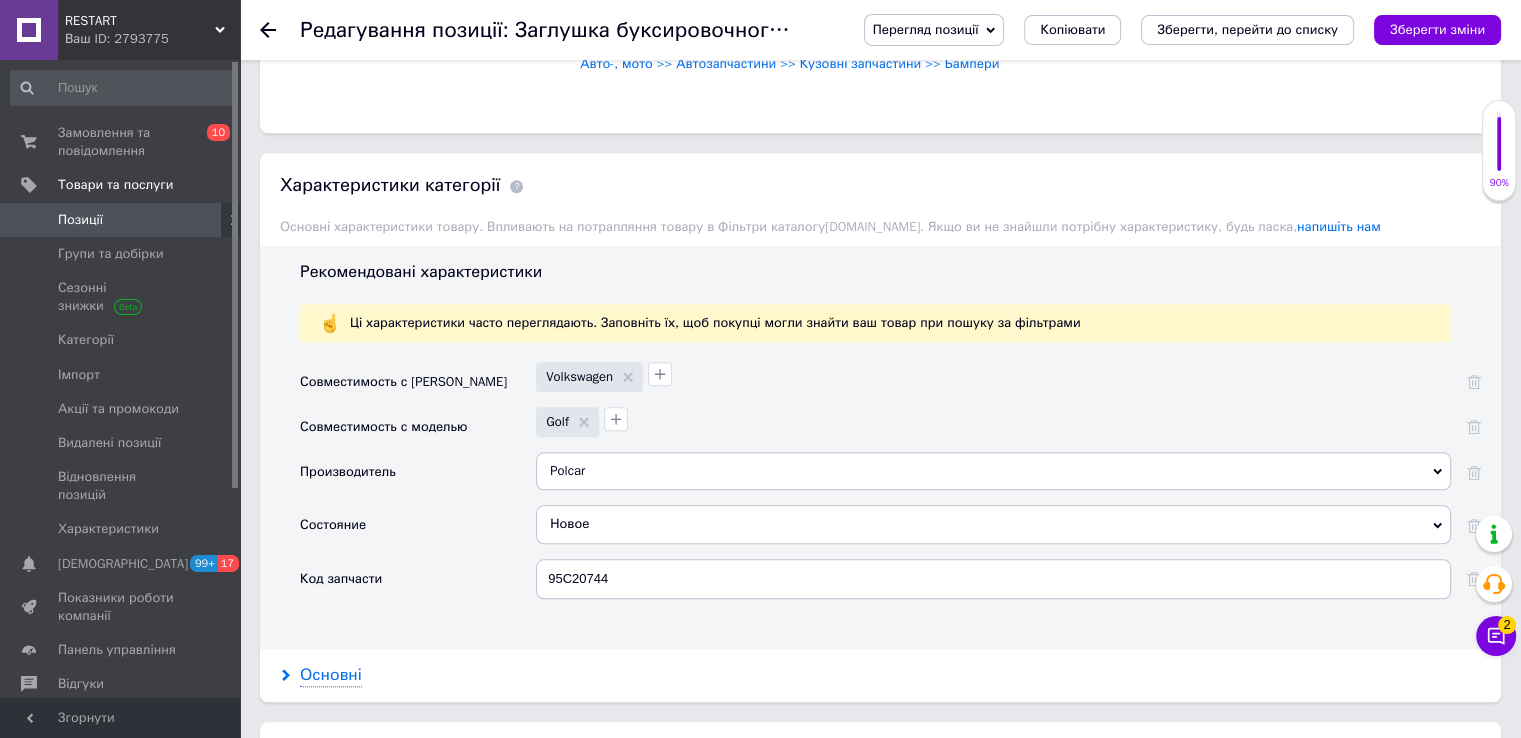 click on "Основні" at bounding box center (331, 675) 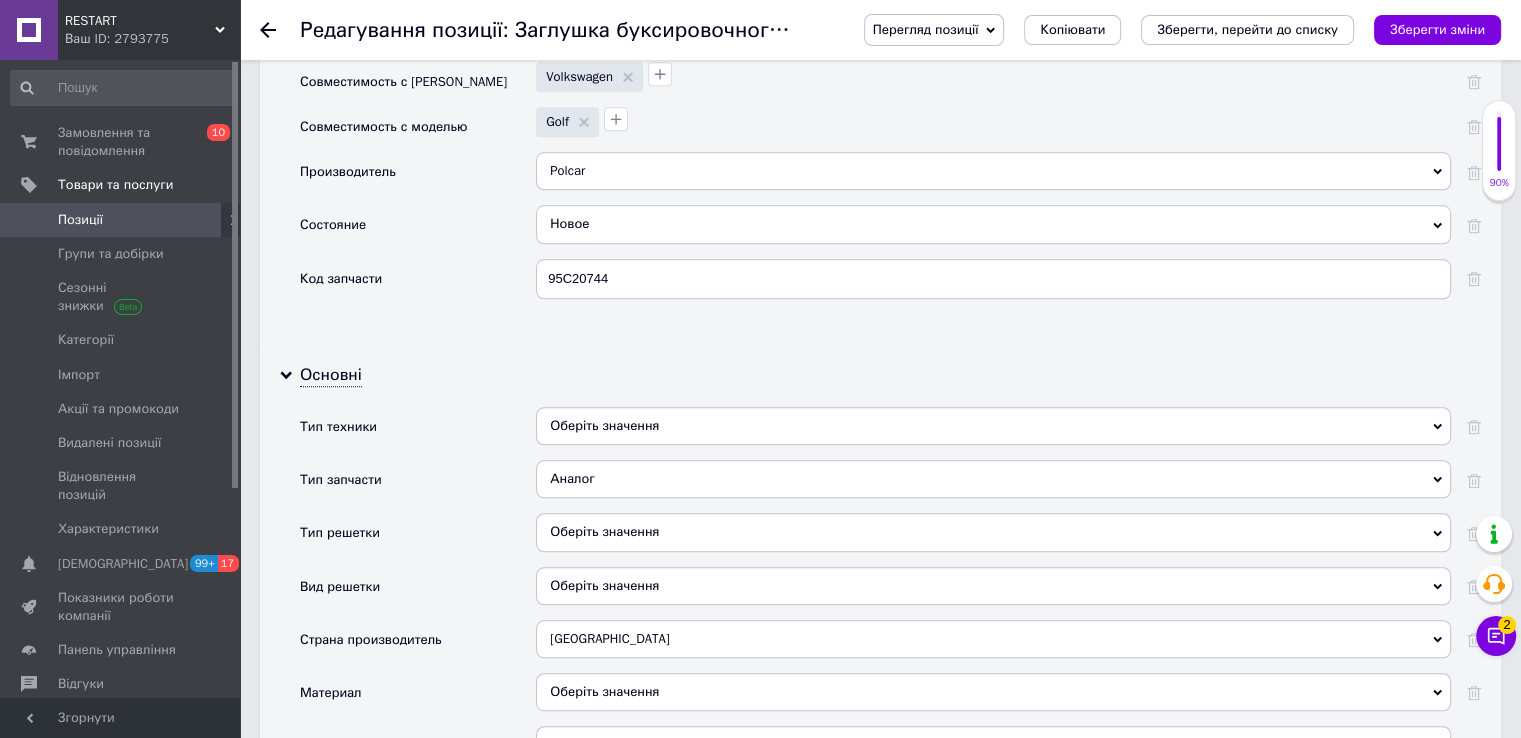 scroll, scrollTop: 2500, scrollLeft: 0, axis: vertical 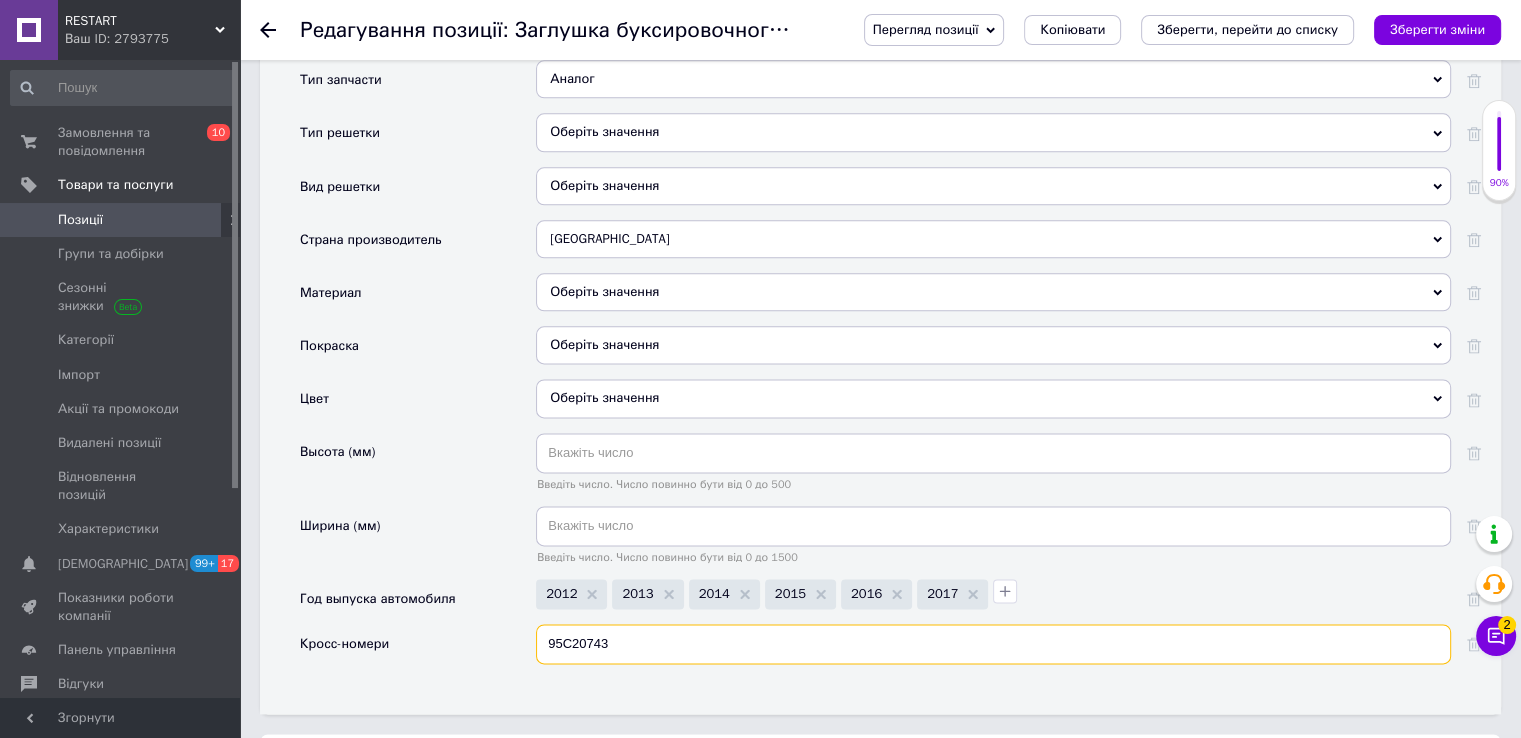 drag, startPoint x: 649, startPoint y: 621, endPoint x: 439, endPoint y: 662, distance: 213.96495 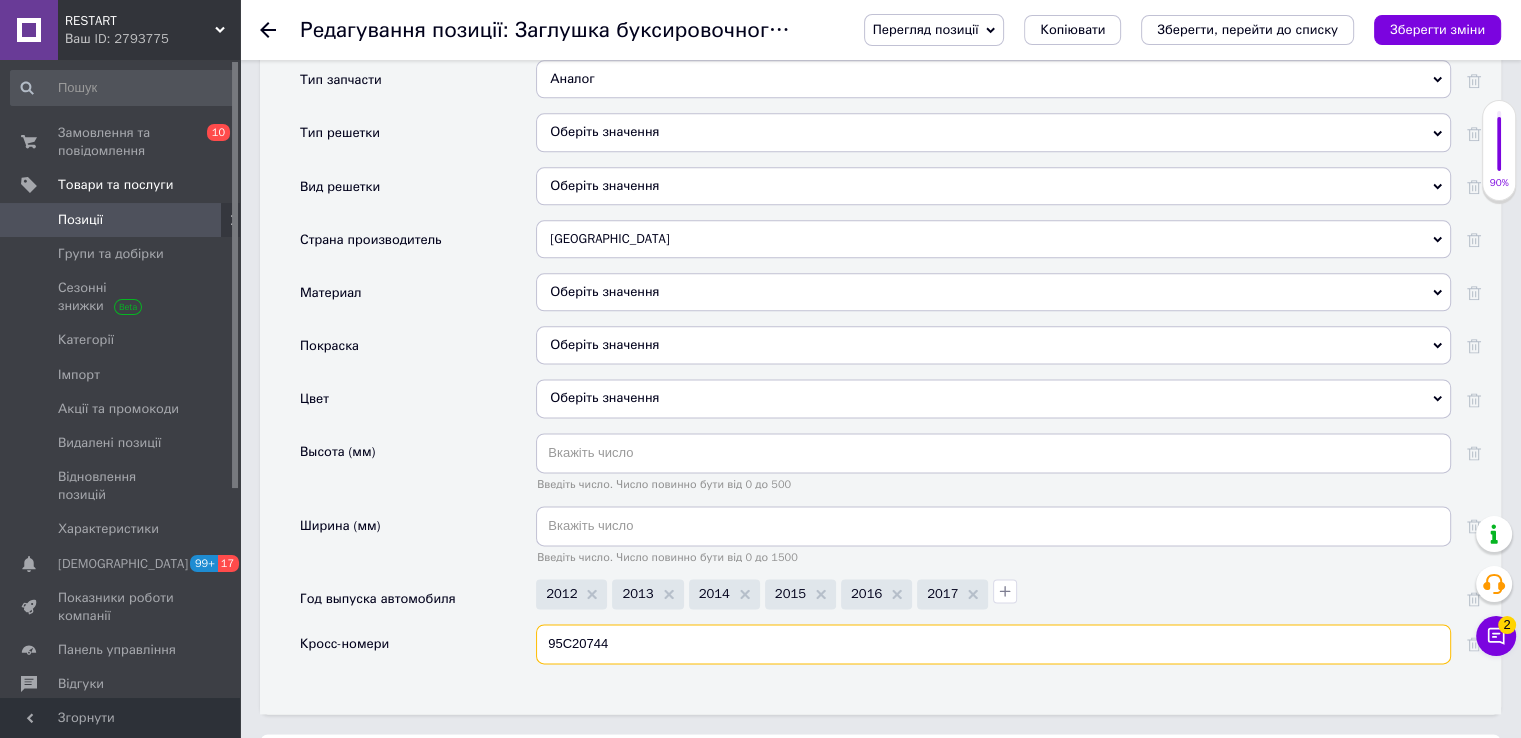 type on "95C20744" 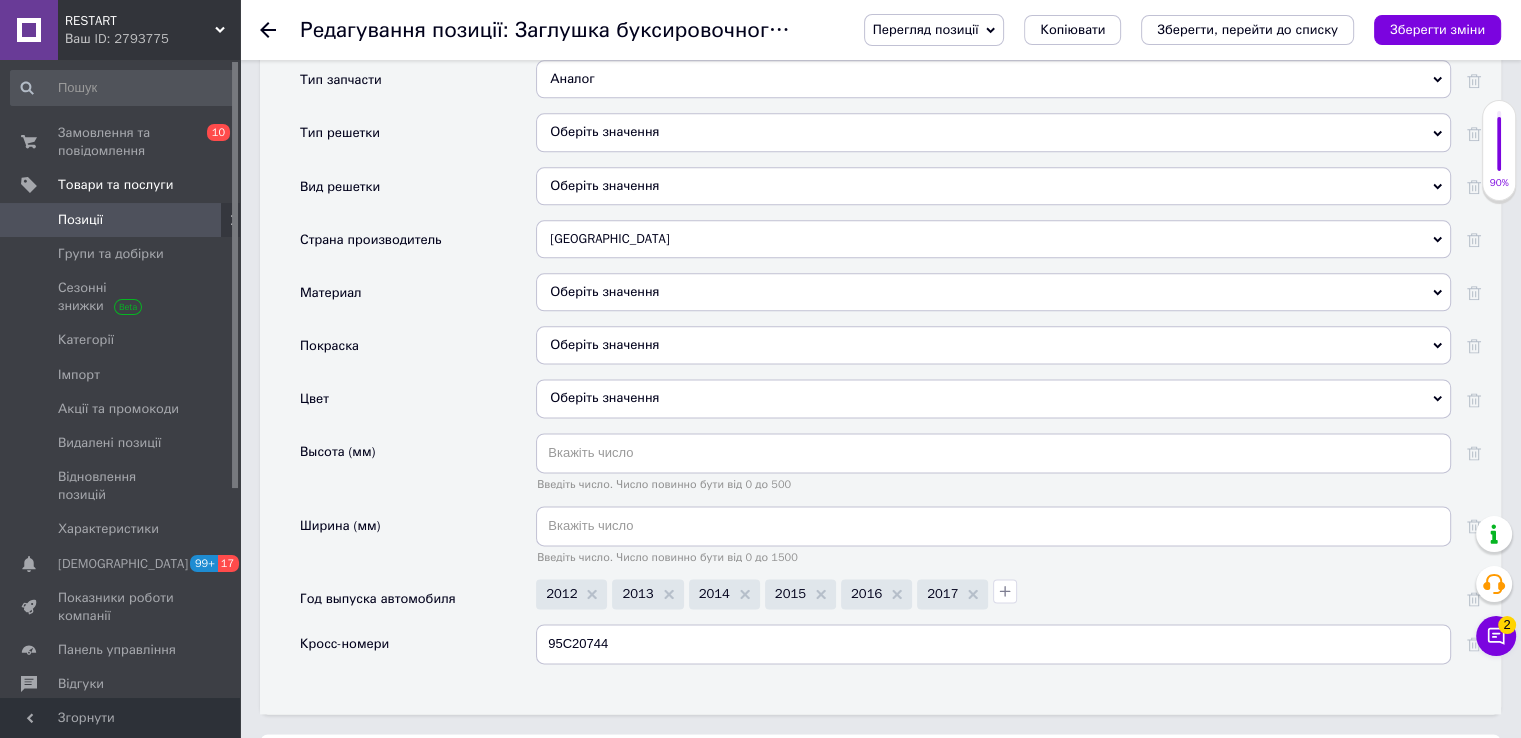 click on "Ширина (мм)" at bounding box center [418, 542] 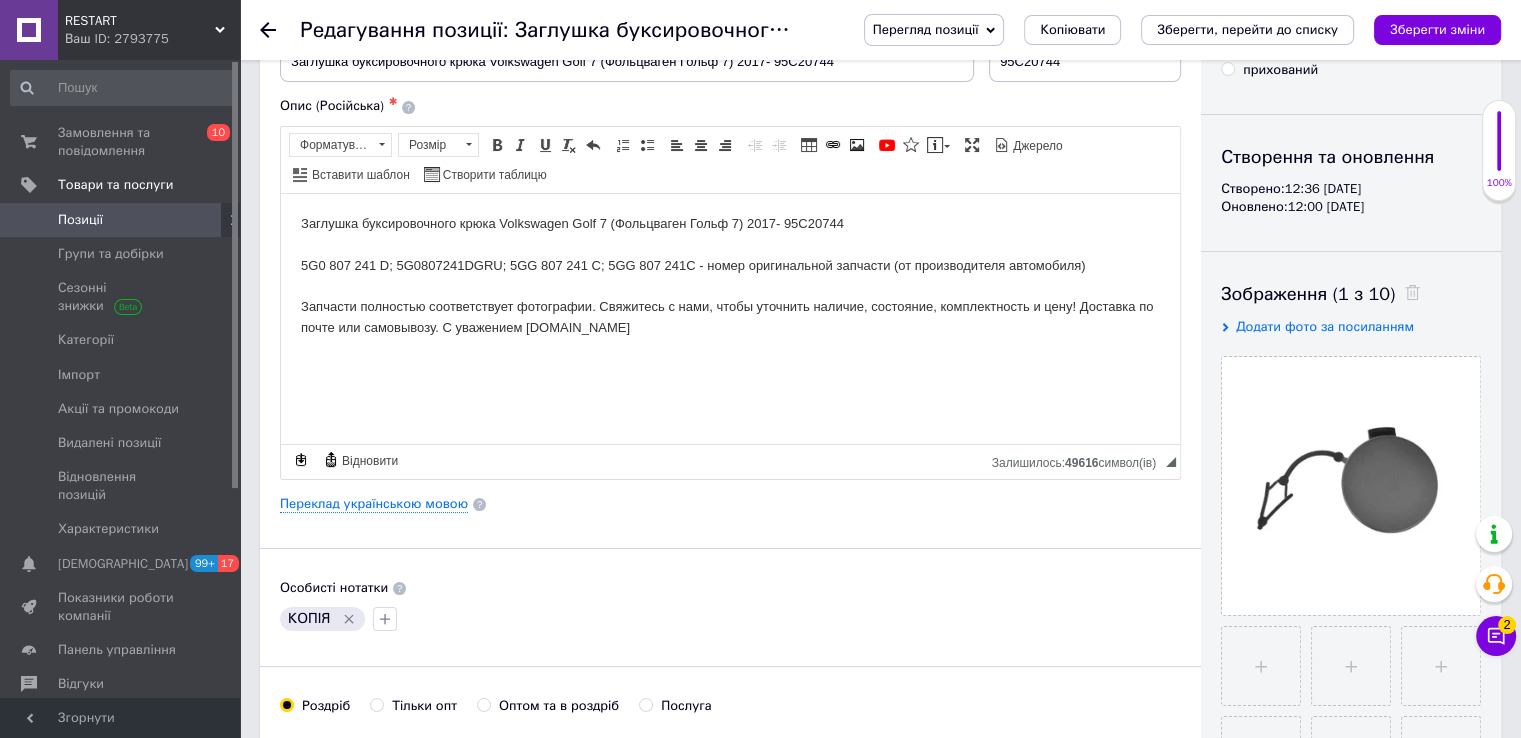 scroll, scrollTop: 0, scrollLeft: 0, axis: both 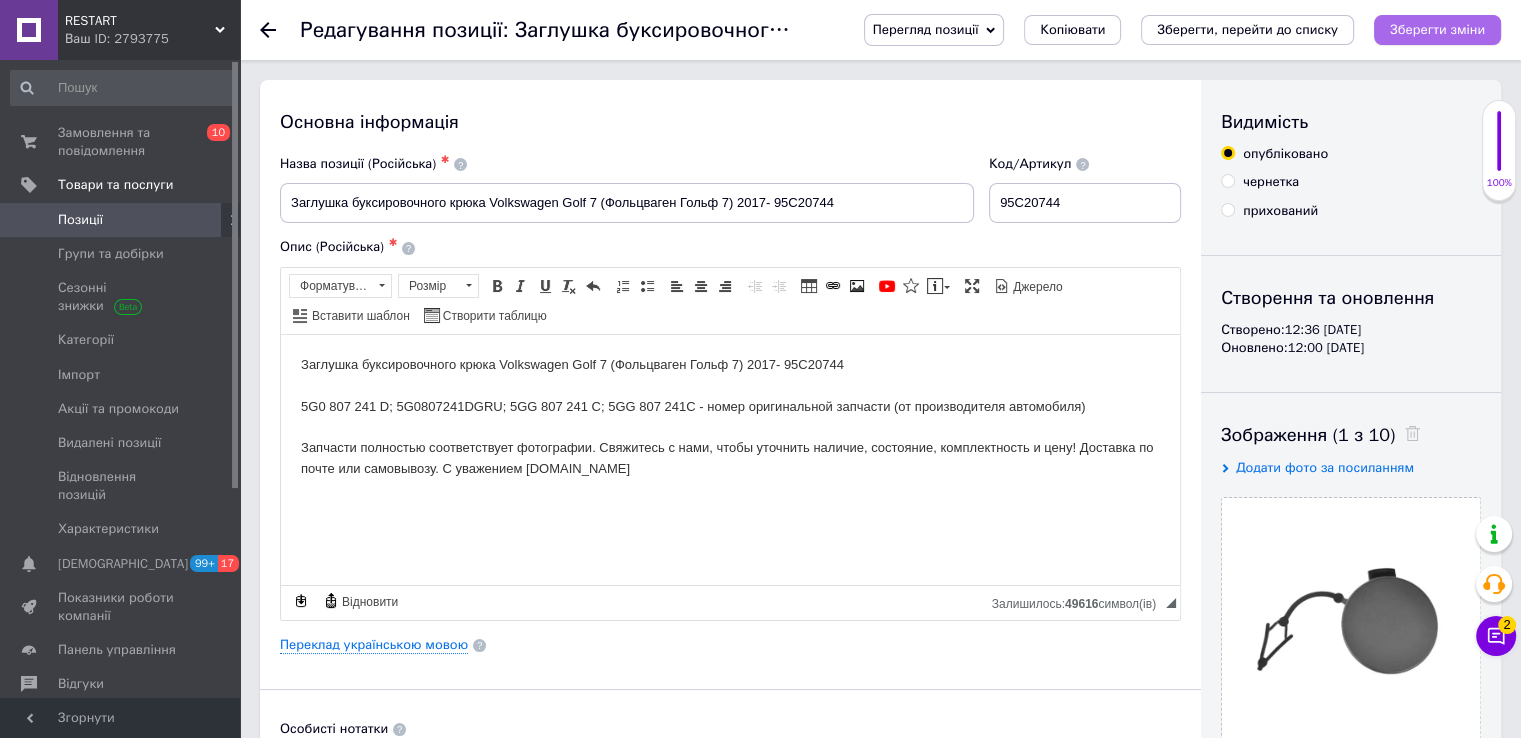 click on "Зберегти зміни" at bounding box center [1437, 29] 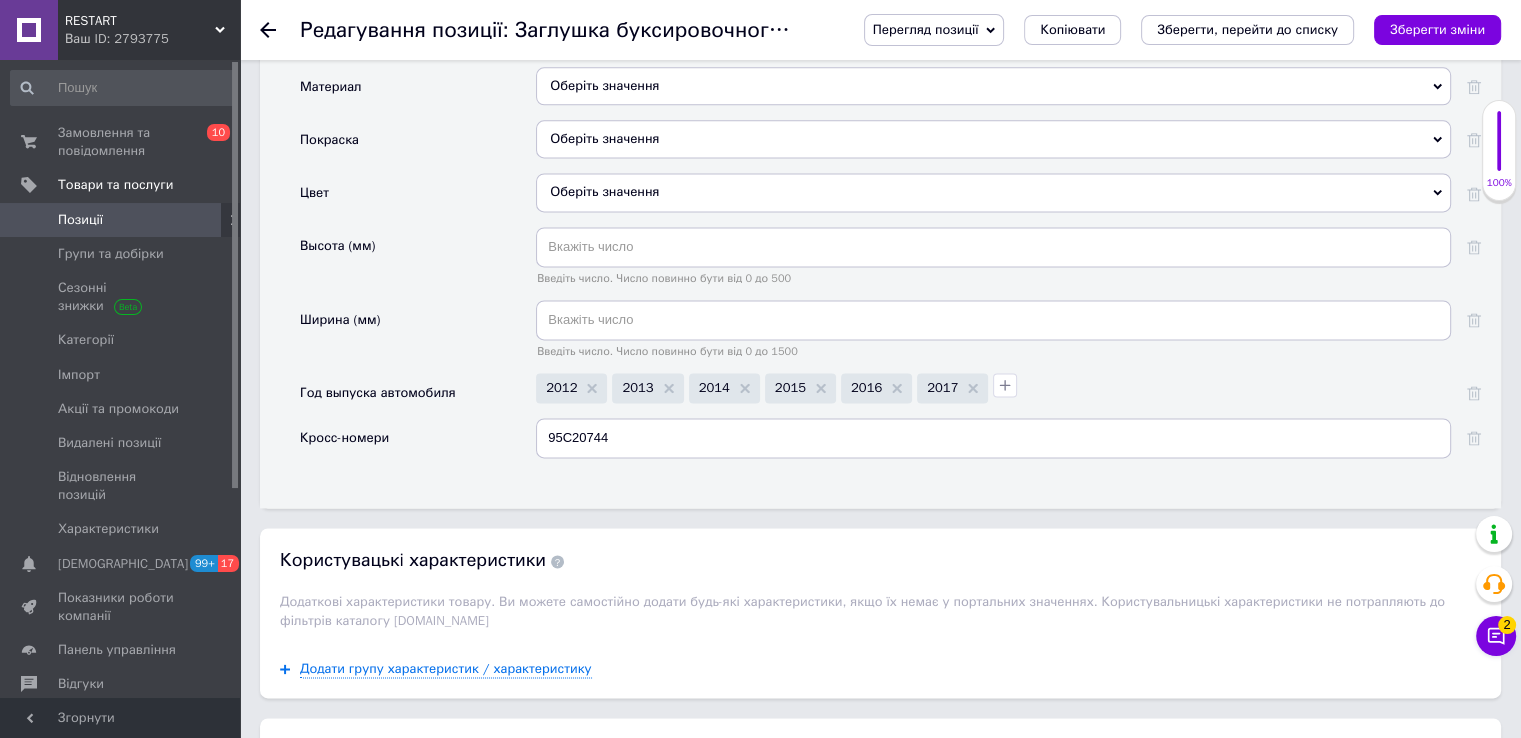 scroll, scrollTop: 2700, scrollLeft: 0, axis: vertical 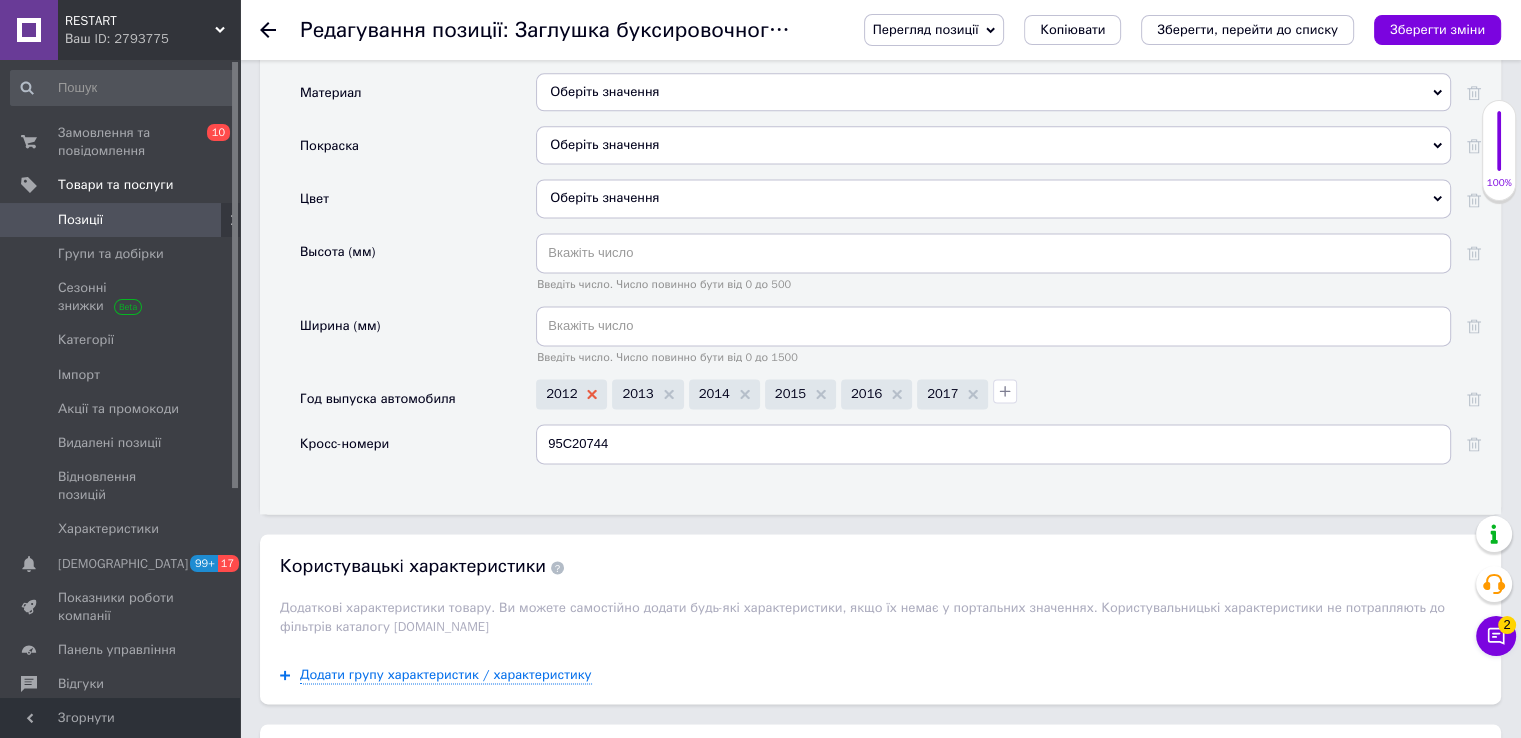 click 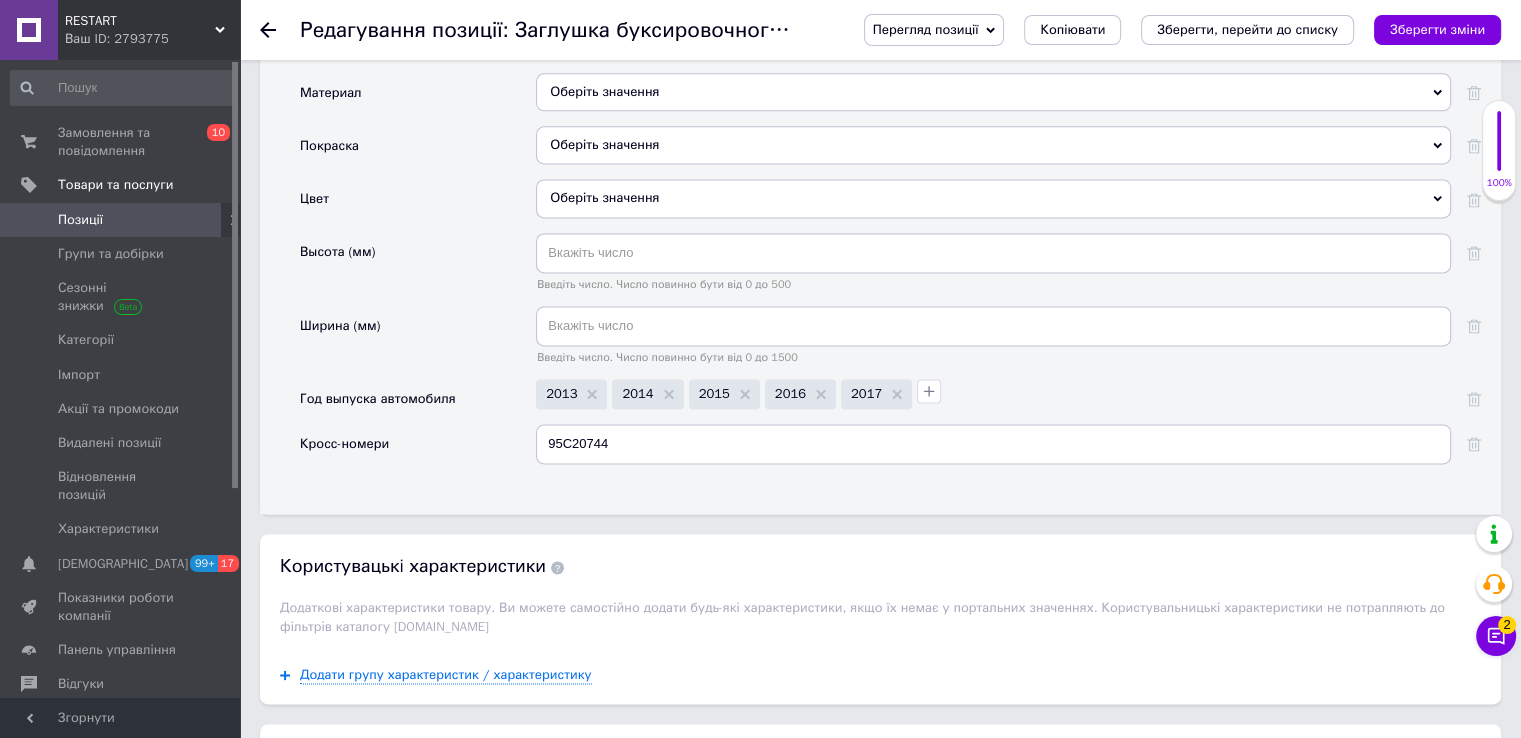 click 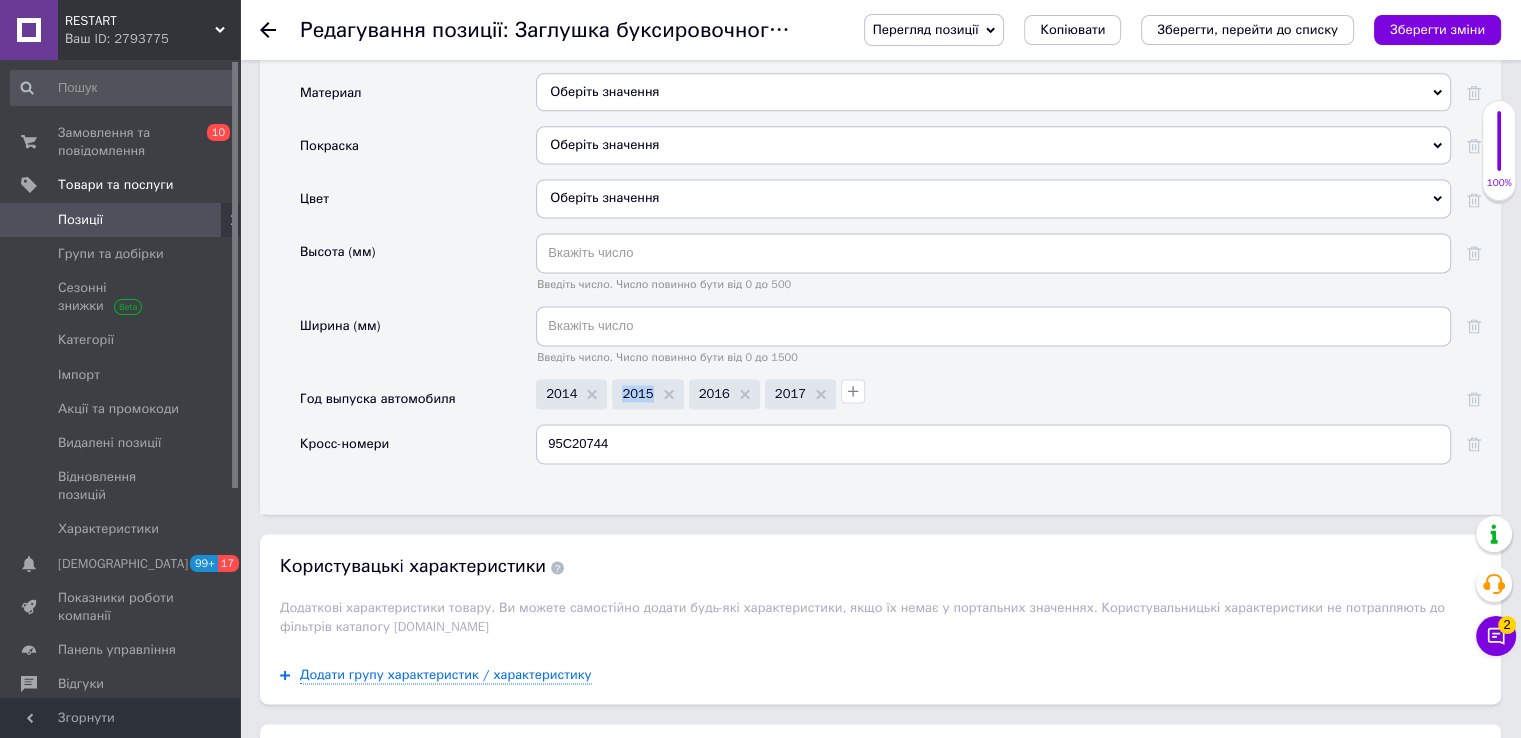 click 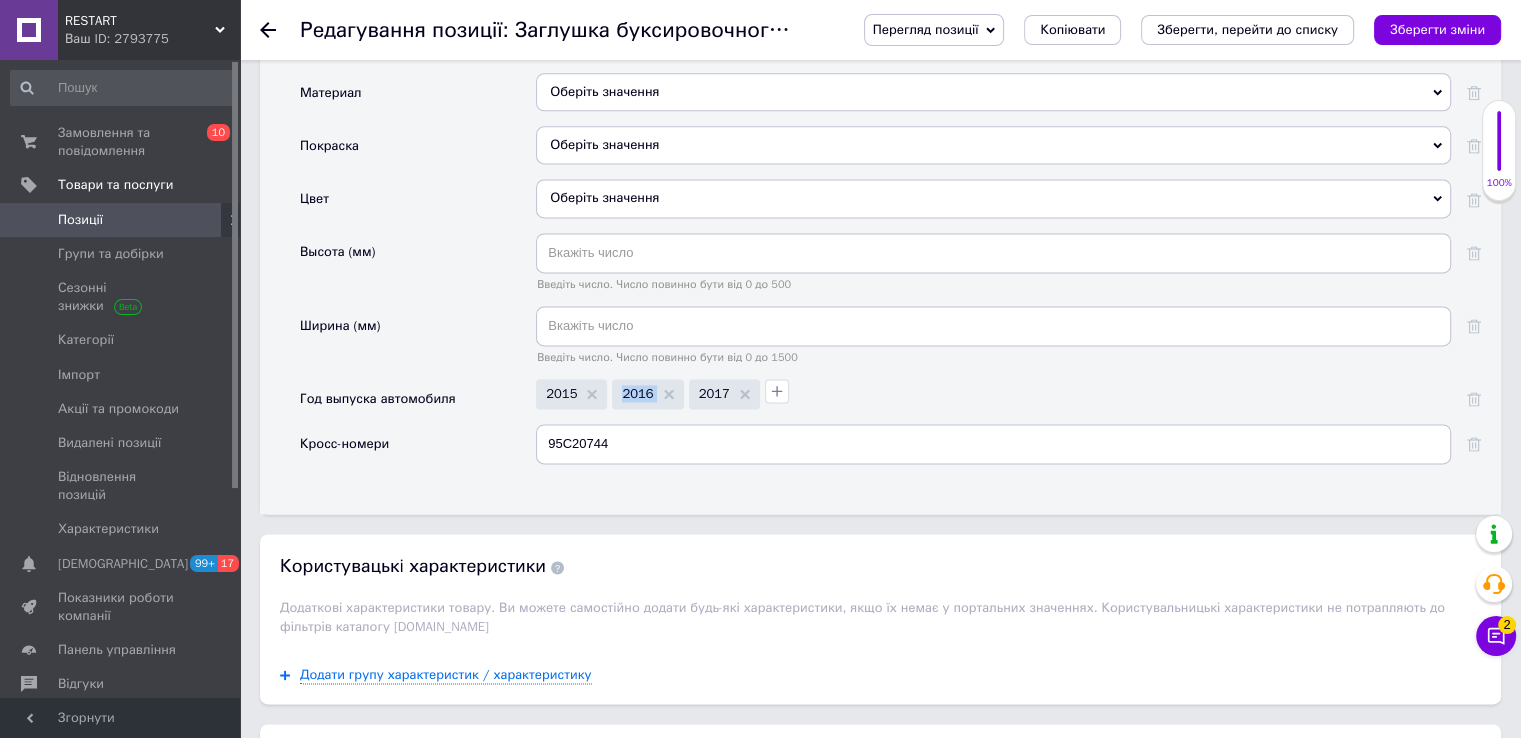 click 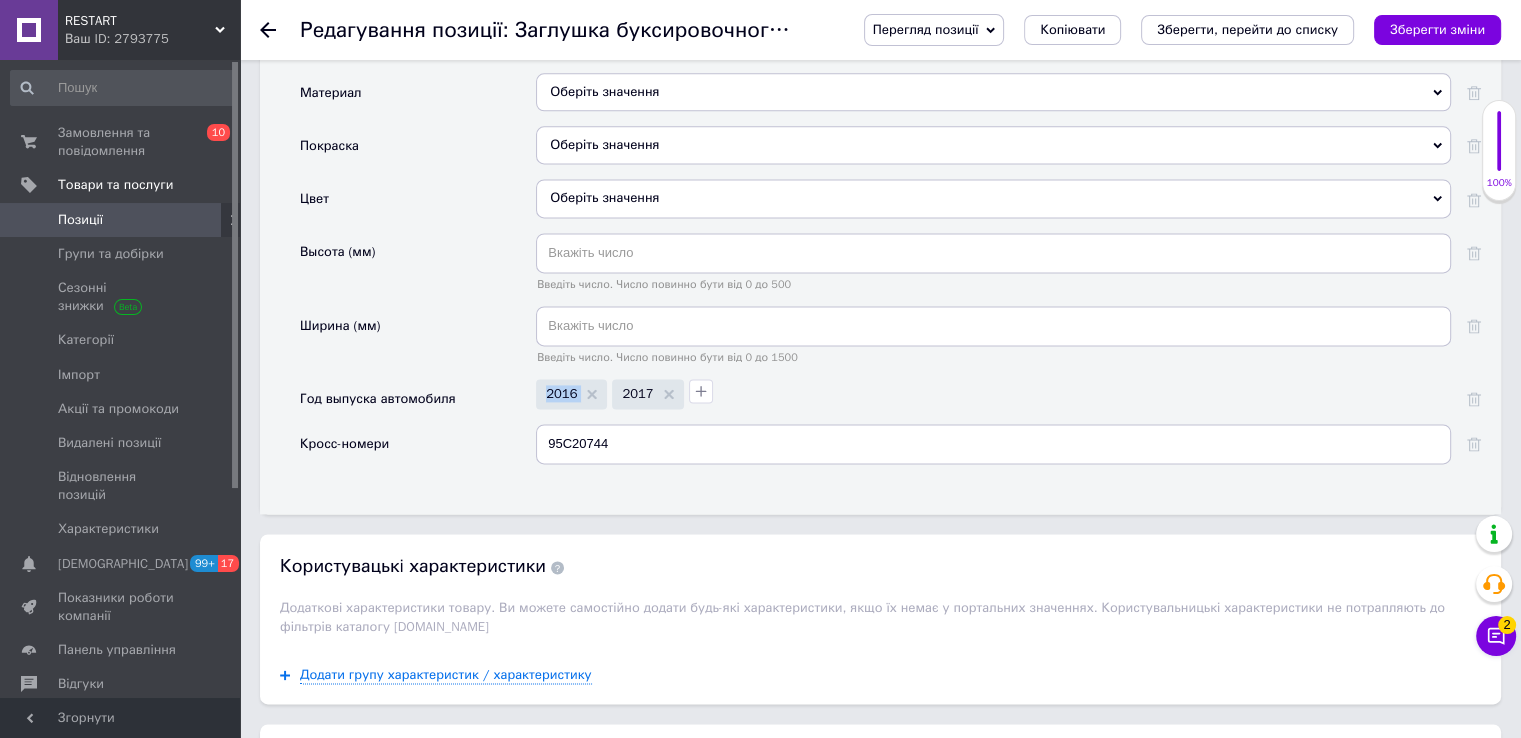 click 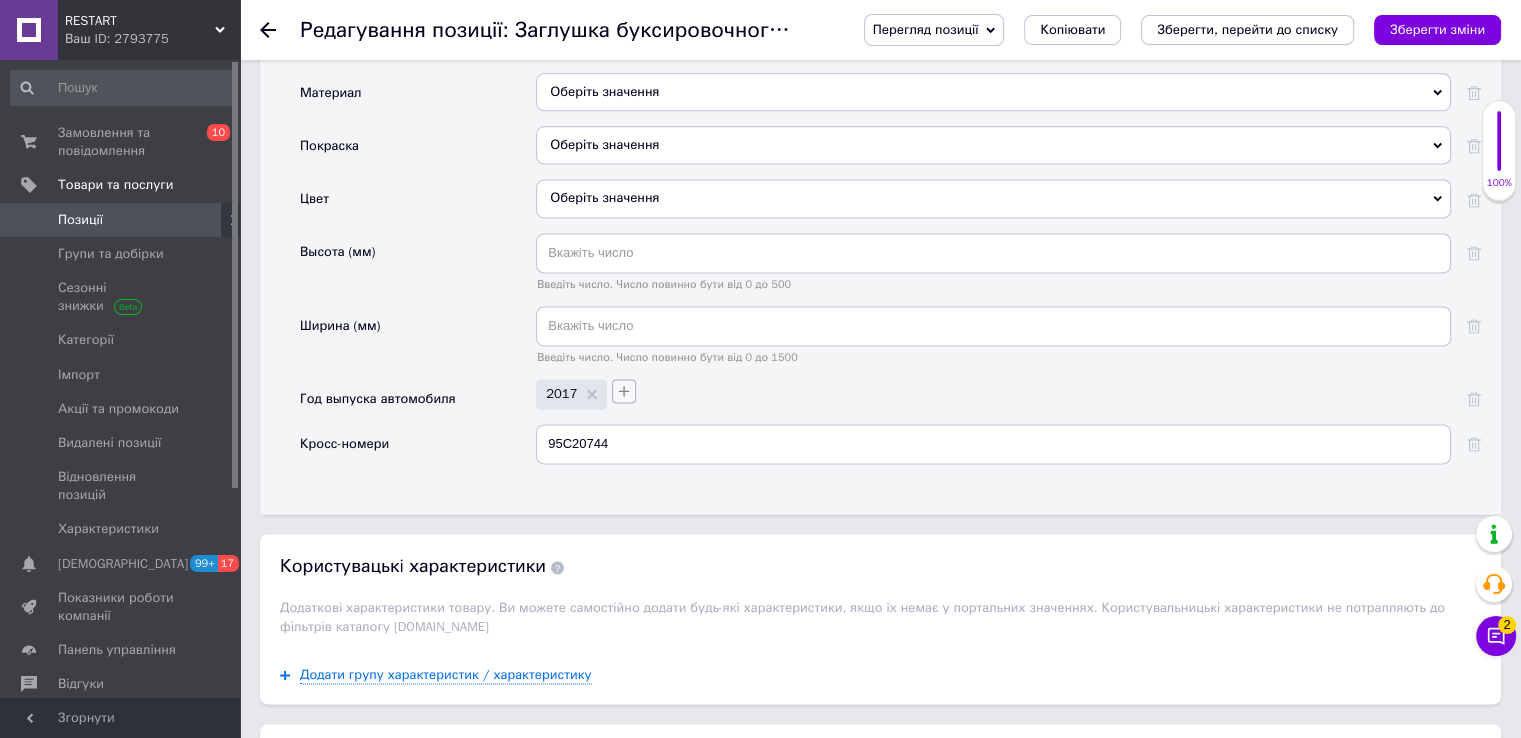 click 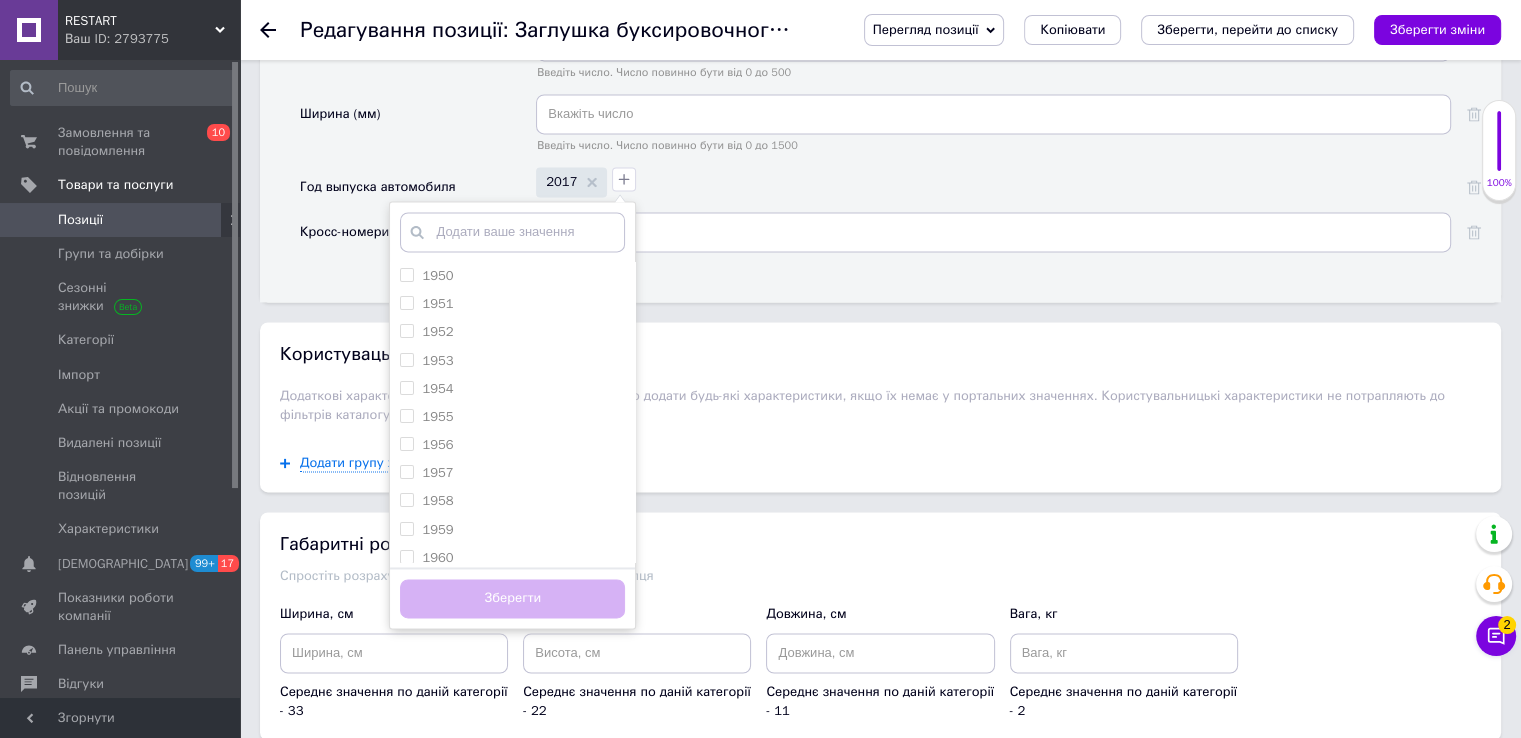 scroll, scrollTop: 2800, scrollLeft: 0, axis: vertical 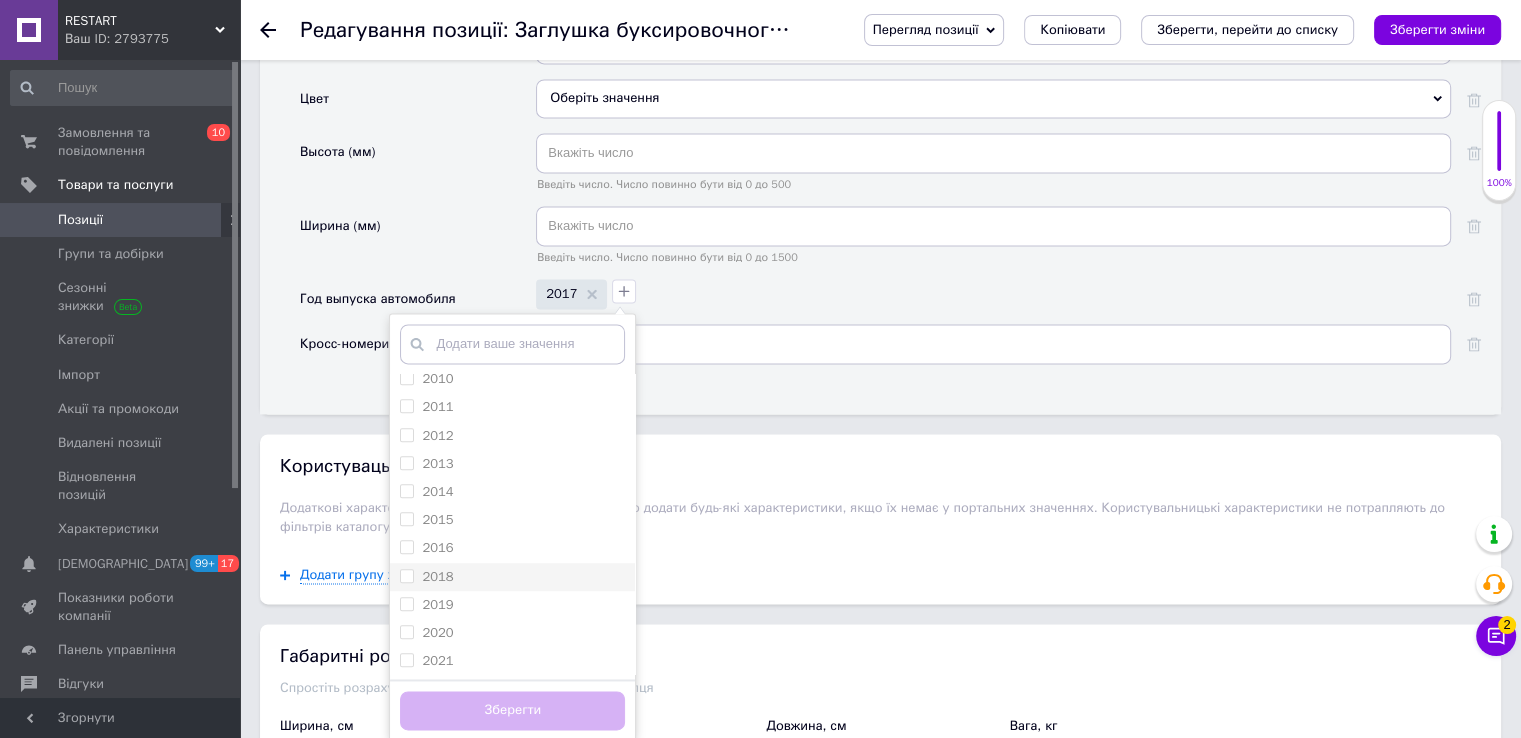 click on "2018" at bounding box center [406, 575] 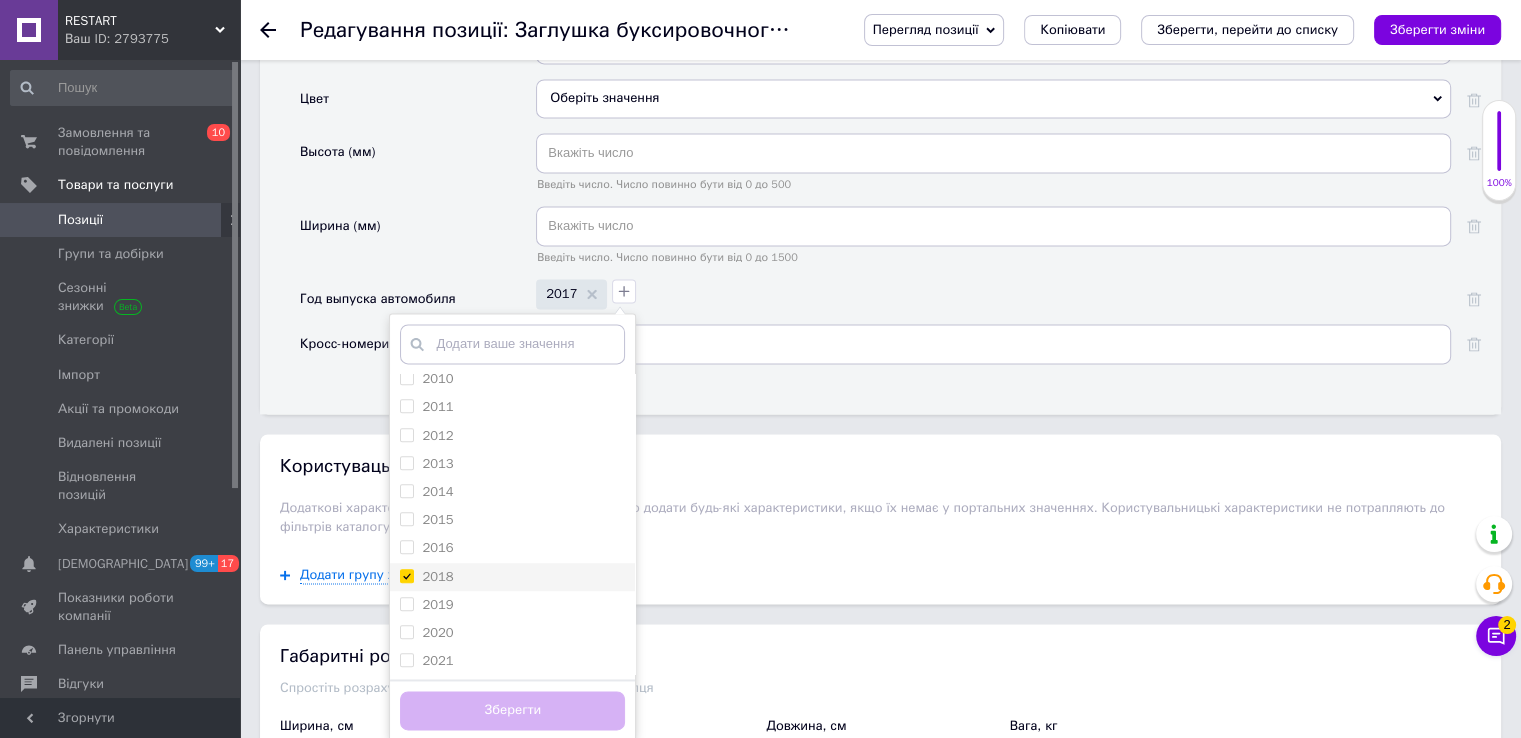 checkbox on "true" 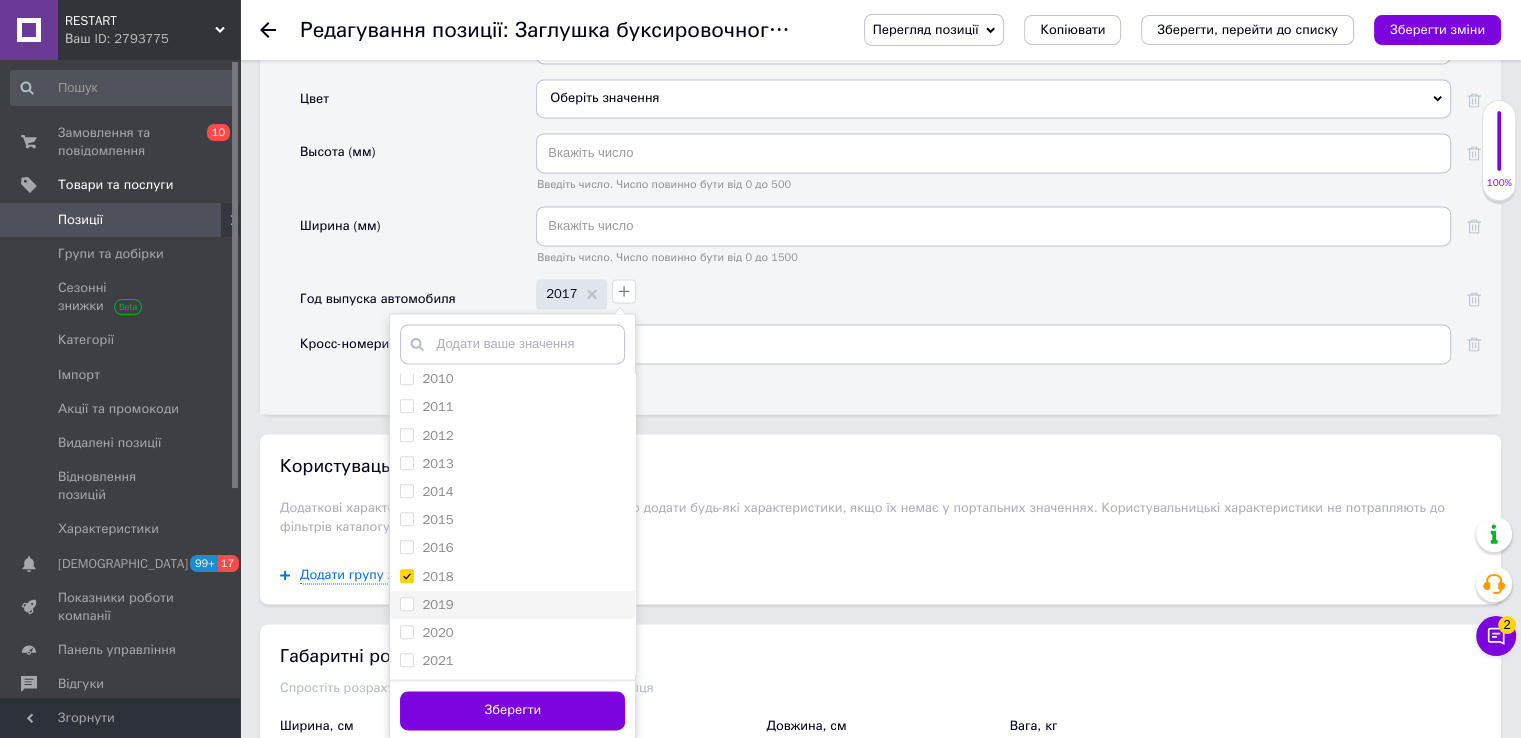 click on "2019" at bounding box center [406, 603] 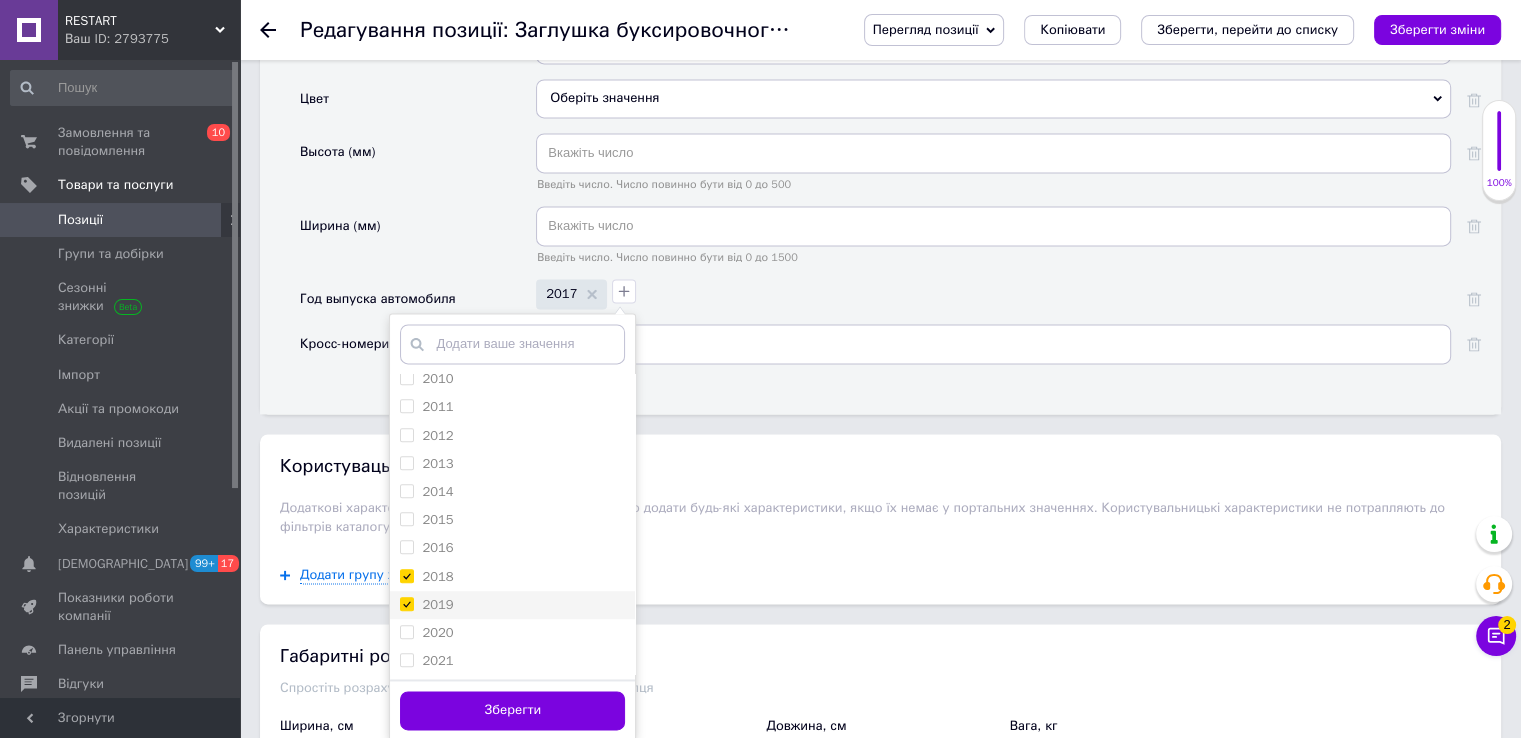 checkbox on "true" 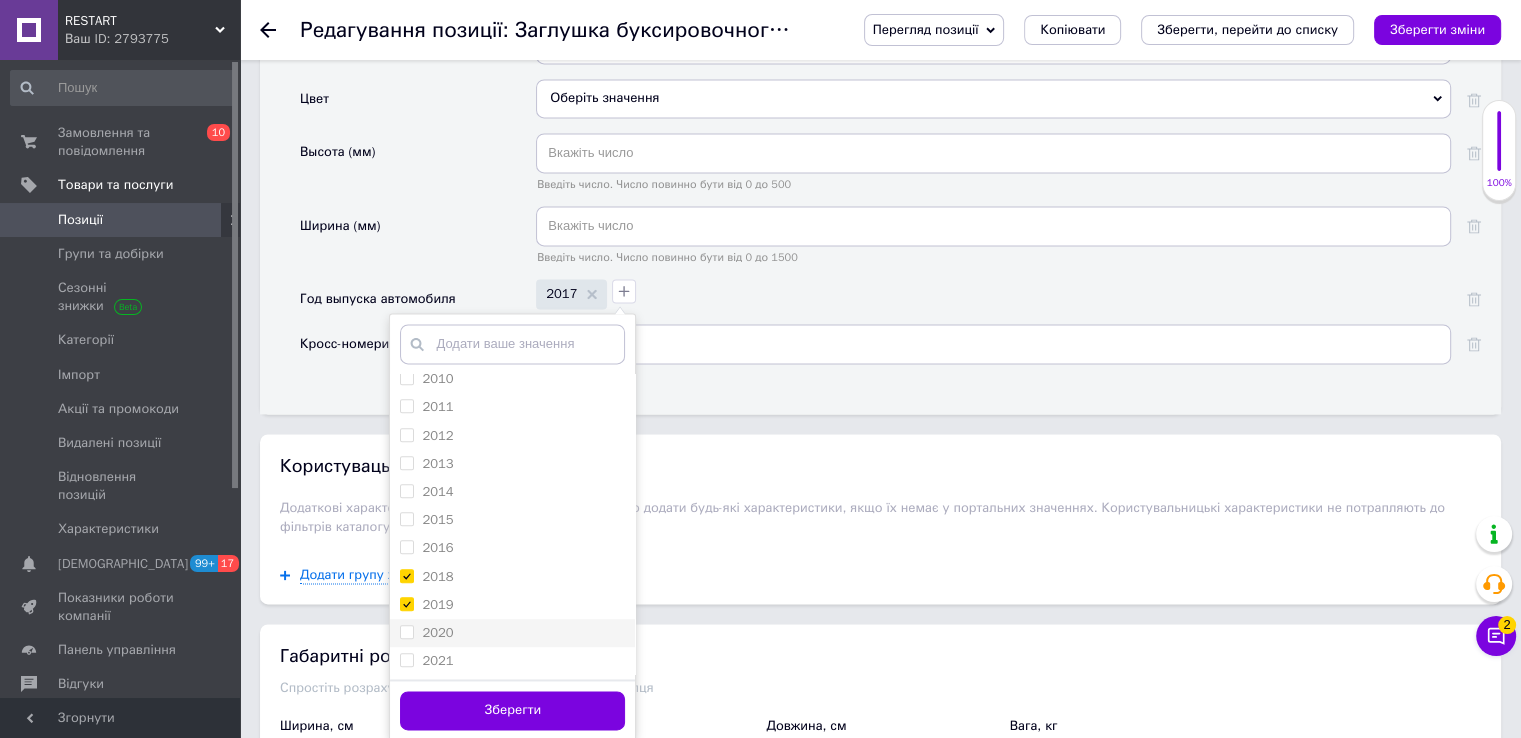 click on "2020" at bounding box center [406, 631] 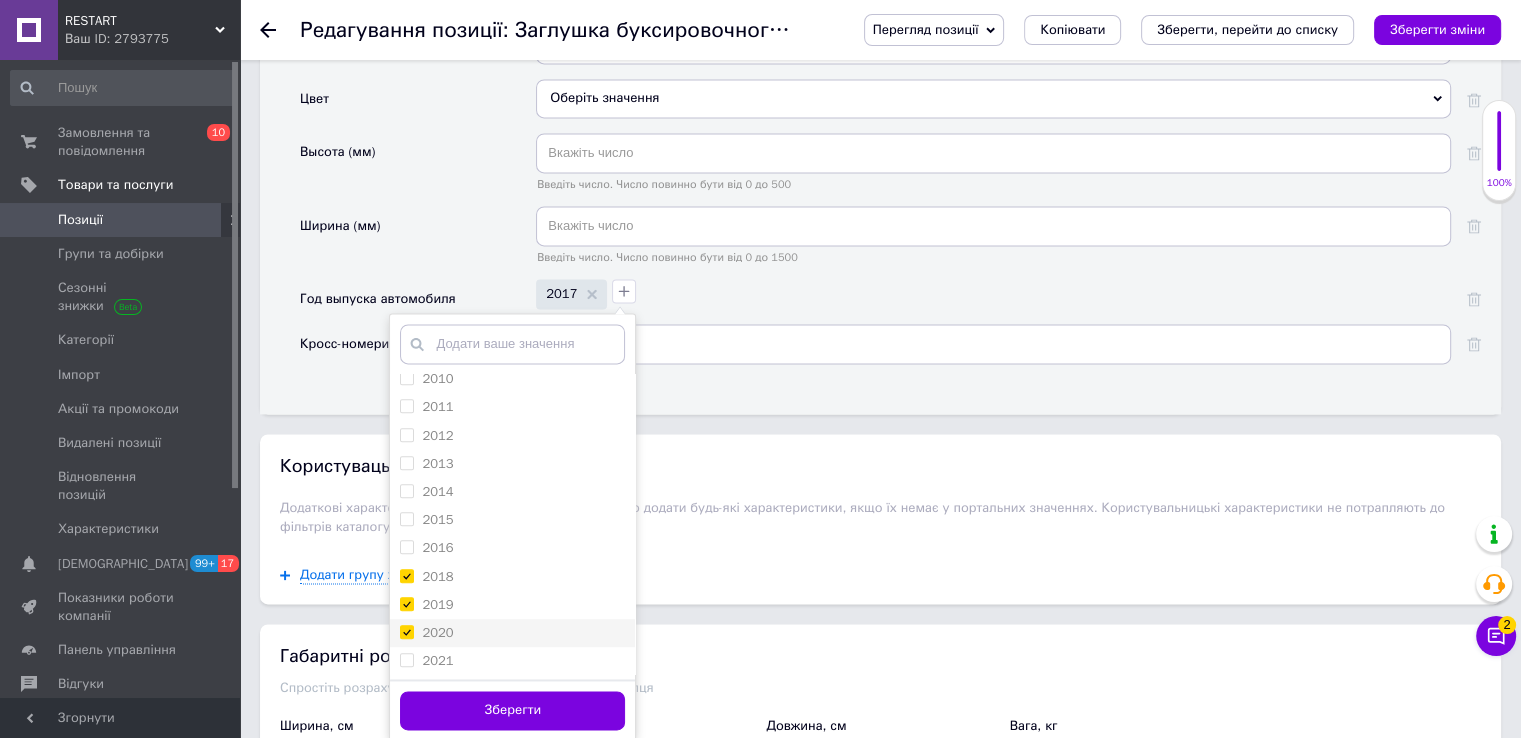 checkbox on "true" 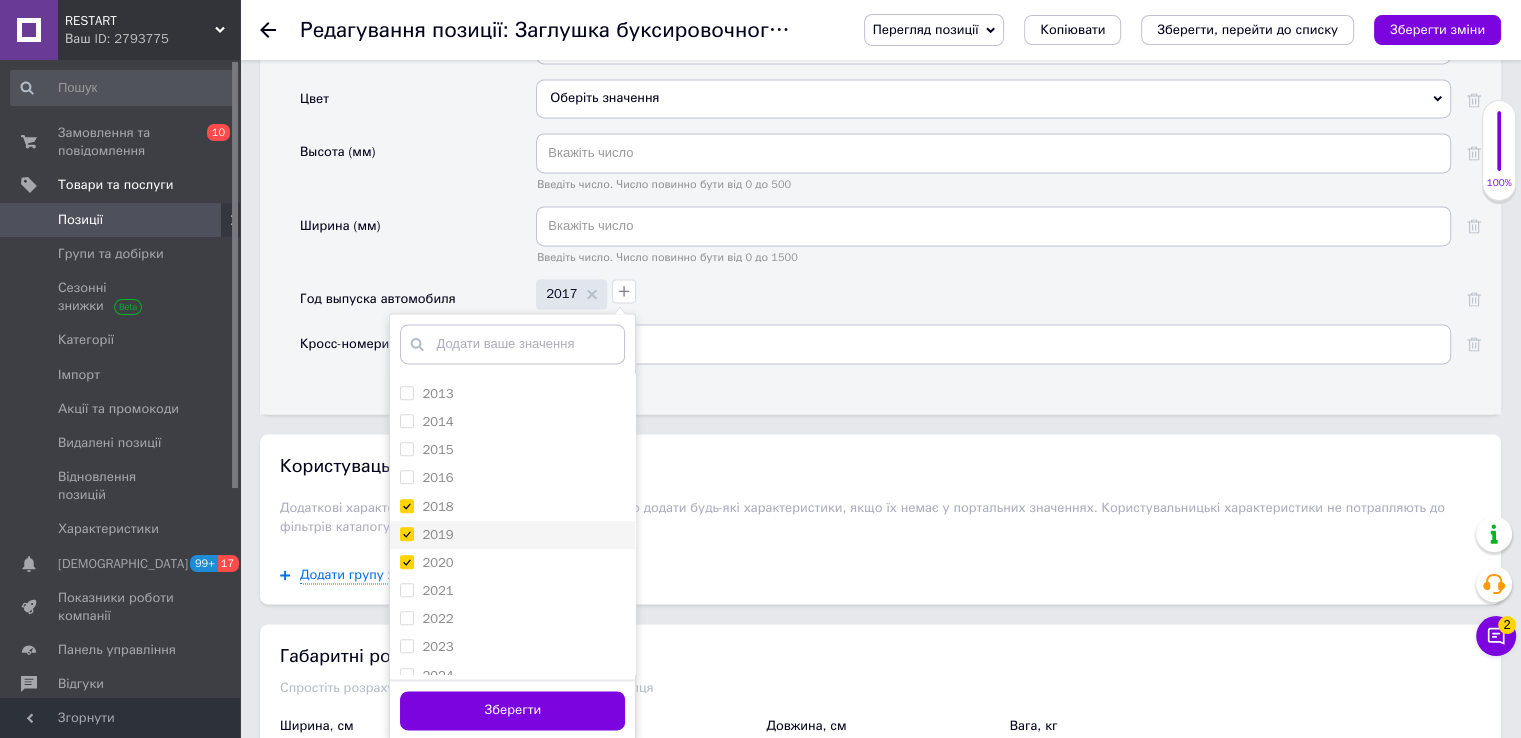 scroll, scrollTop: 1815, scrollLeft: 0, axis: vertical 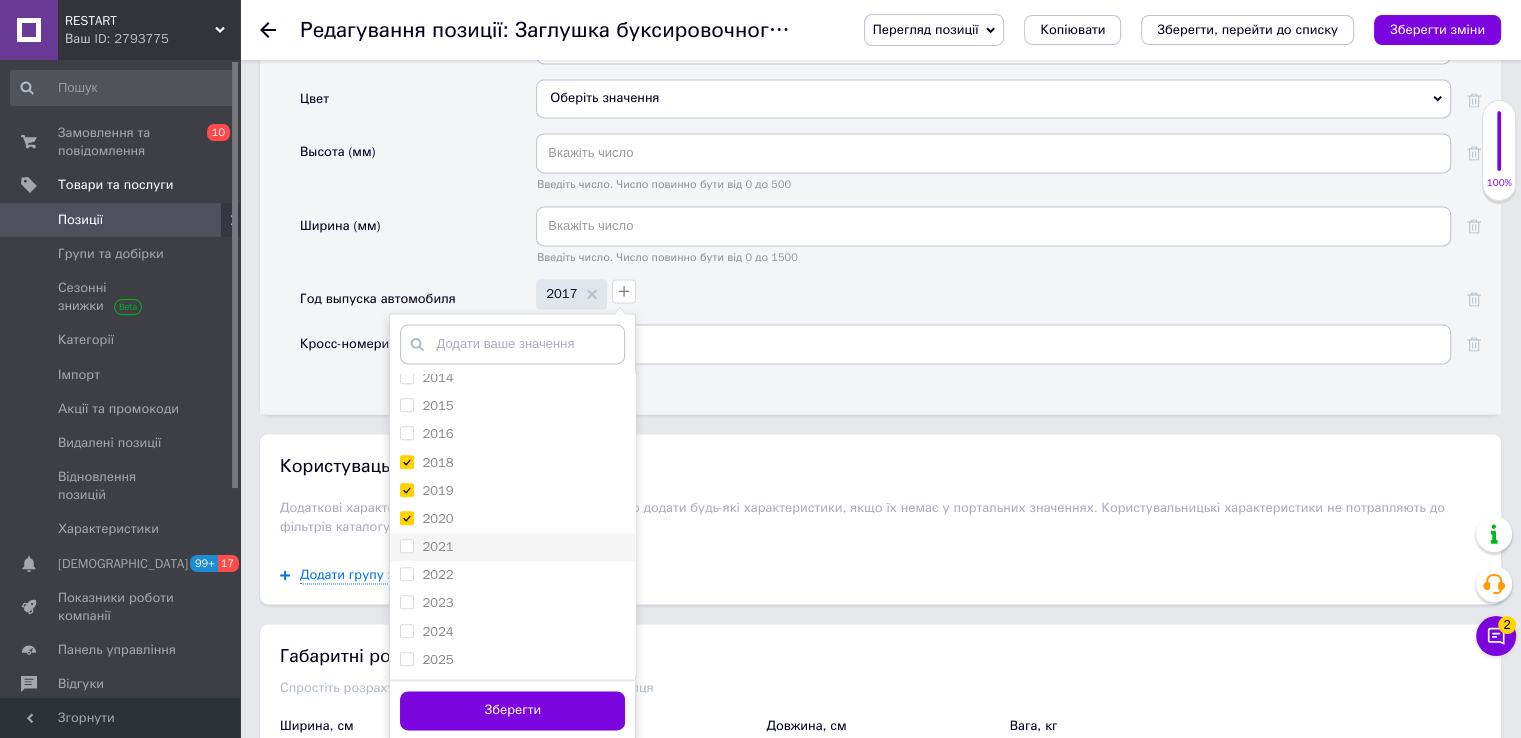 click on "2021" at bounding box center (406, 545) 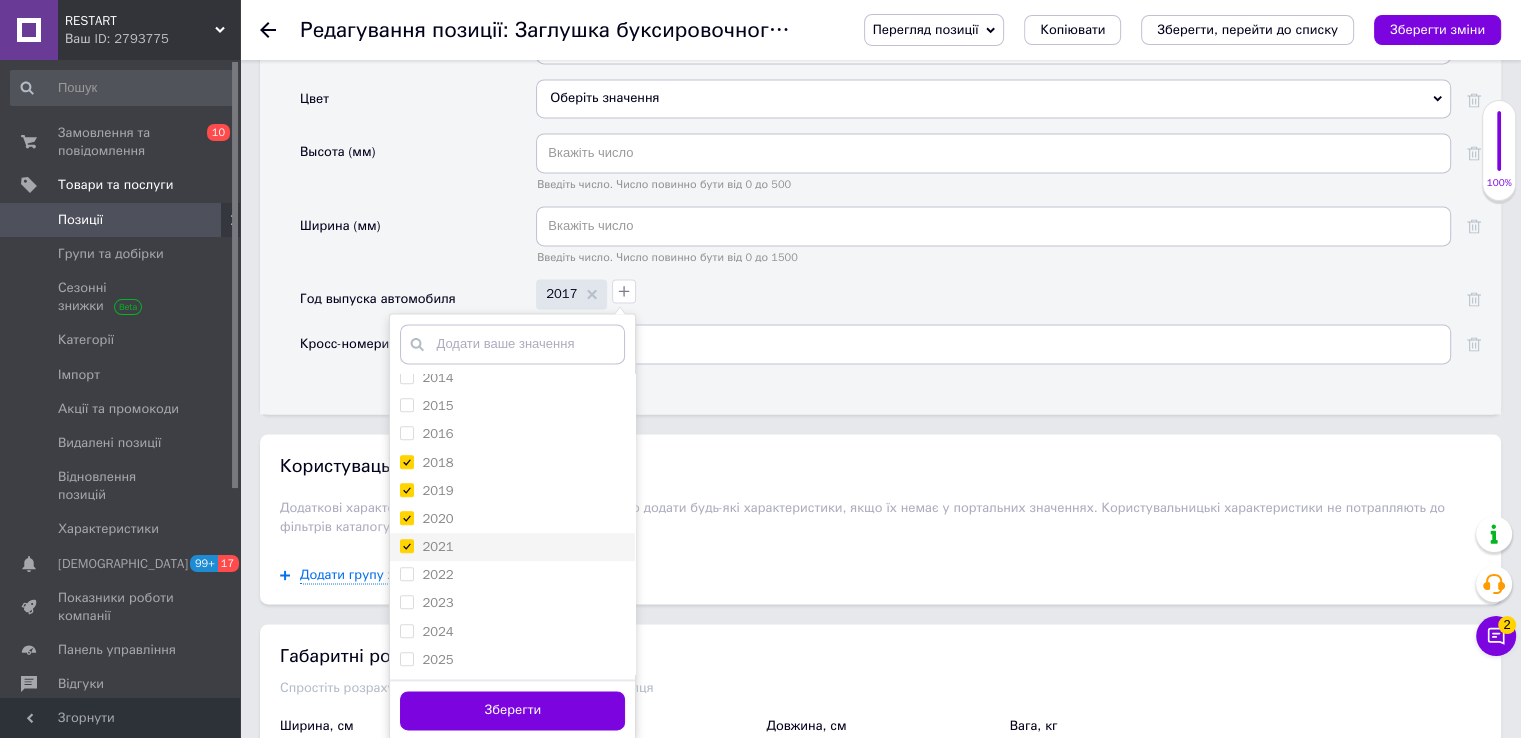 checkbox on "true" 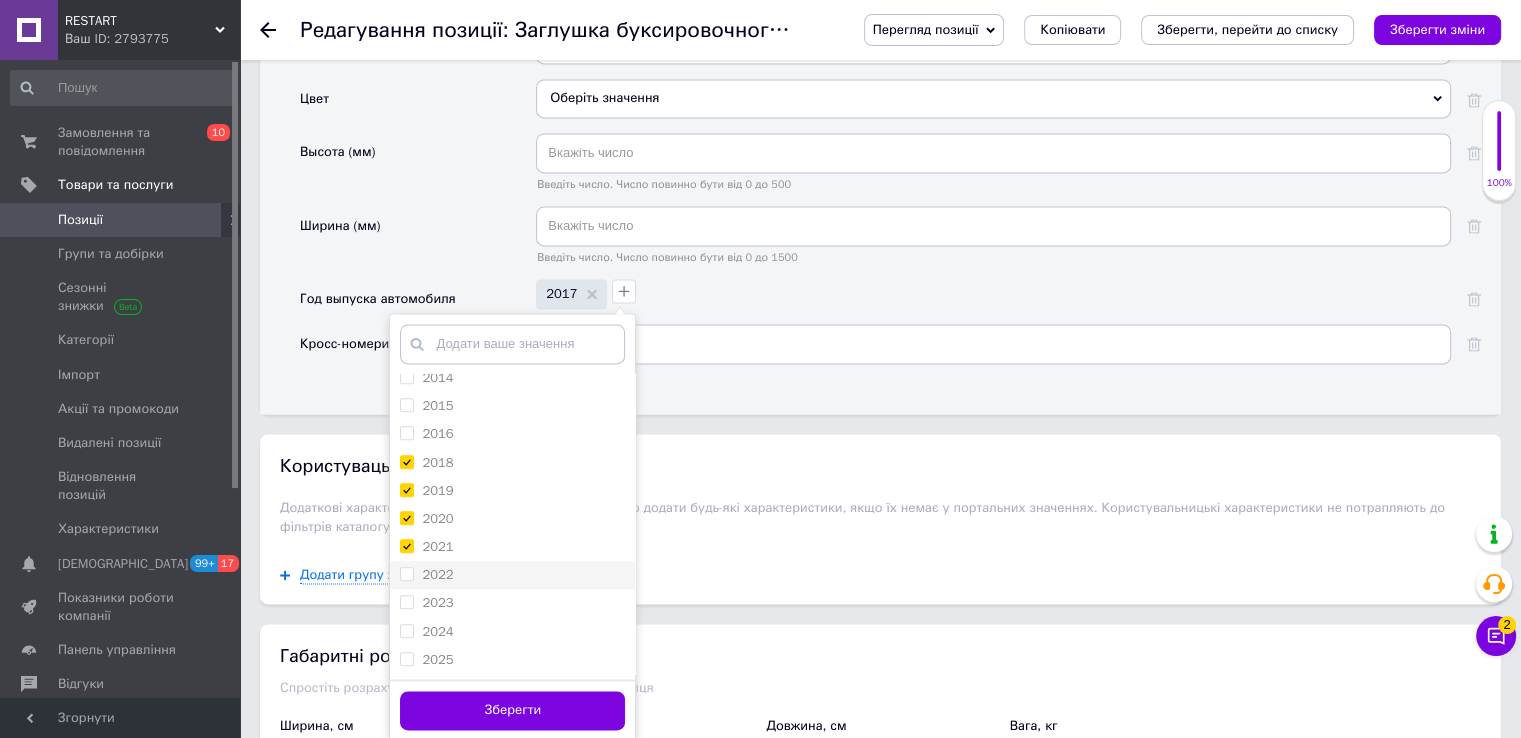 click on "2022" at bounding box center (426, 575) 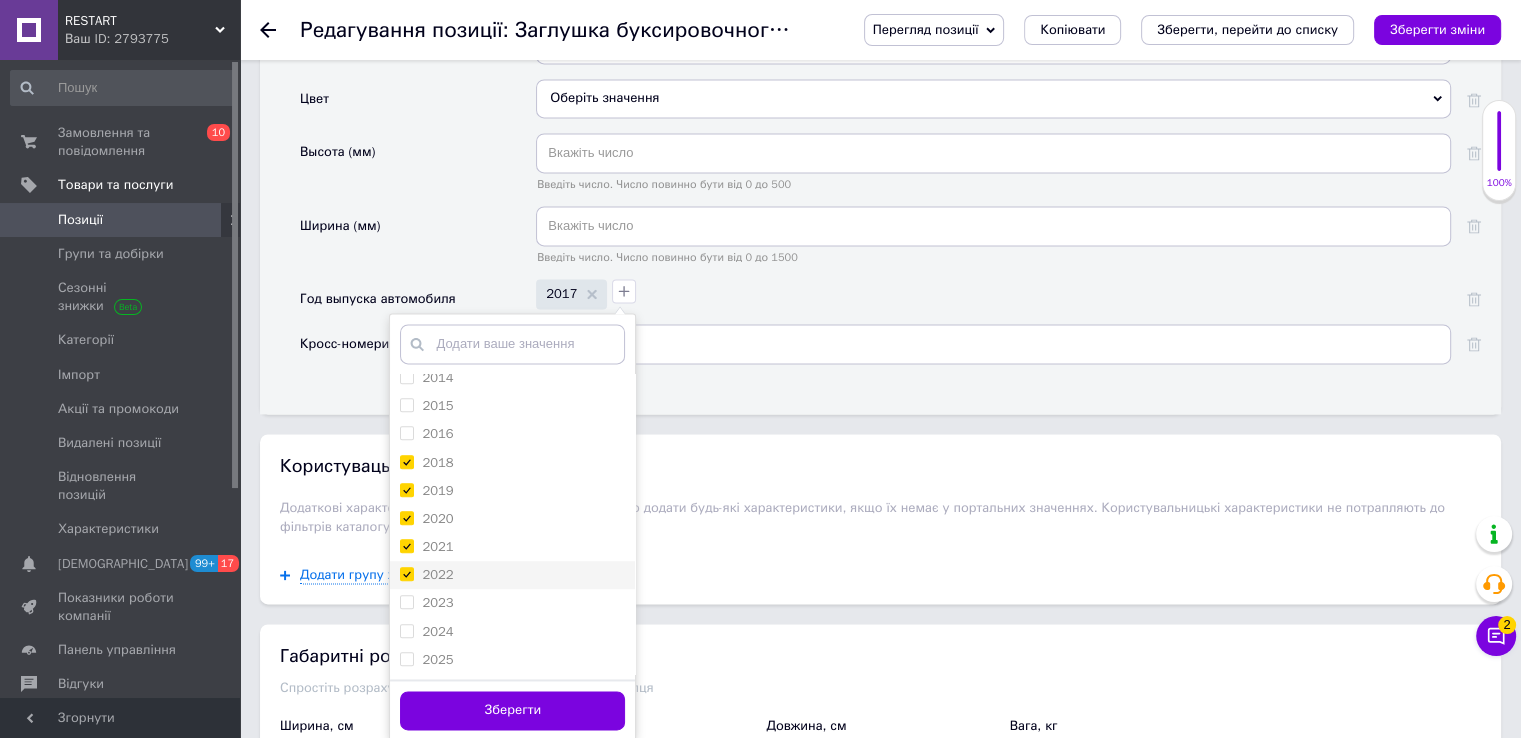 click on "2022" at bounding box center (406, 573) 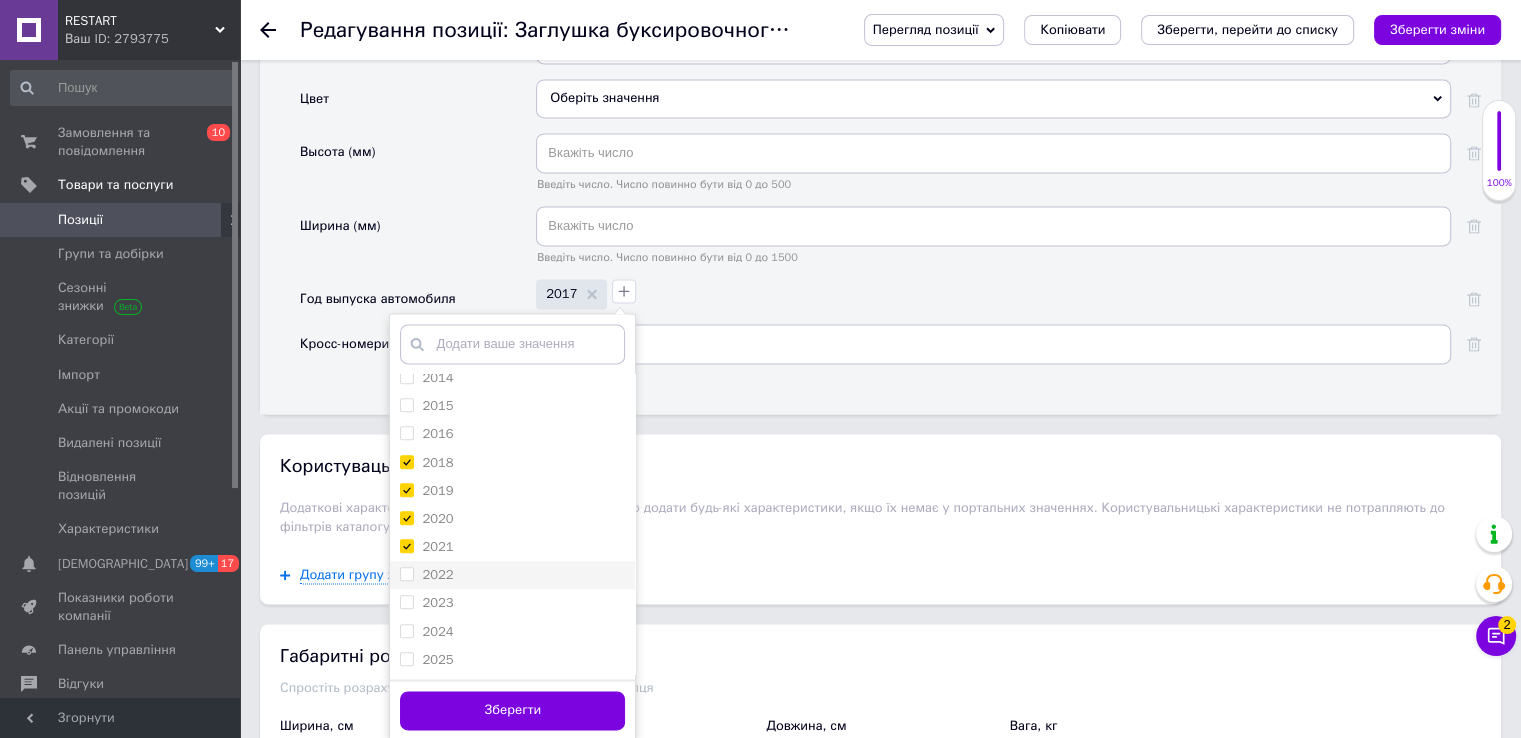 click on "2022" at bounding box center [406, 573] 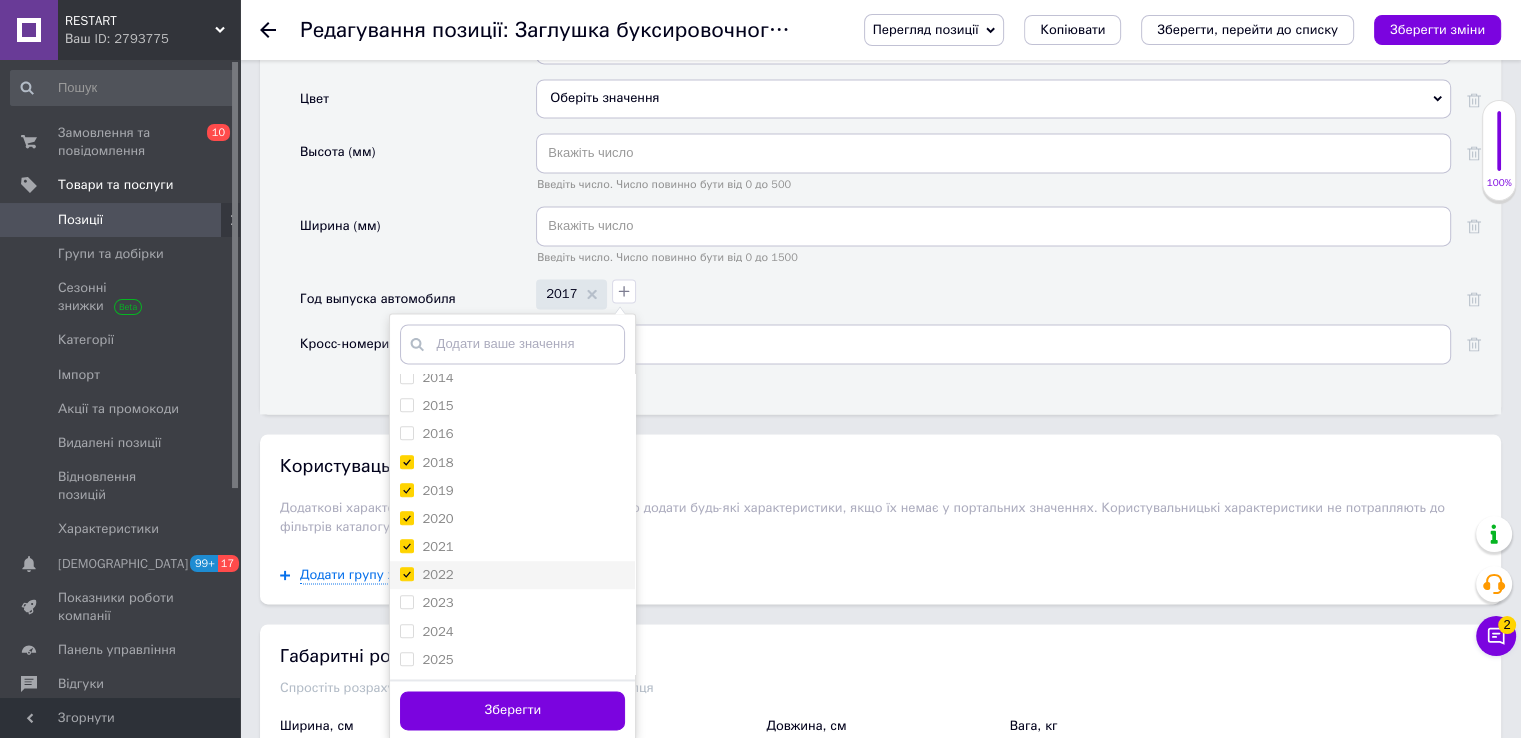 checkbox on "true" 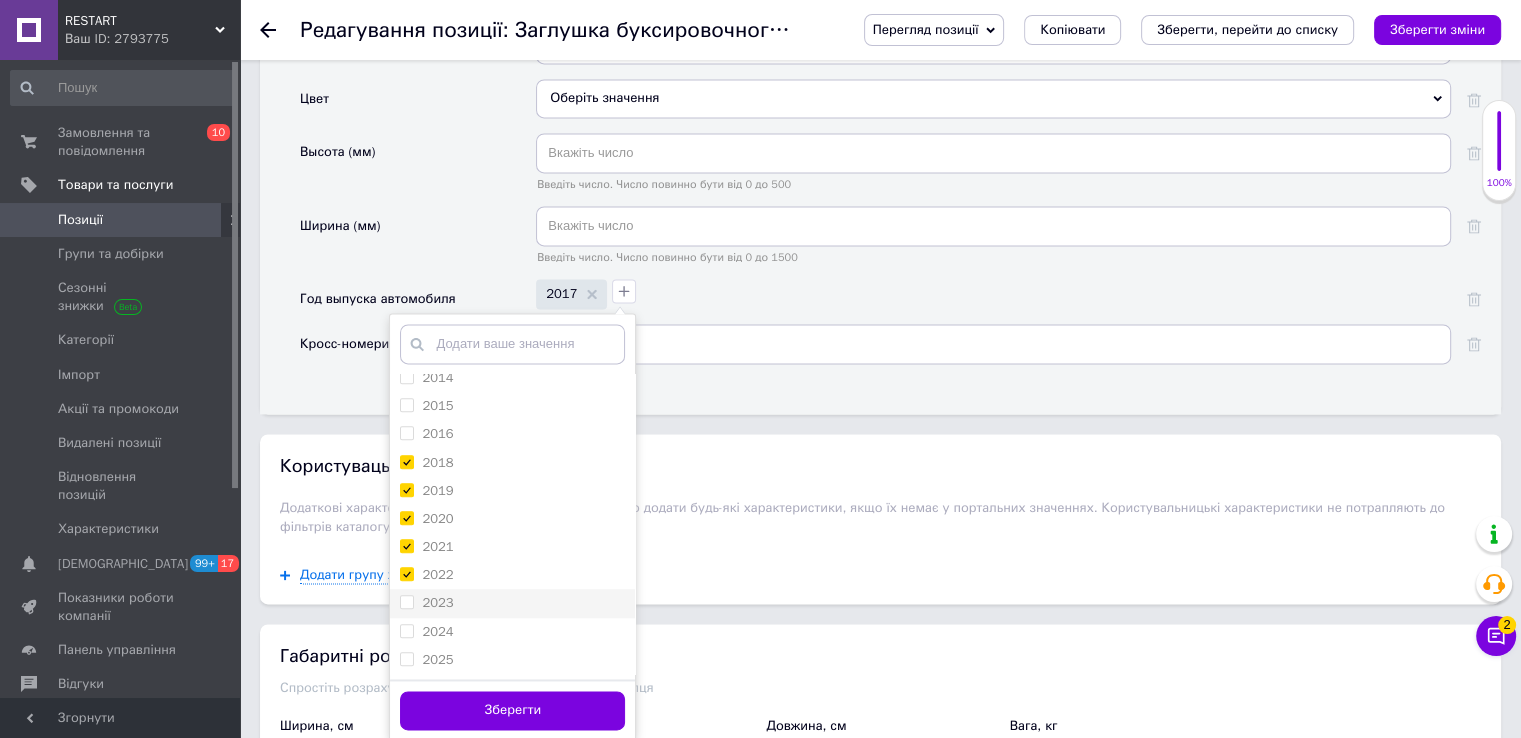 click on "2023" at bounding box center (406, 601) 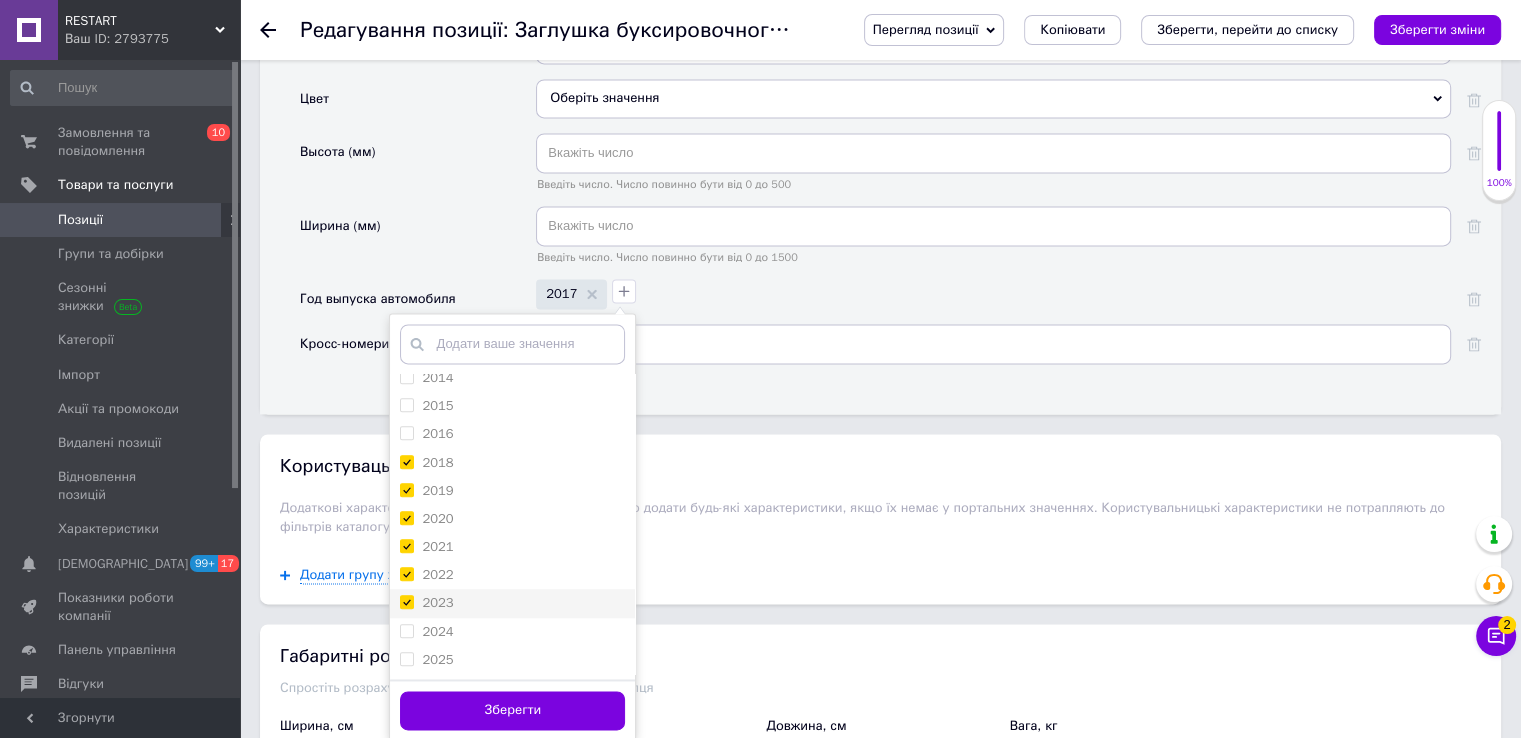 checkbox on "true" 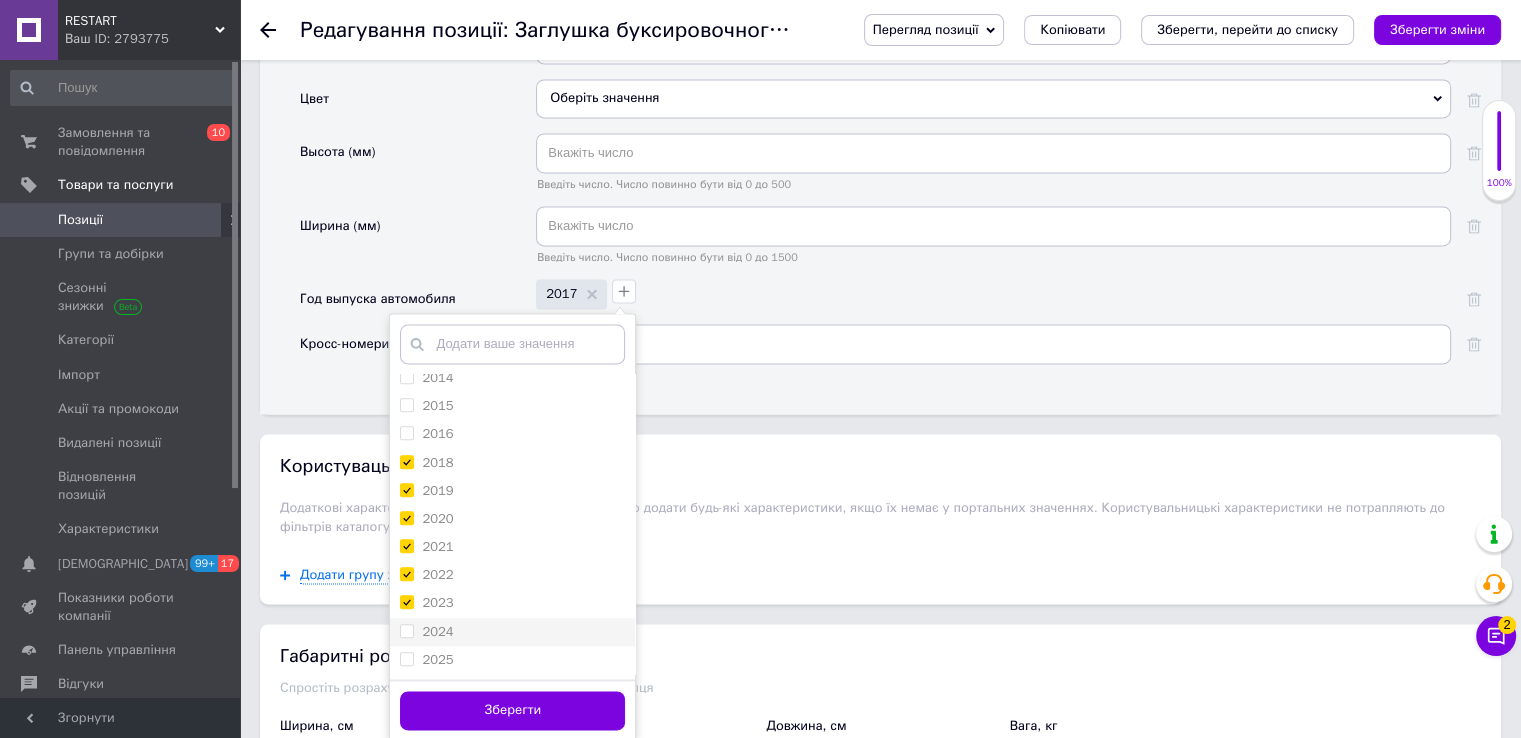 click on "2024" at bounding box center (406, 630) 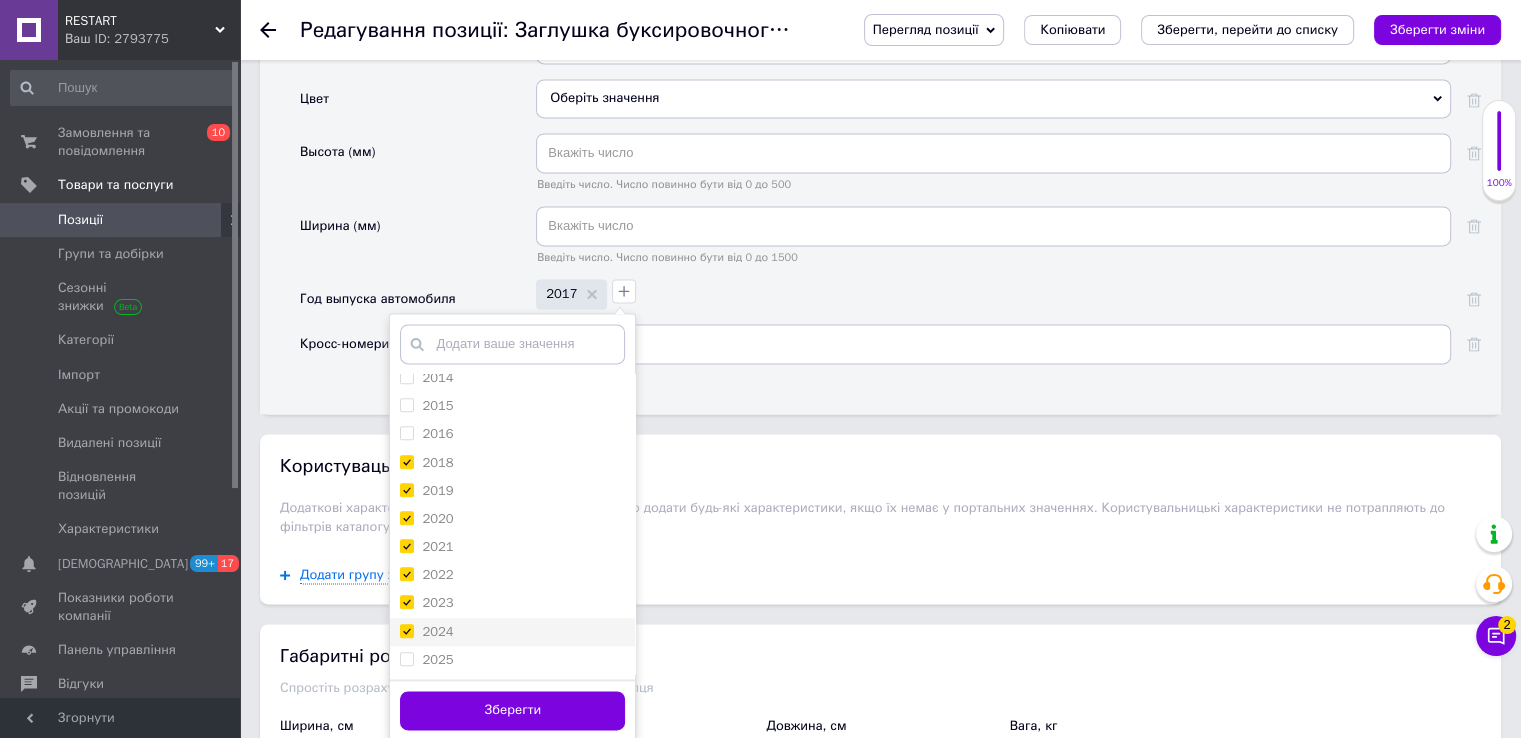 checkbox on "true" 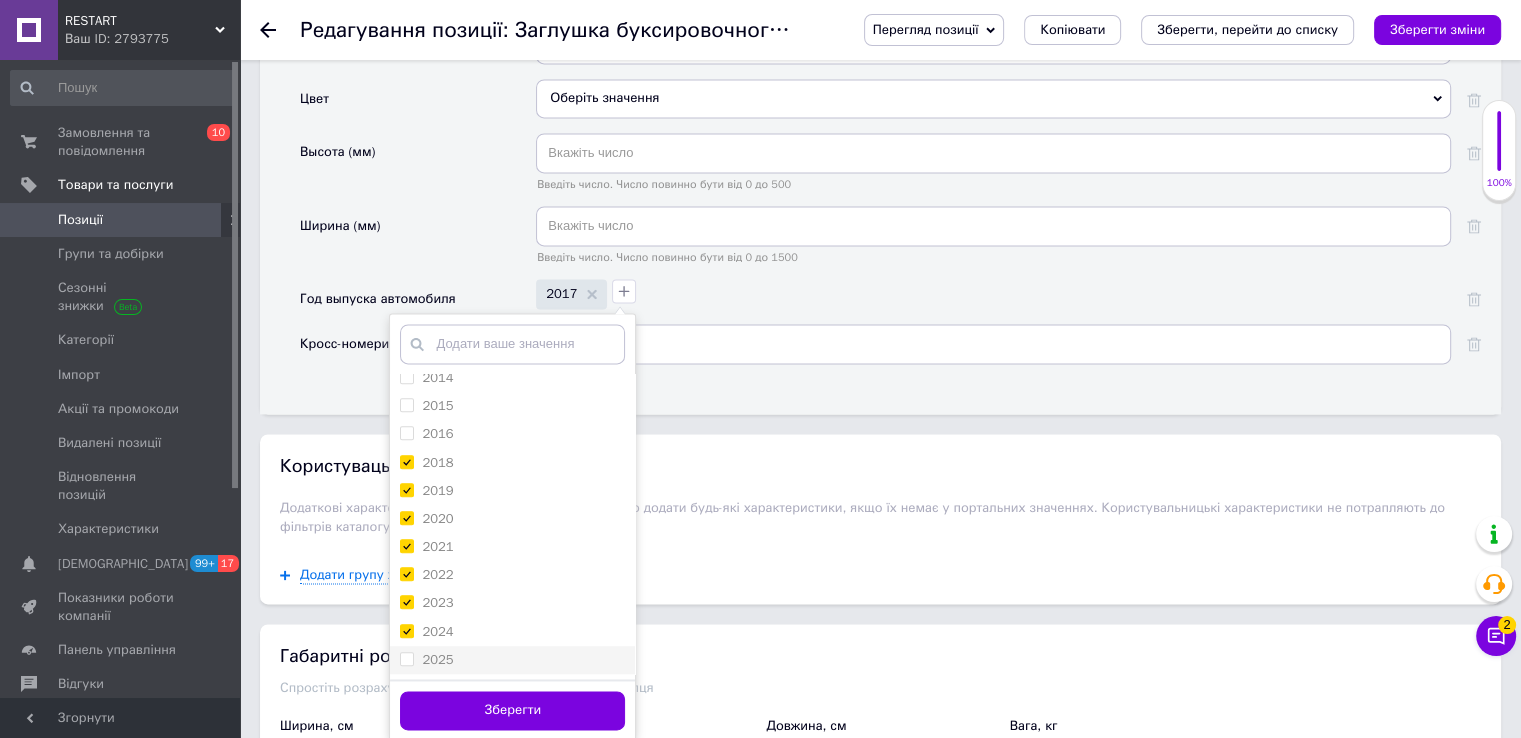 click on "2025" at bounding box center (406, 658) 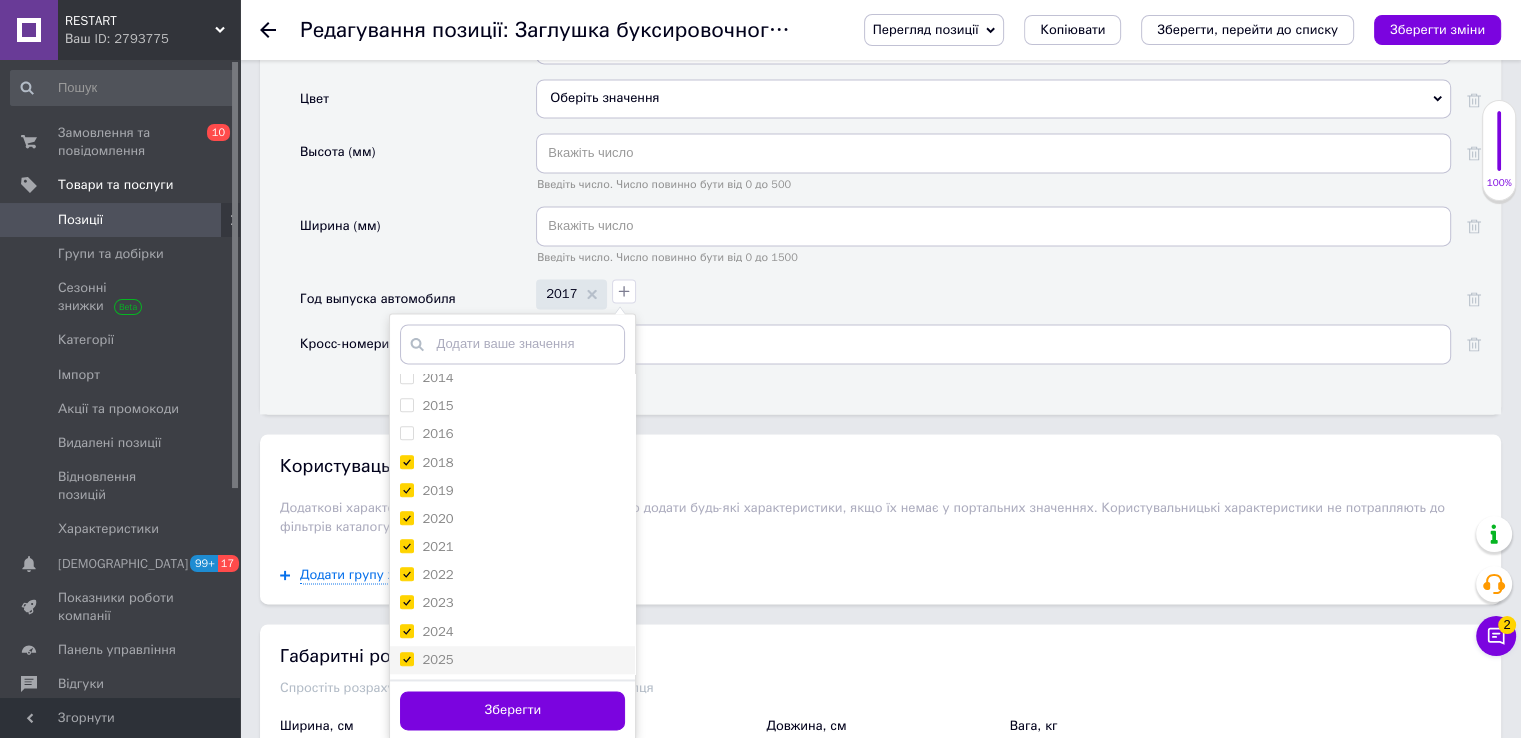 checkbox on "true" 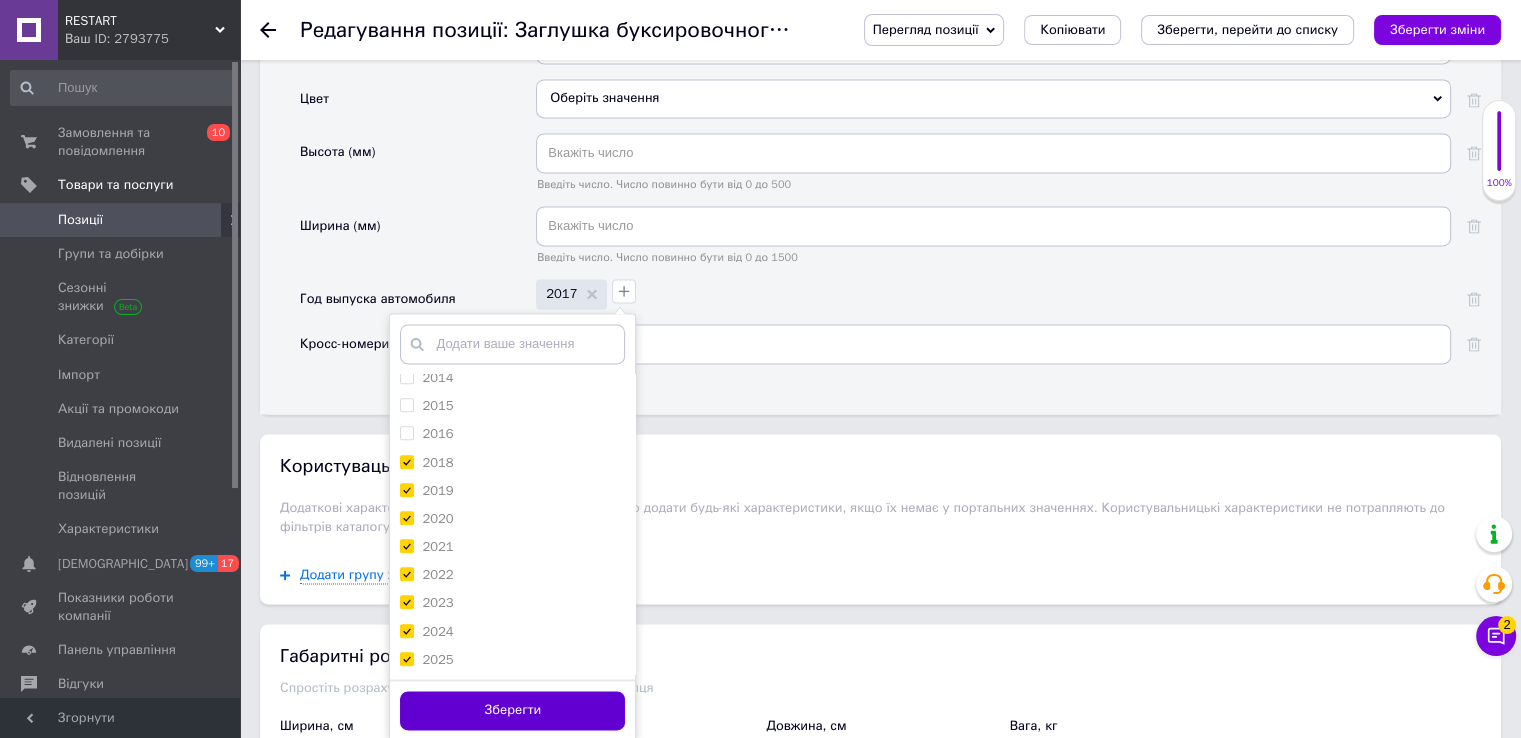 click on "Зберегти" at bounding box center (512, 710) 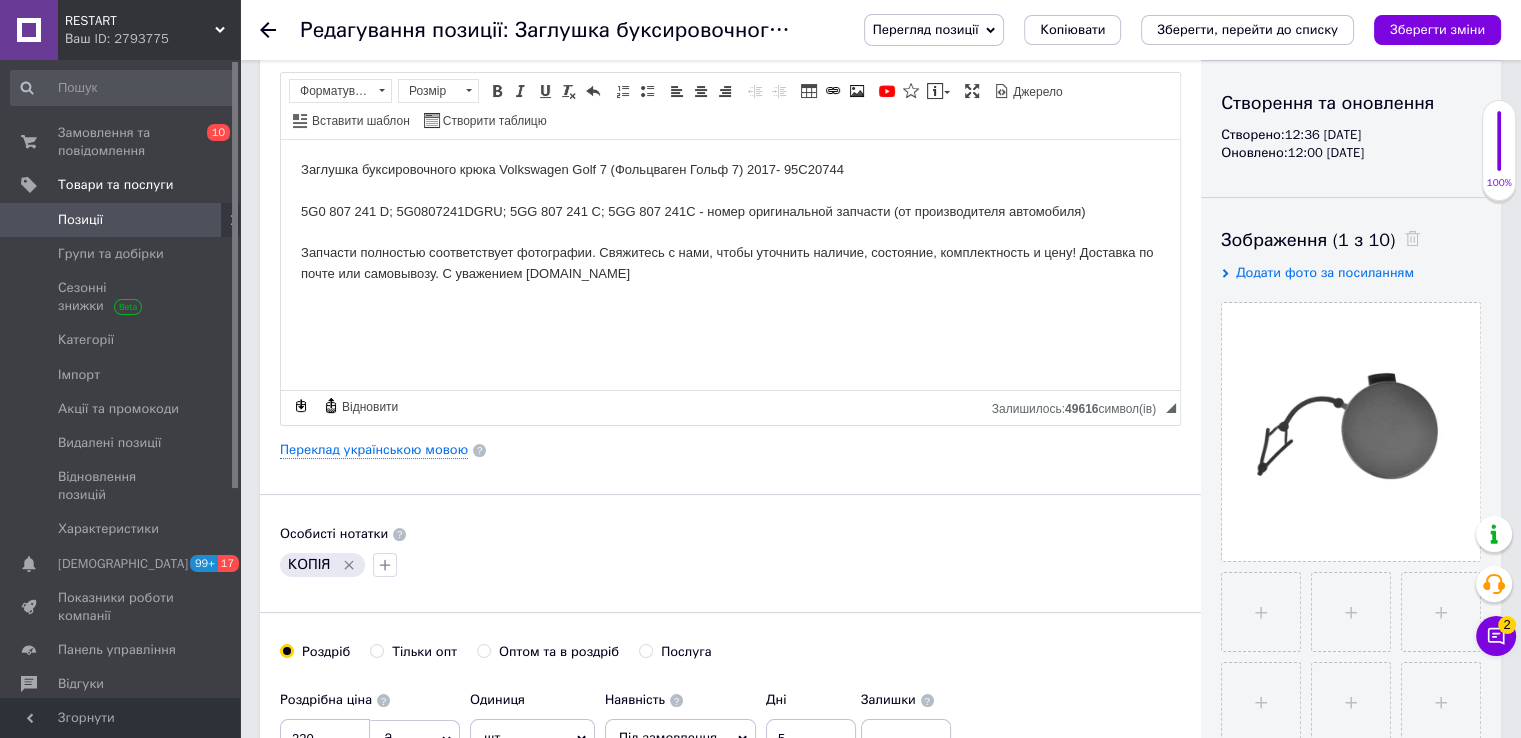 scroll, scrollTop: 0, scrollLeft: 0, axis: both 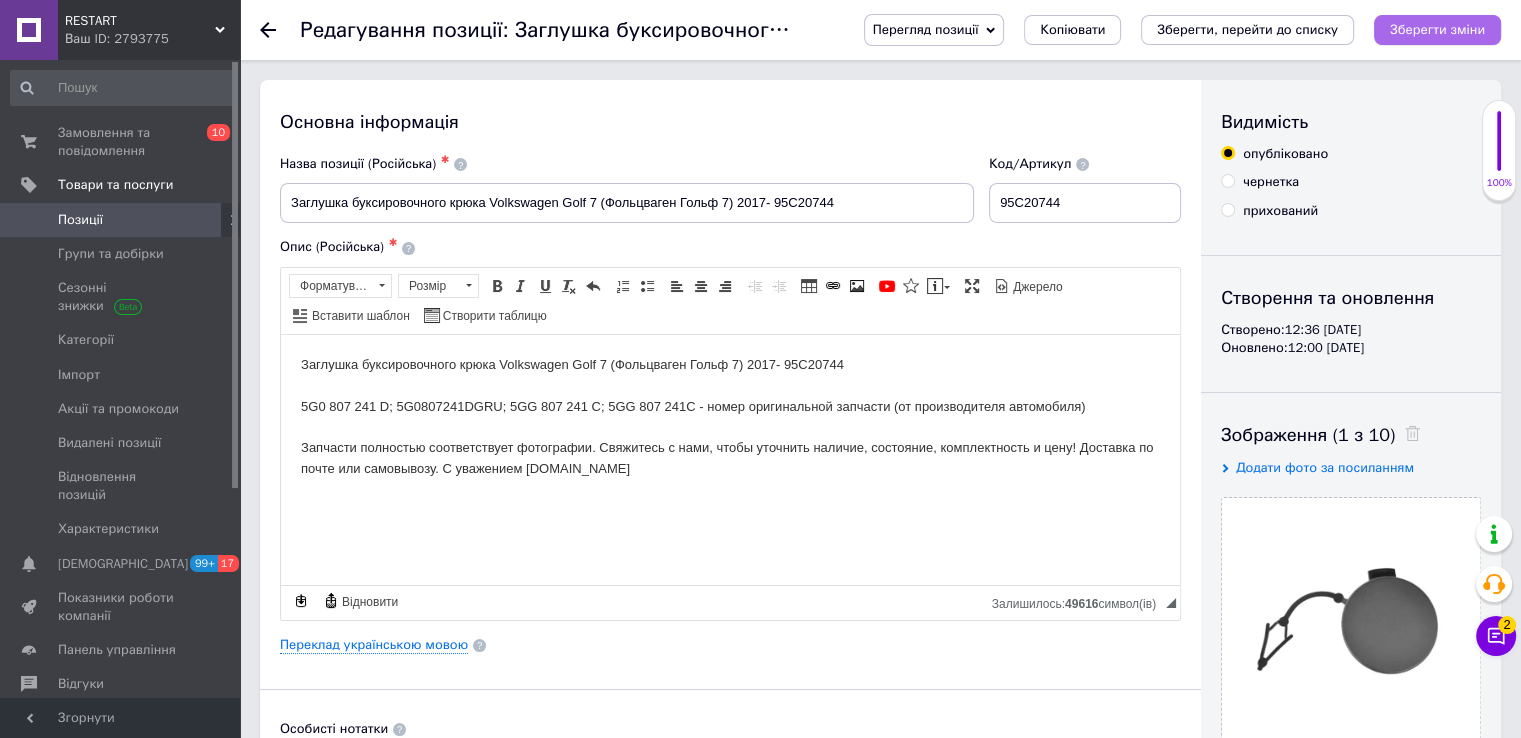 click on "Зберегти зміни" at bounding box center [1437, 29] 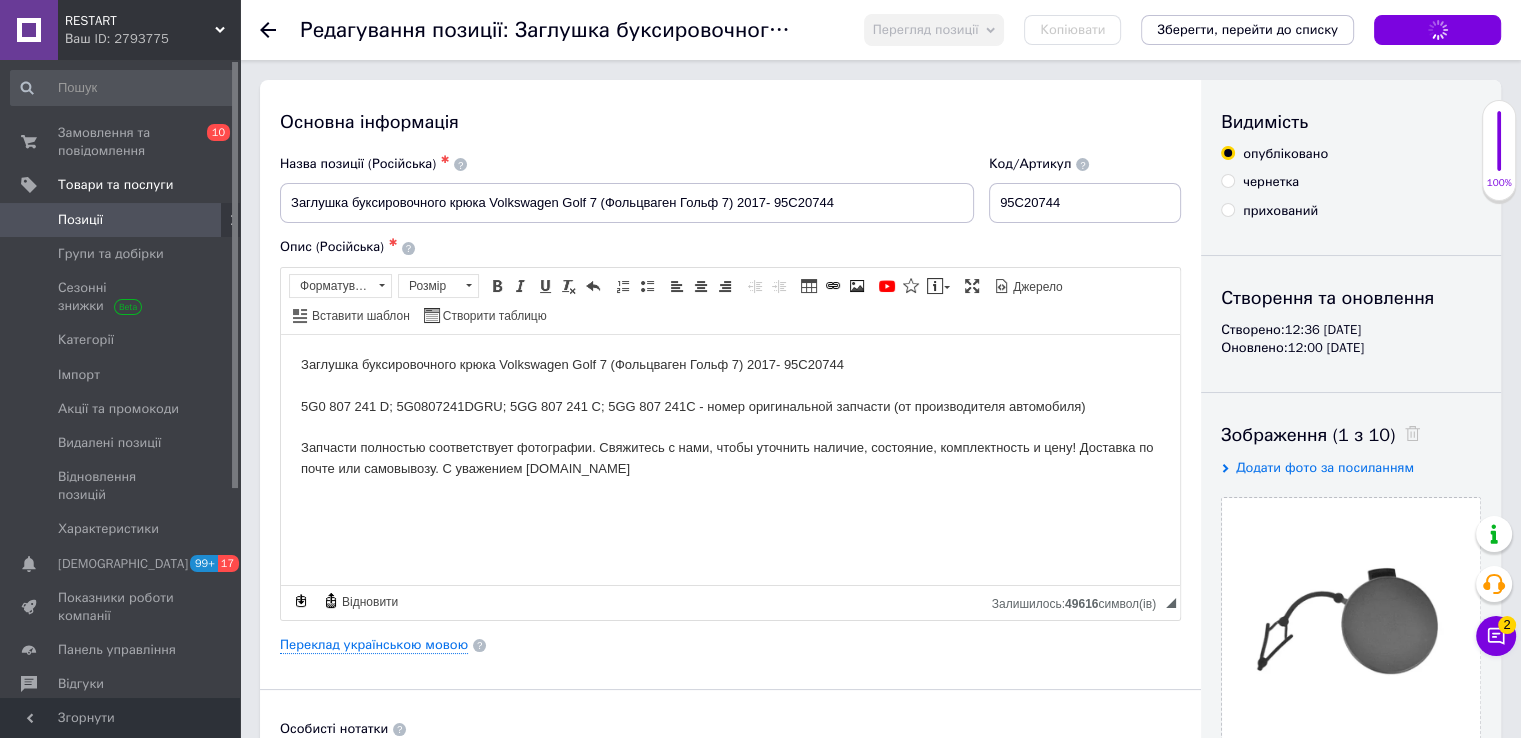 click on "Позиції" at bounding box center (121, 220) 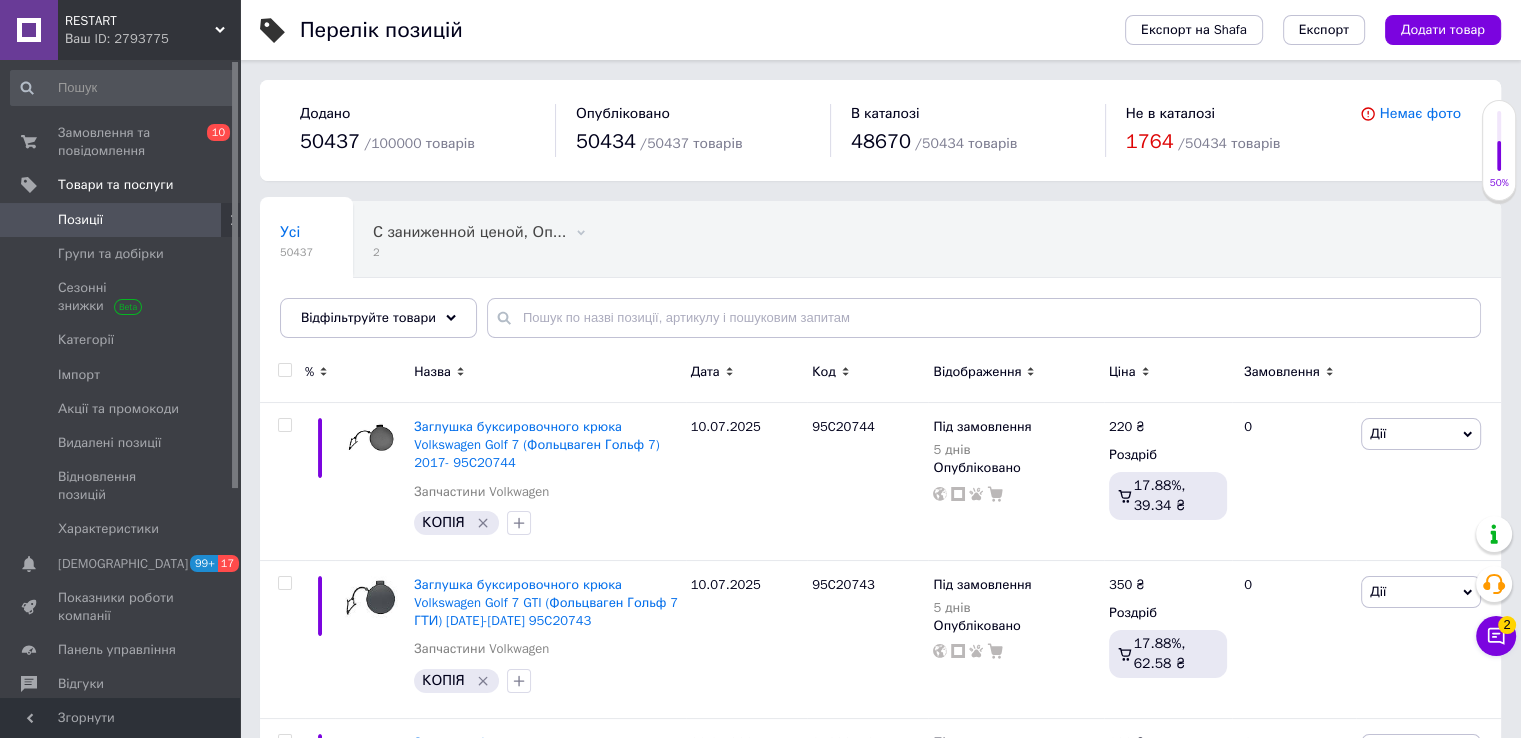 scroll, scrollTop: 0, scrollLeft: 0, axis: both 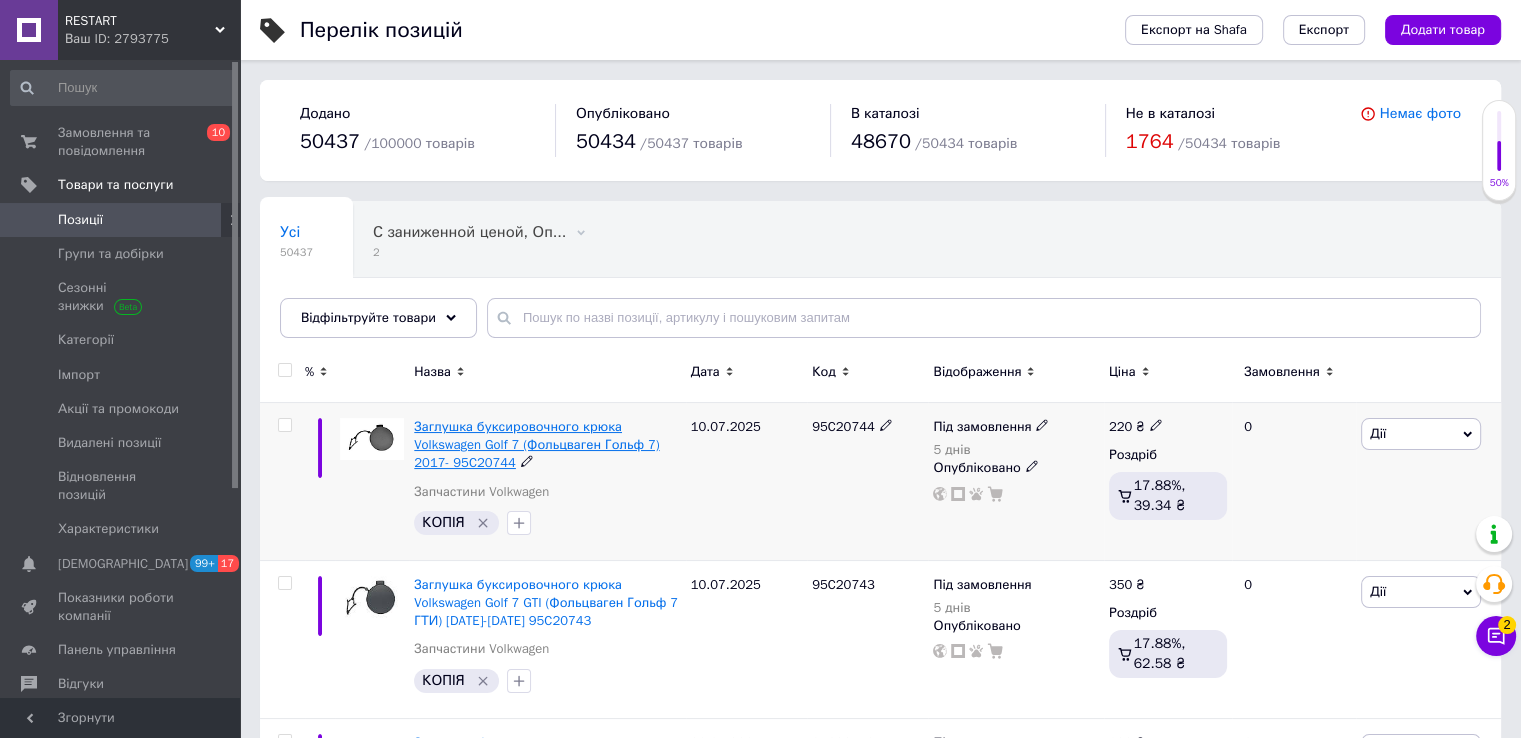 click on "Заглушка буксировочного крюка Volkswagen Golf 7 (Фольцваген Гольф 7) 2017- 95C20744" at bounding box center (536, 444) 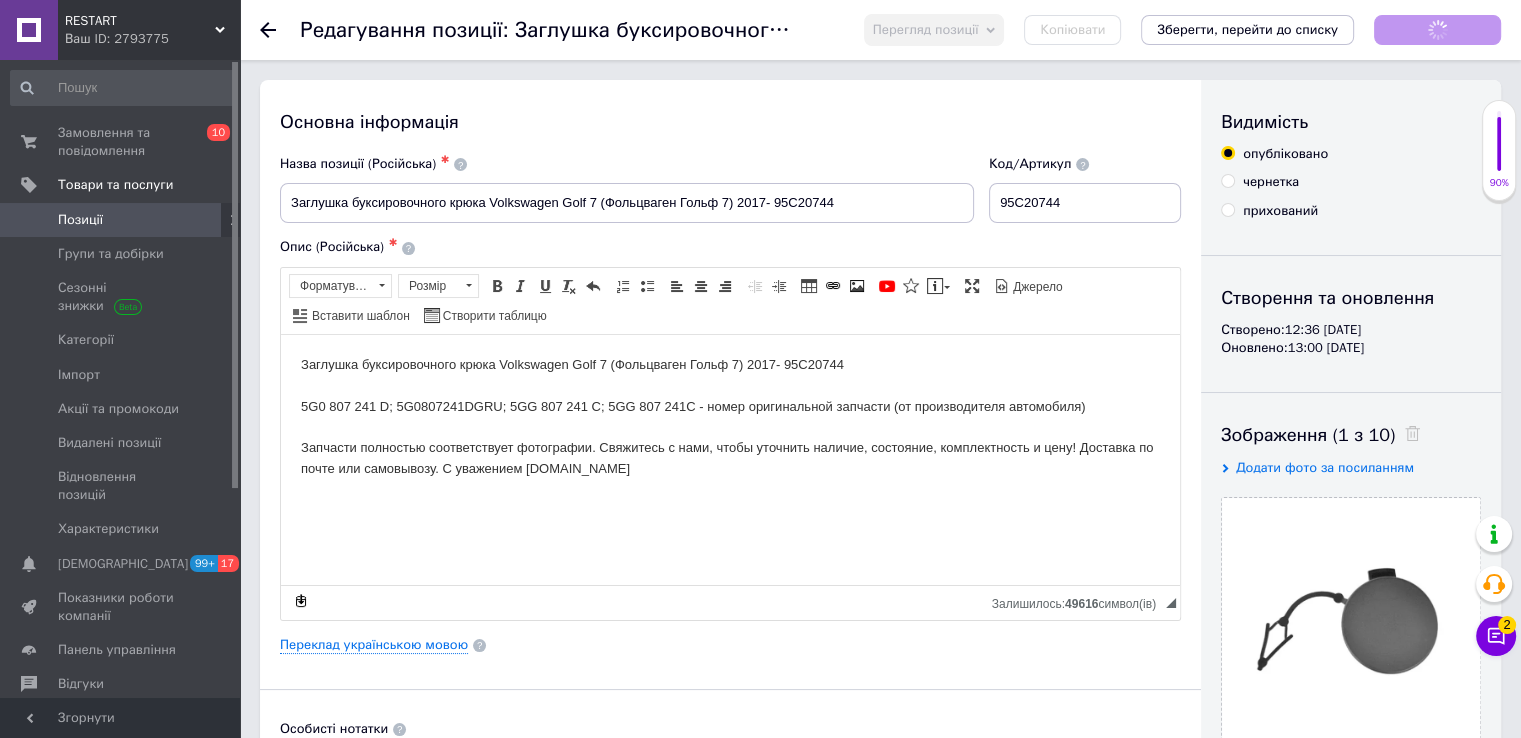 scroll, scrollTop: 0, scrollLeft: 0, axis: both 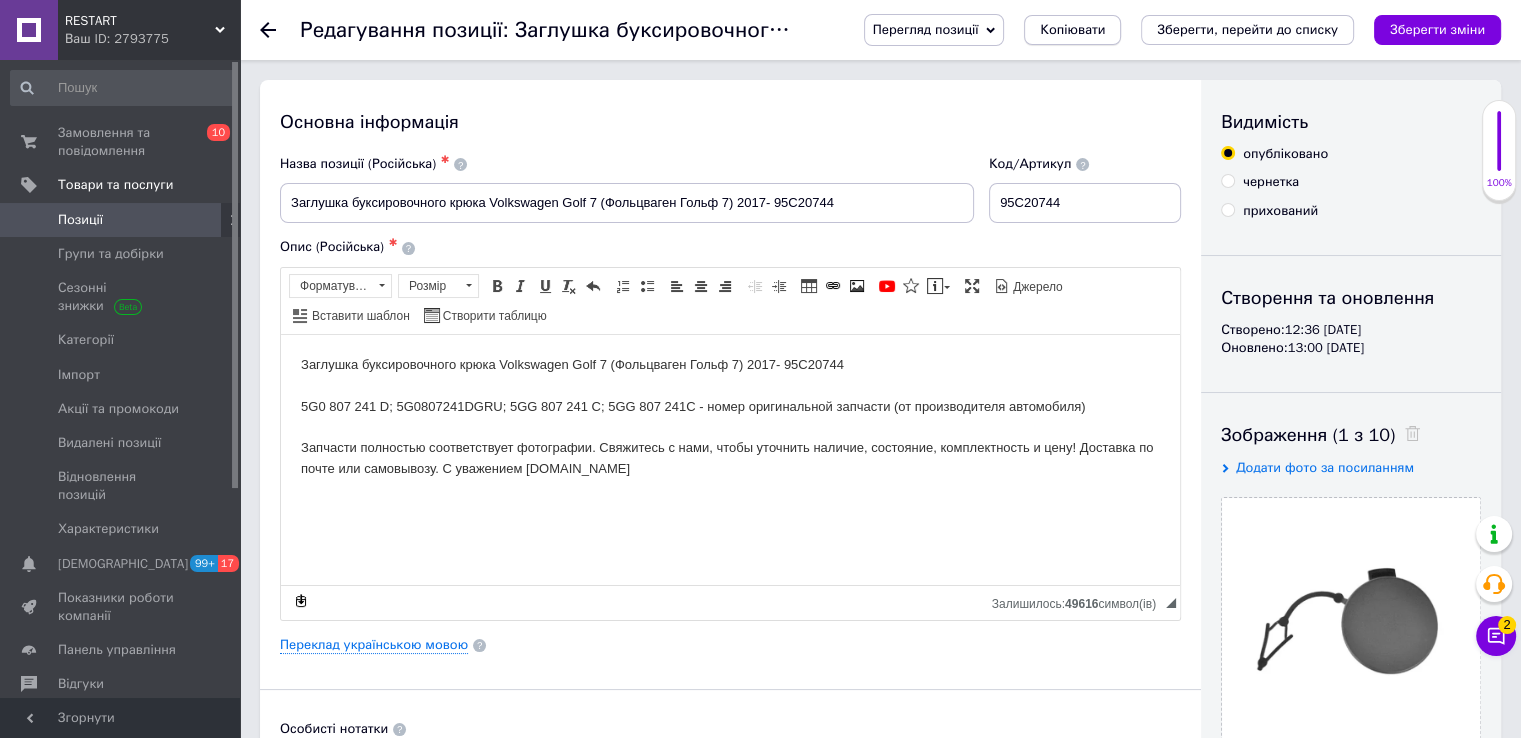 click on "Копіювати" at bounding box center (1072, 30) 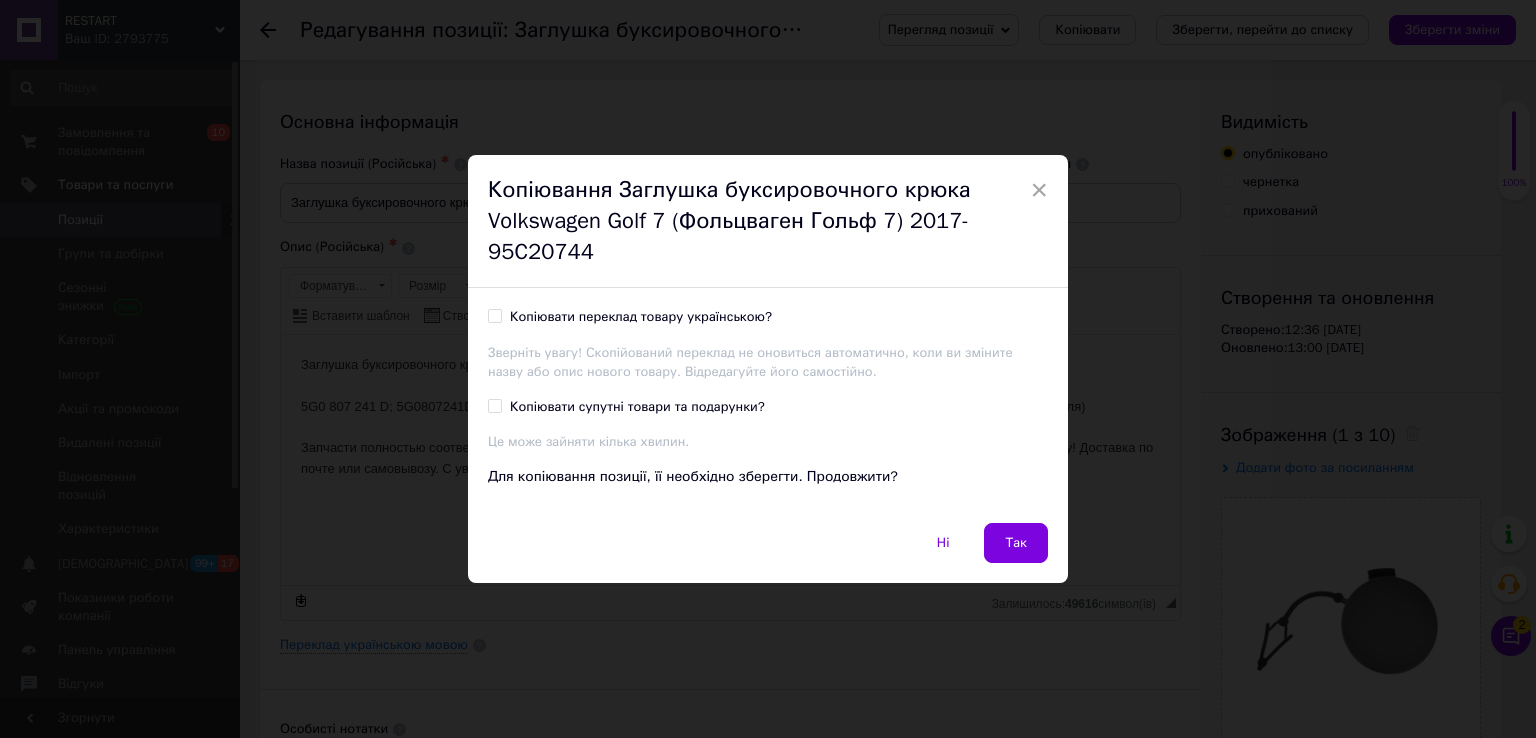 click on "Копіювати переклад товару українською?" at bounding box center (494, 315) 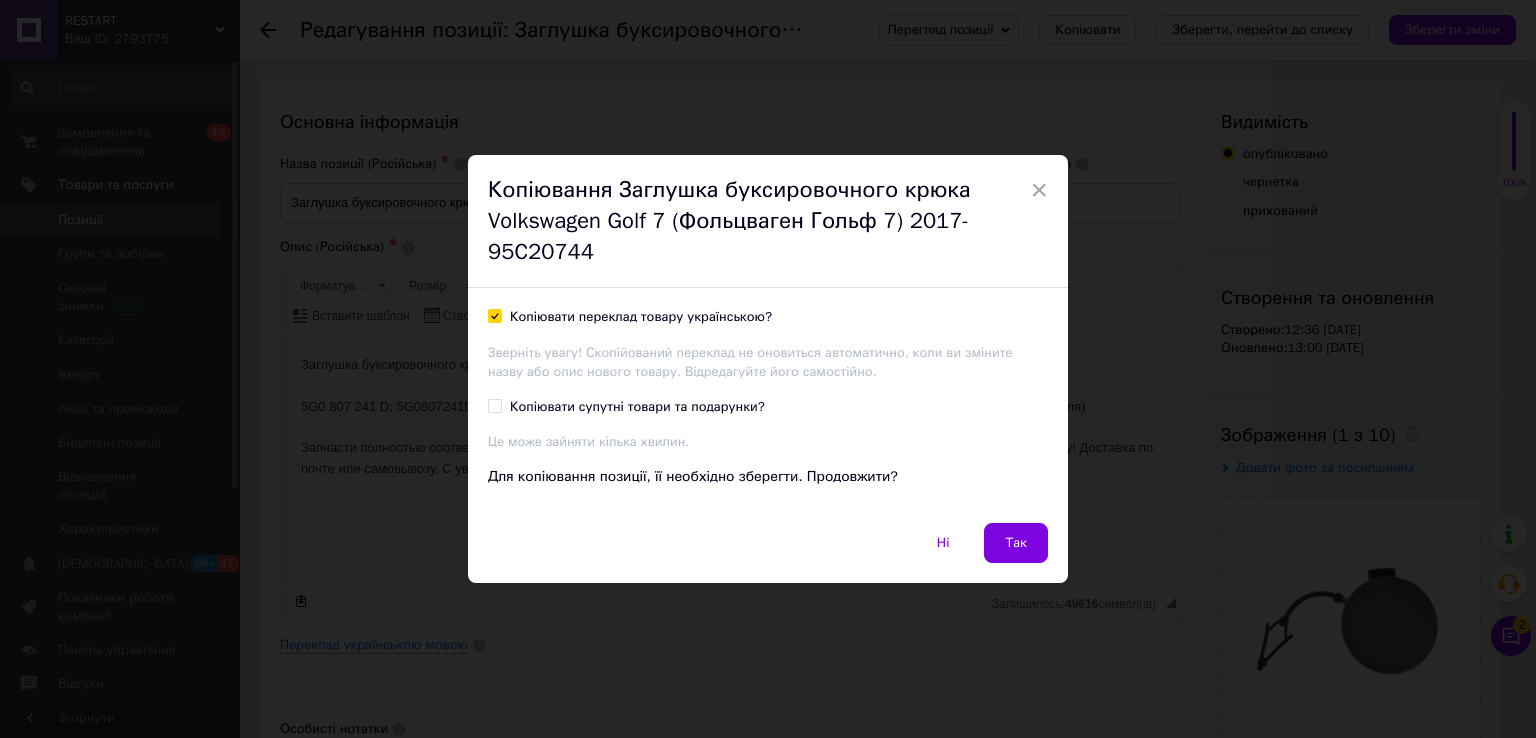 checkbox on "true" 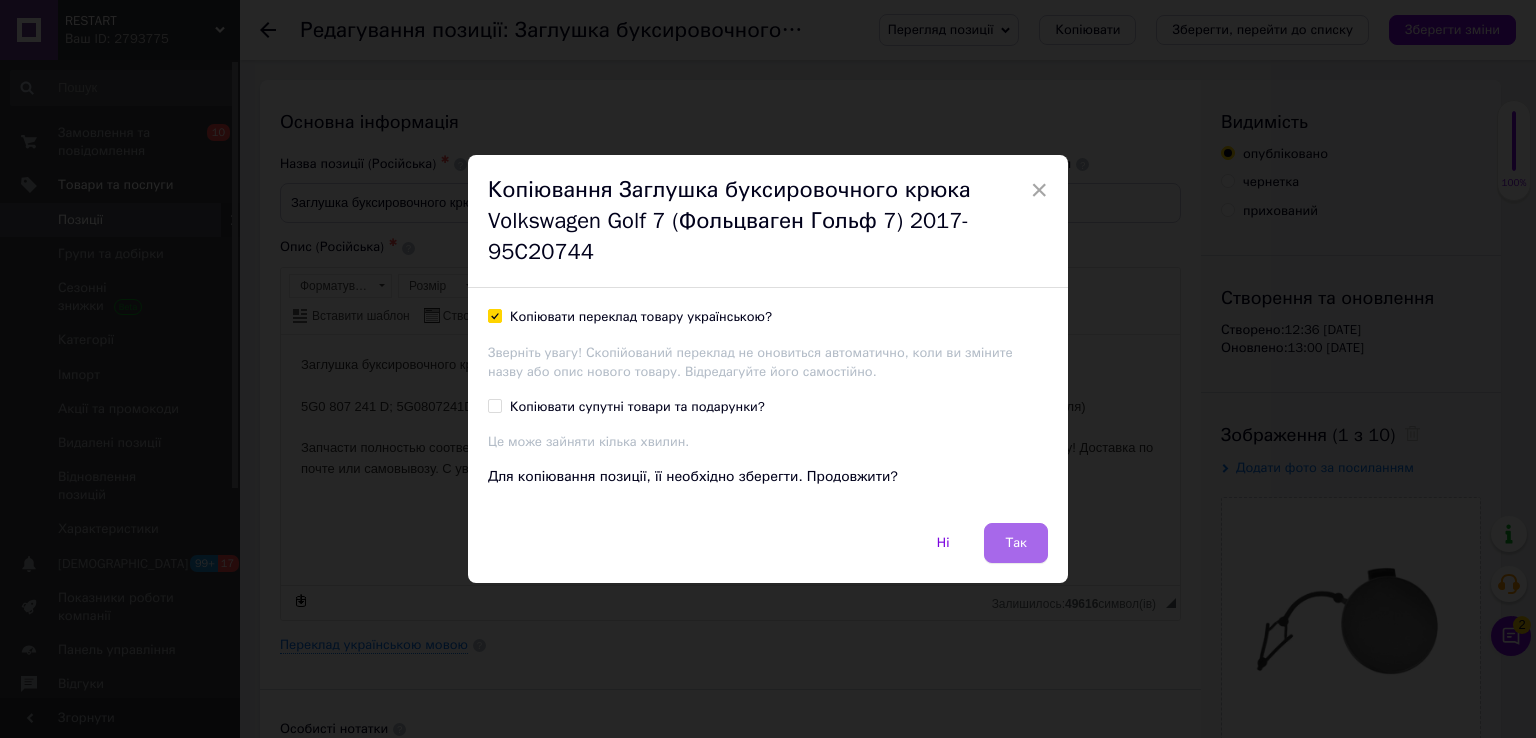 click on "Так" at bounding box center [1016, 543] 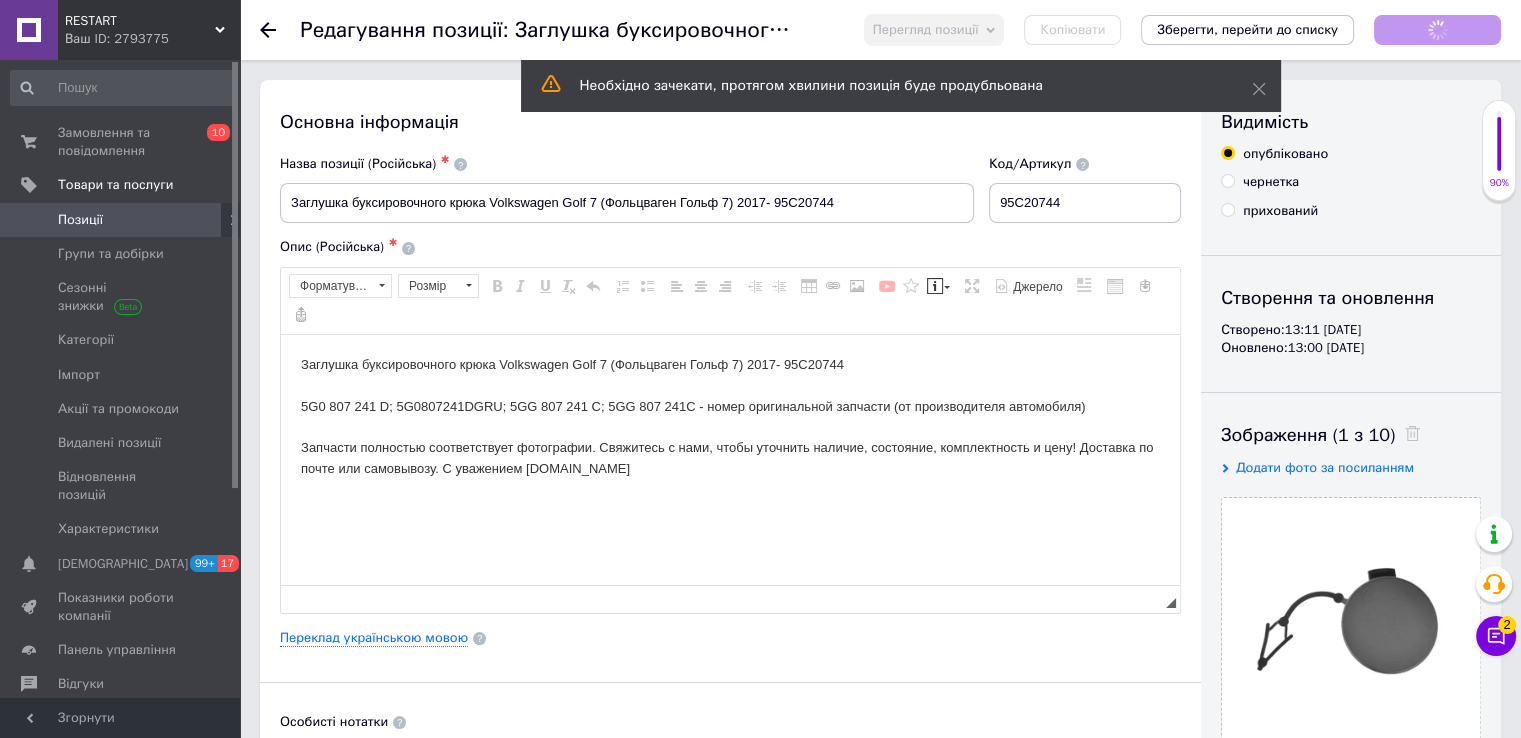 scroll, scrollTop: 0, scrollLeft: 0, axis: both 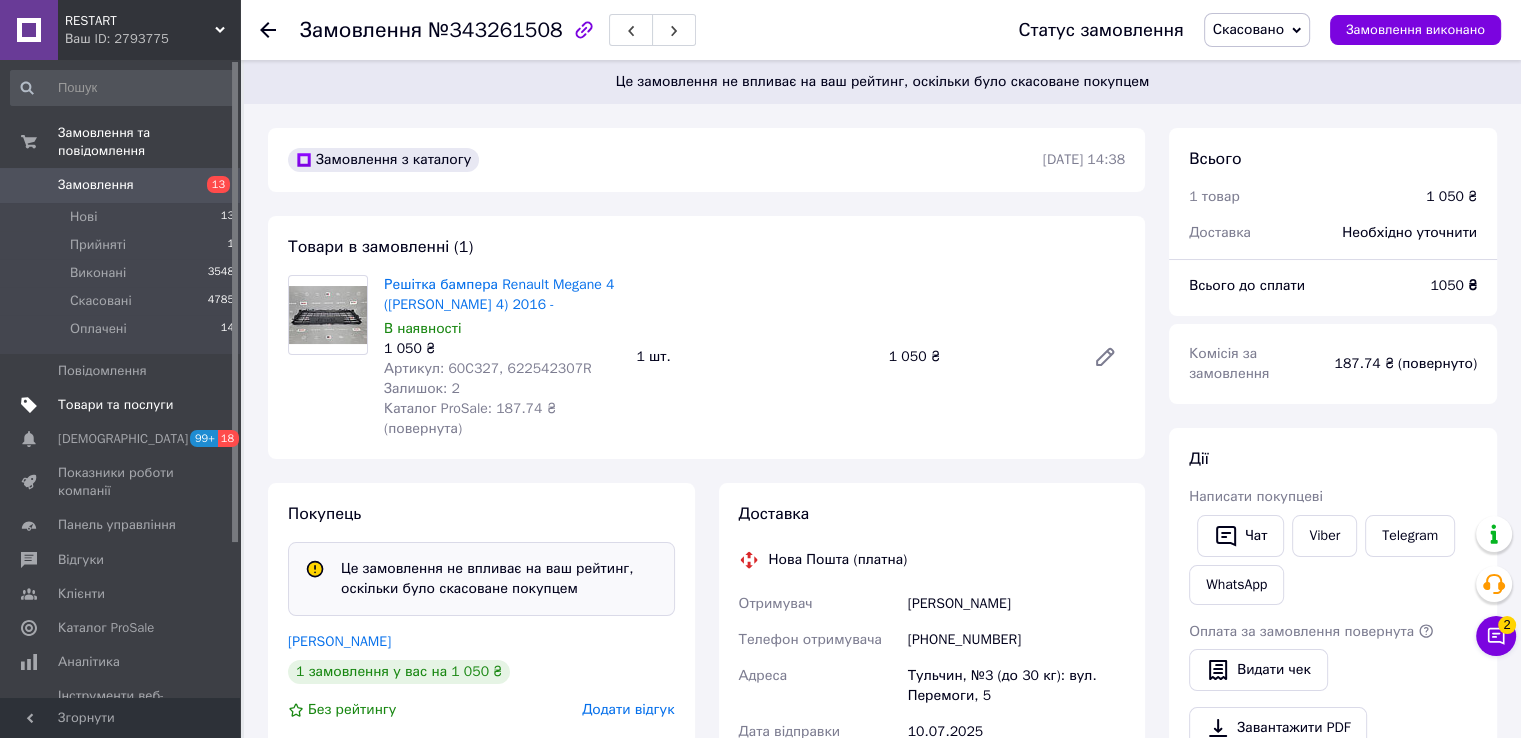 click on "Товари та послуги" at bounding box center [121, 405] 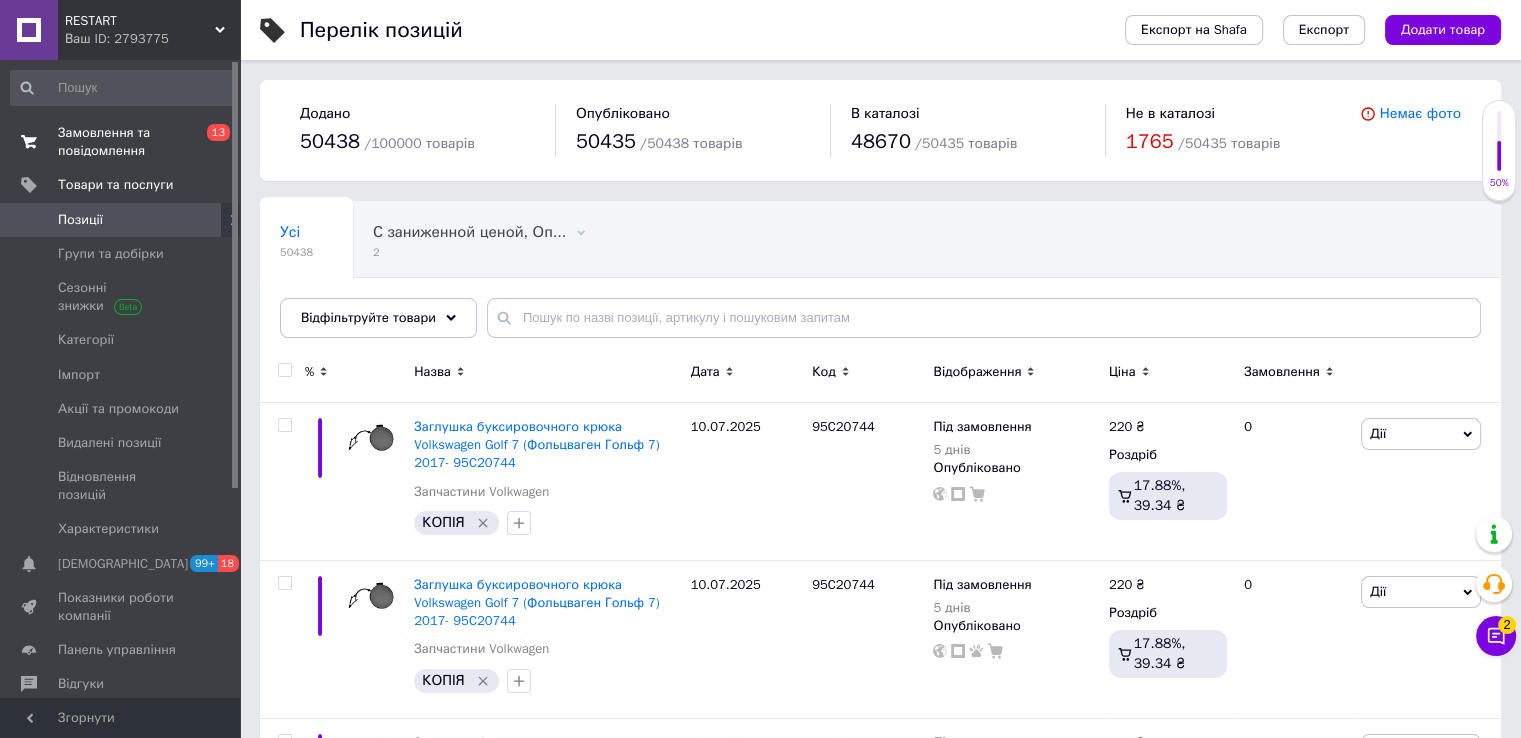 click on "Замовлення та повідомлення" at bounding box center [121, 142] 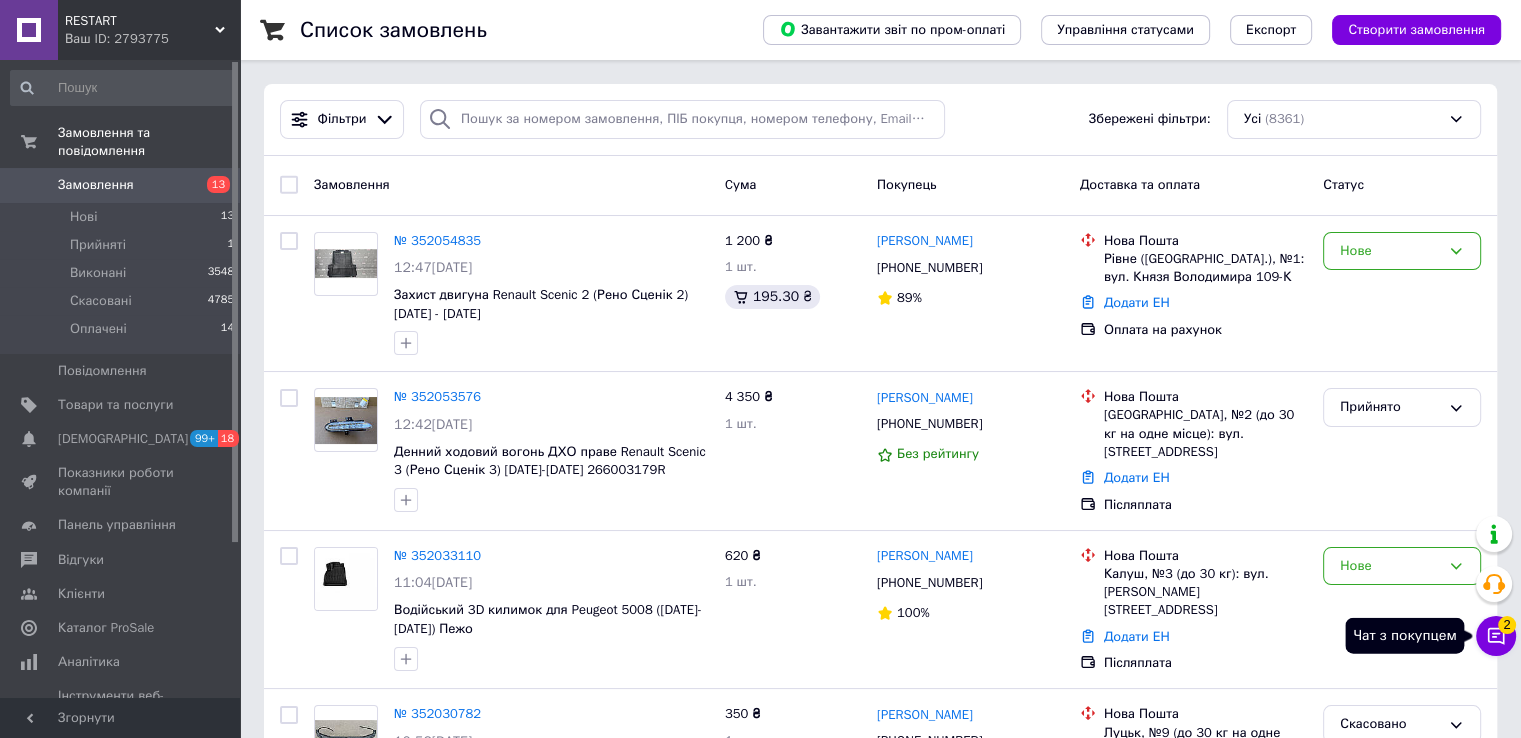 click on "Чат з покупцем 2" at bounding box center [1496, 636] 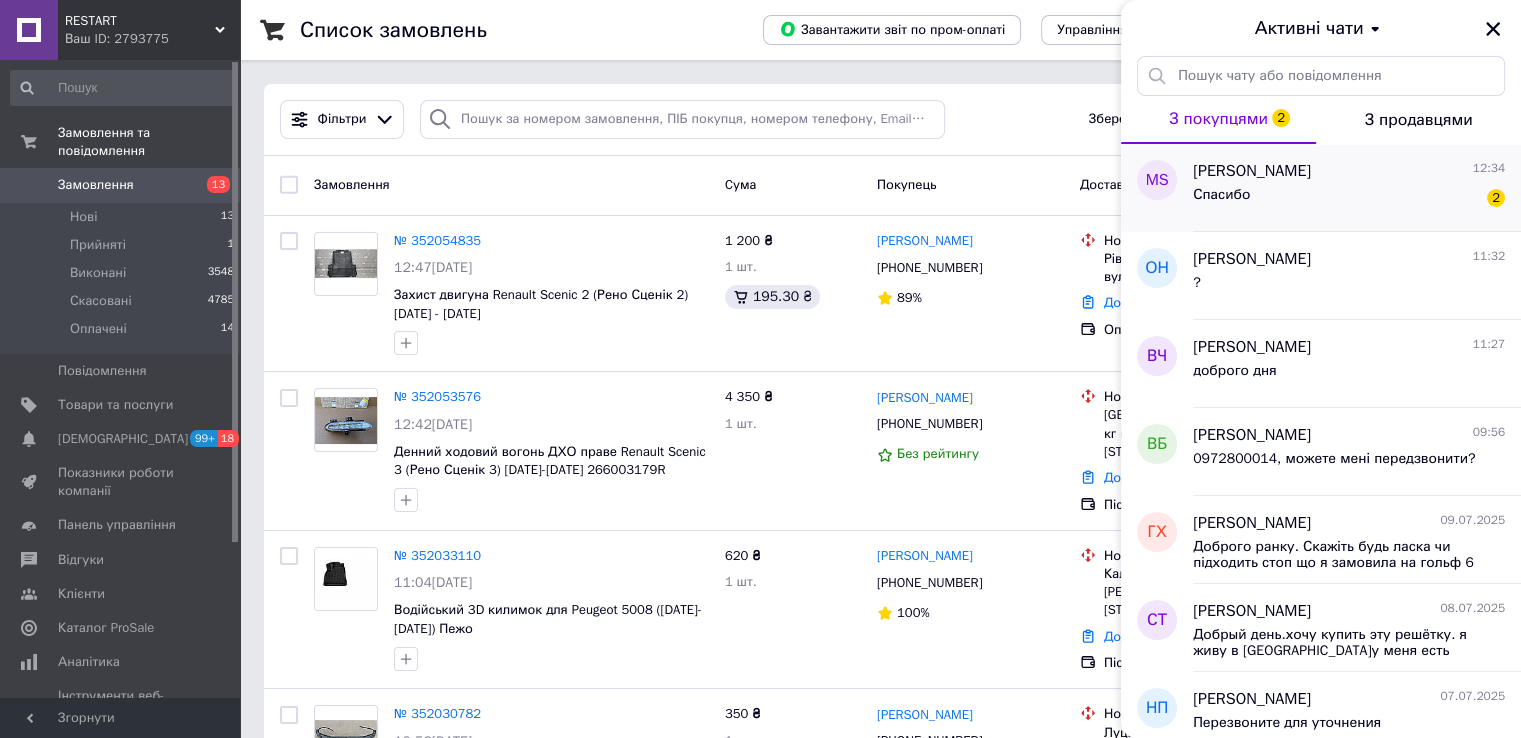 click on "Mîrza Stelian 12:34 Спасибо 2" at bounding box center [1357, 188] 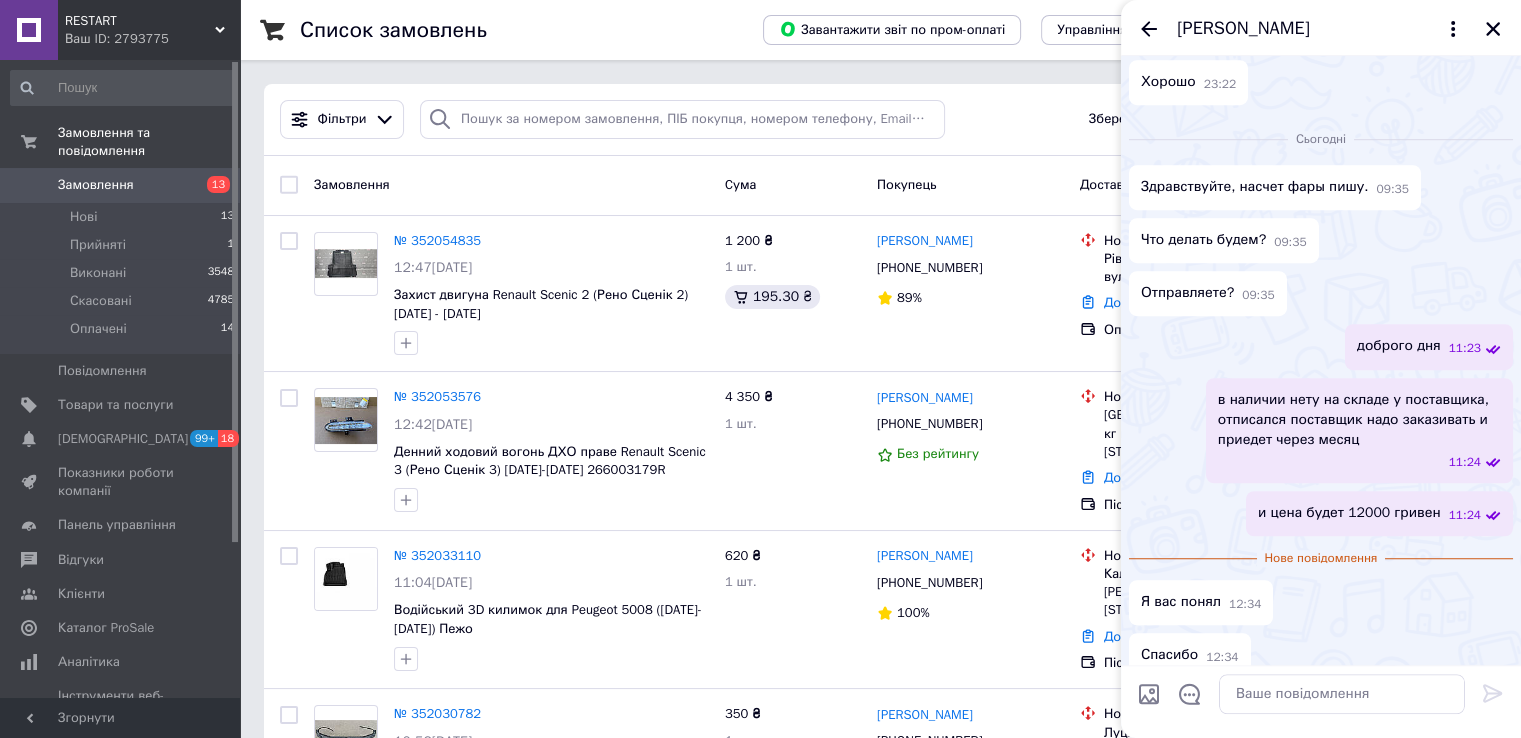 scroll, scrollTop: 1340, scrollLeft: 0, axis: vertical 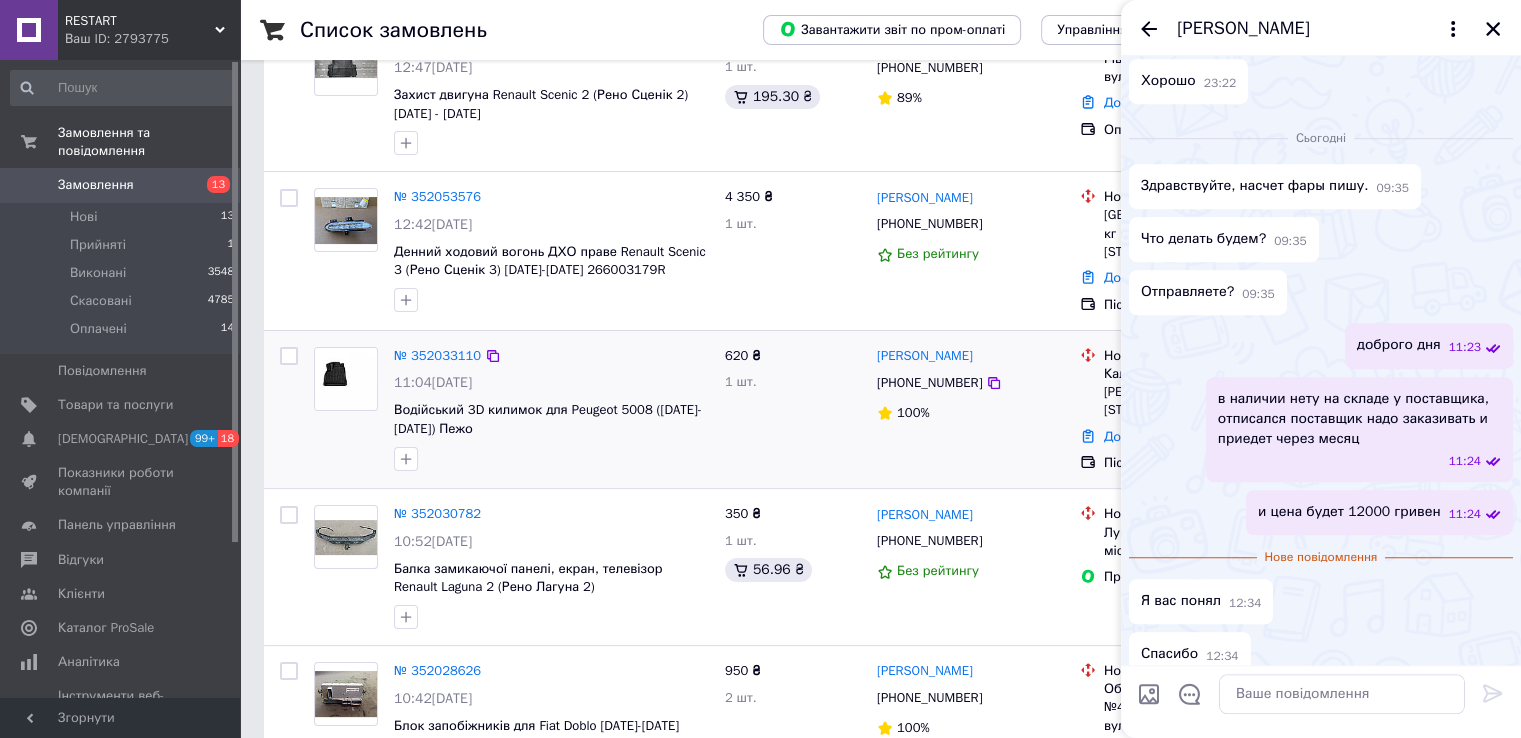 click on "620 ₴ 1 шт." at bounding box center [793, 410] 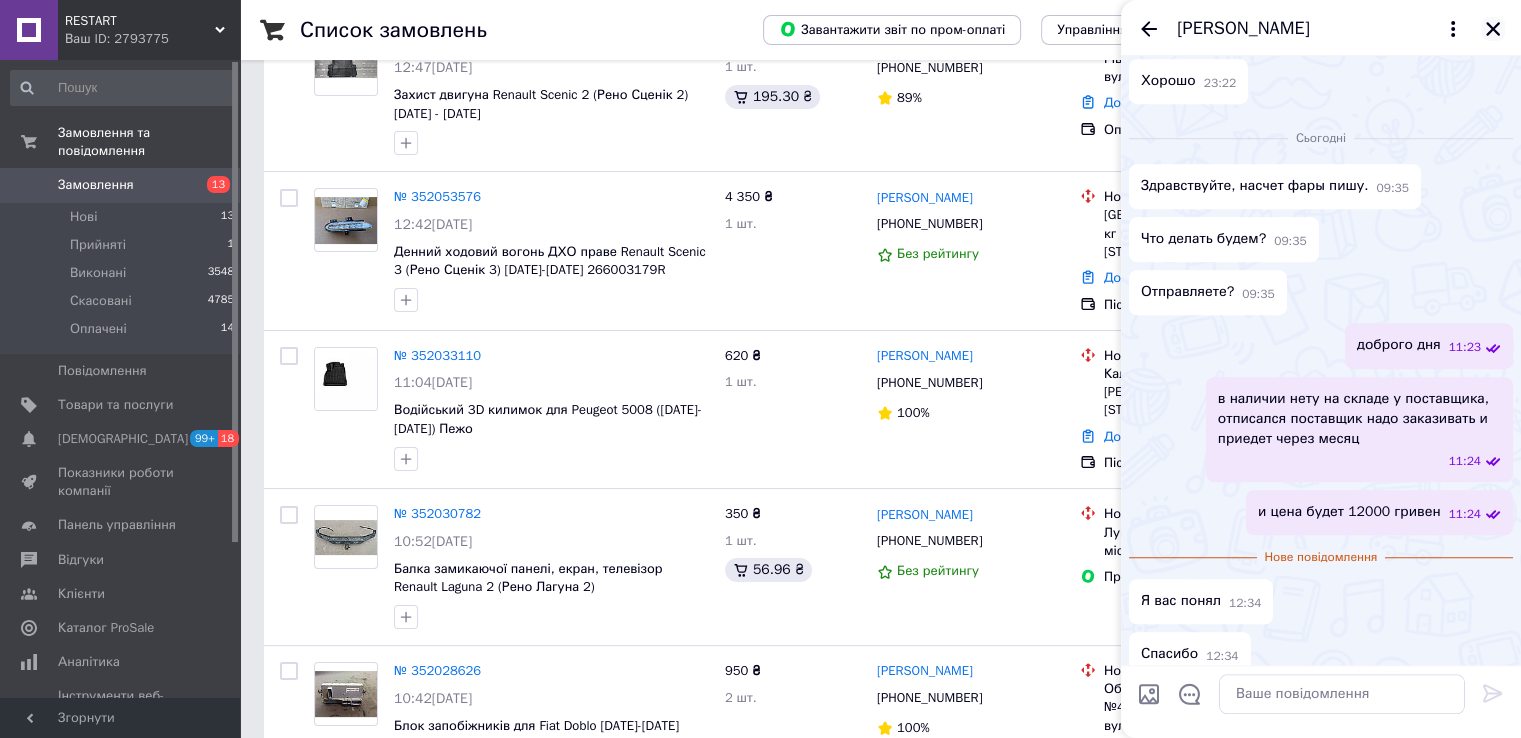 click 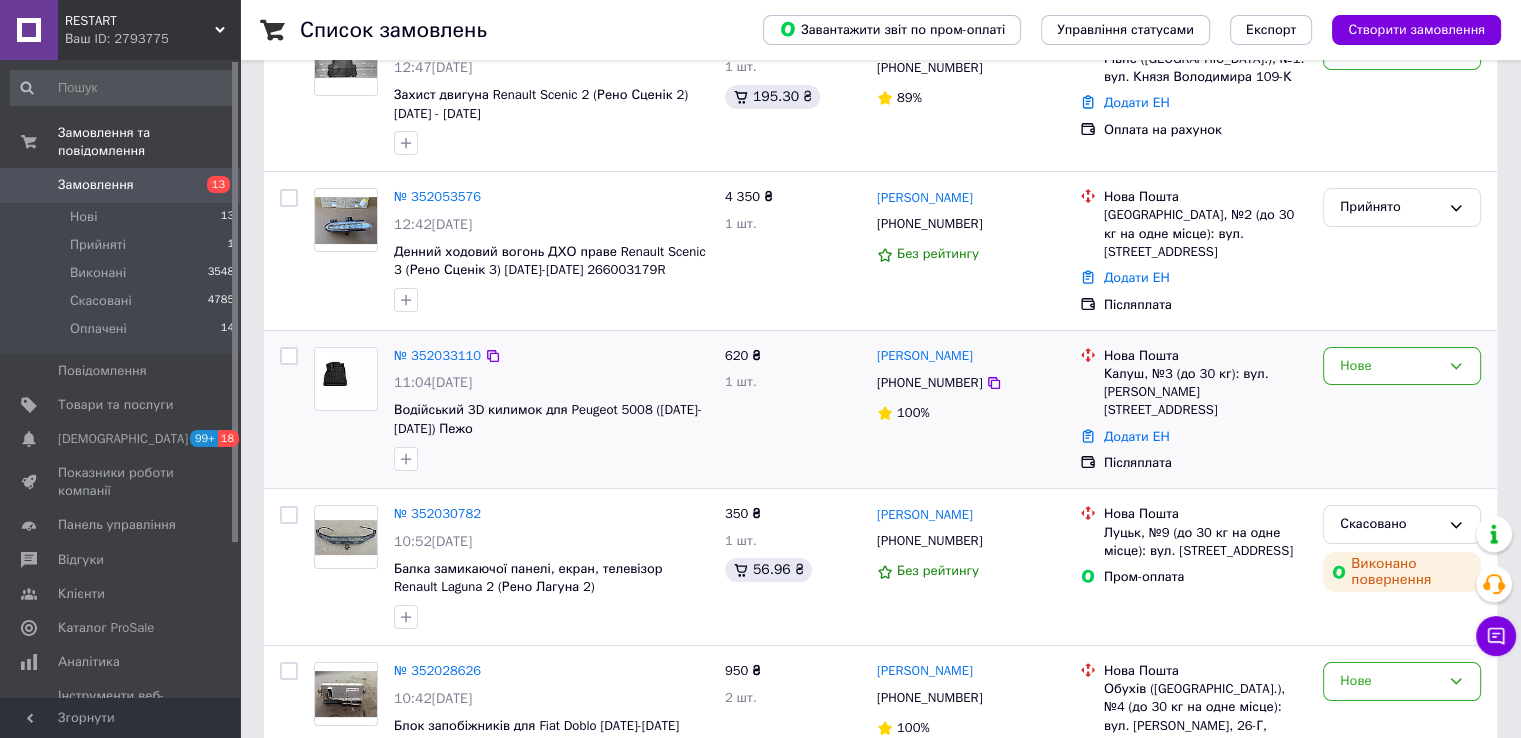 click on "+380506741023" at bounding box center [929, 383] 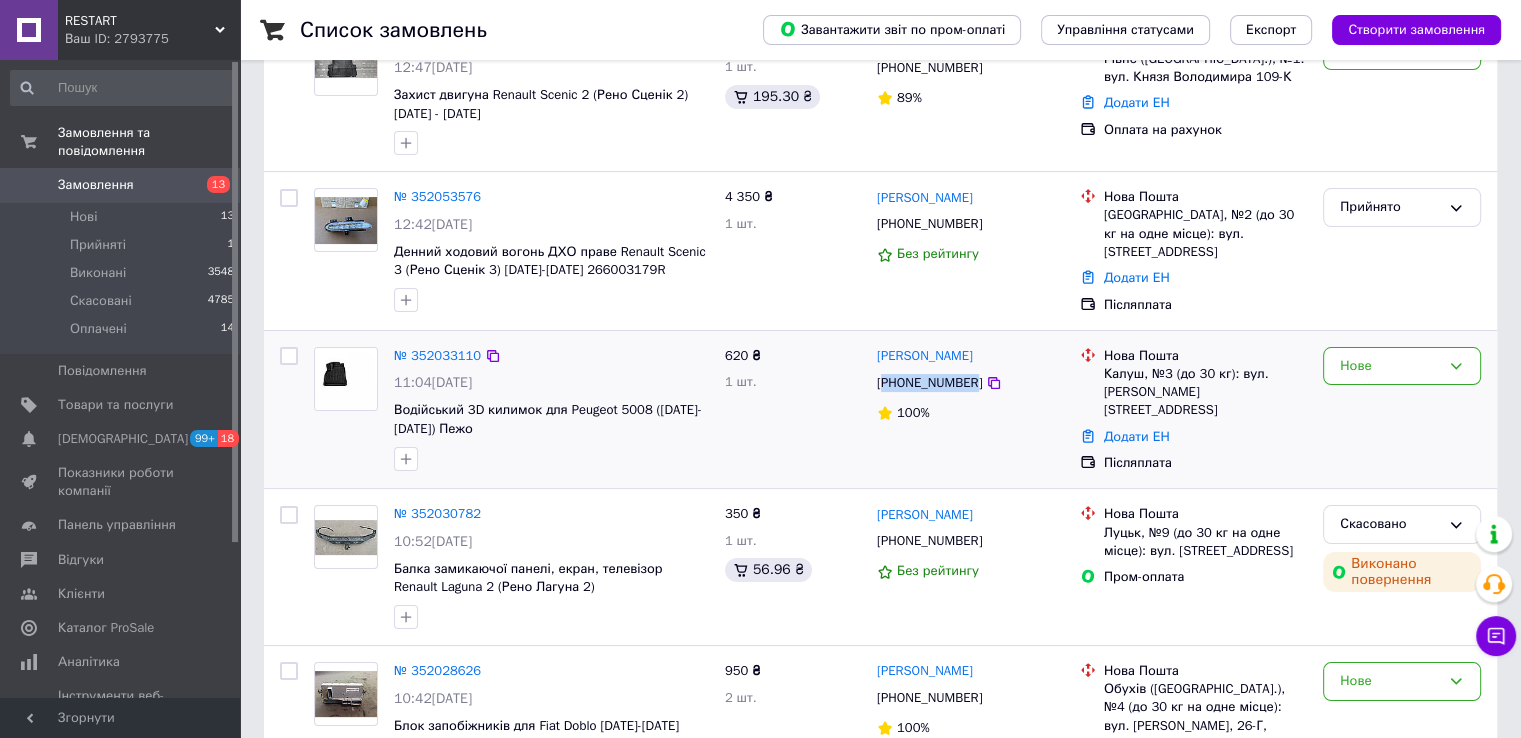 click on "+380506741023" at bounding box center (929, 383) 